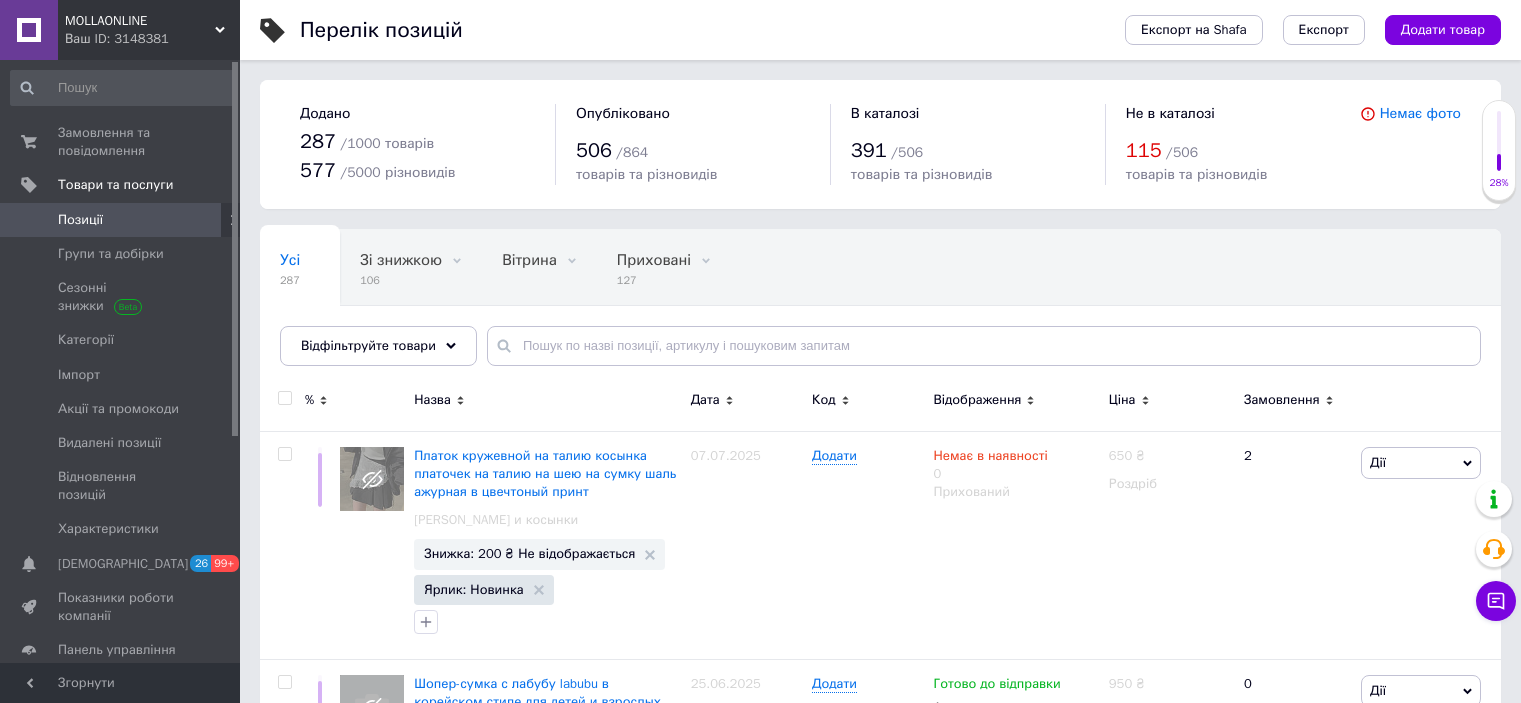 scroll, scrollTop: 0, scrollLeft: 0, axis: both 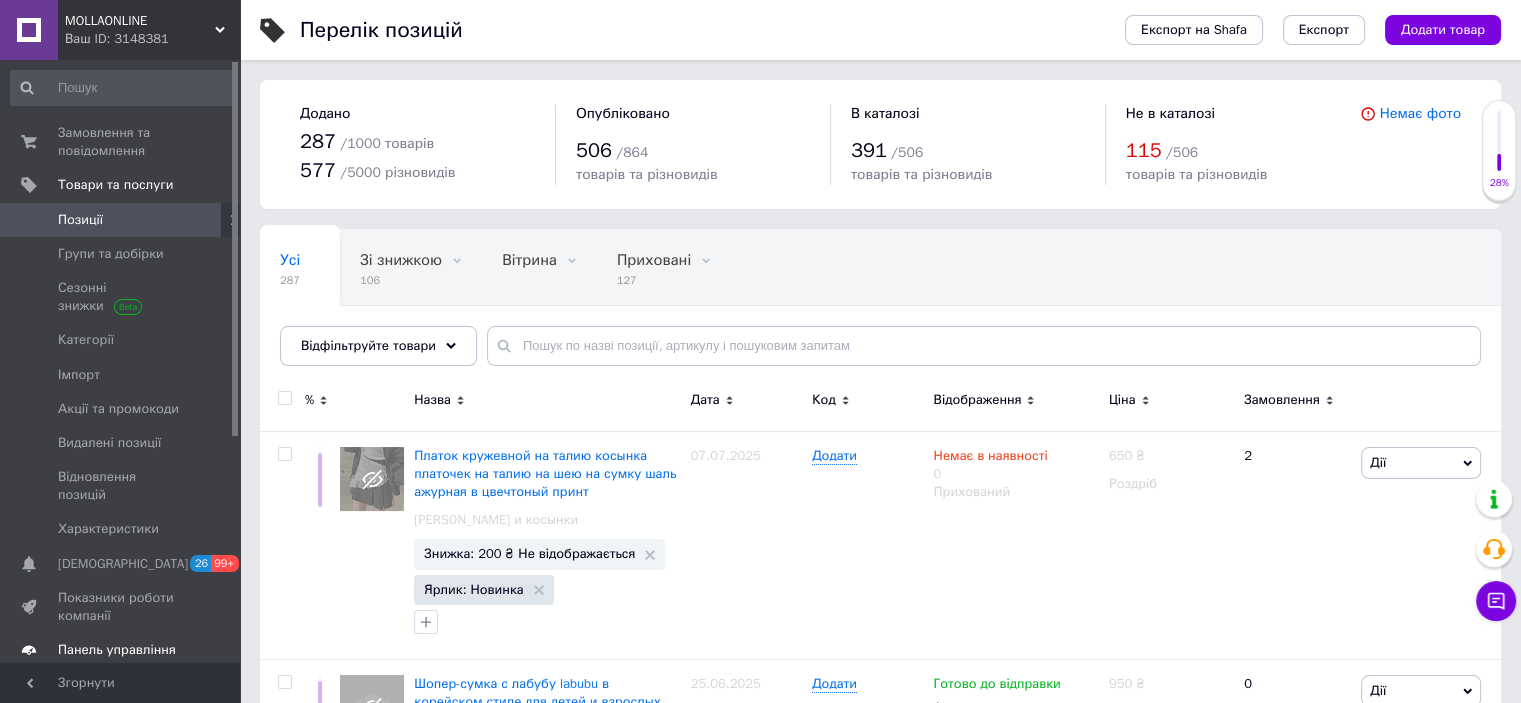 drag, startPoint x: 0, startPoint y: 0, endPoint x: 194, endPoint y: 629, distance: 658.2378 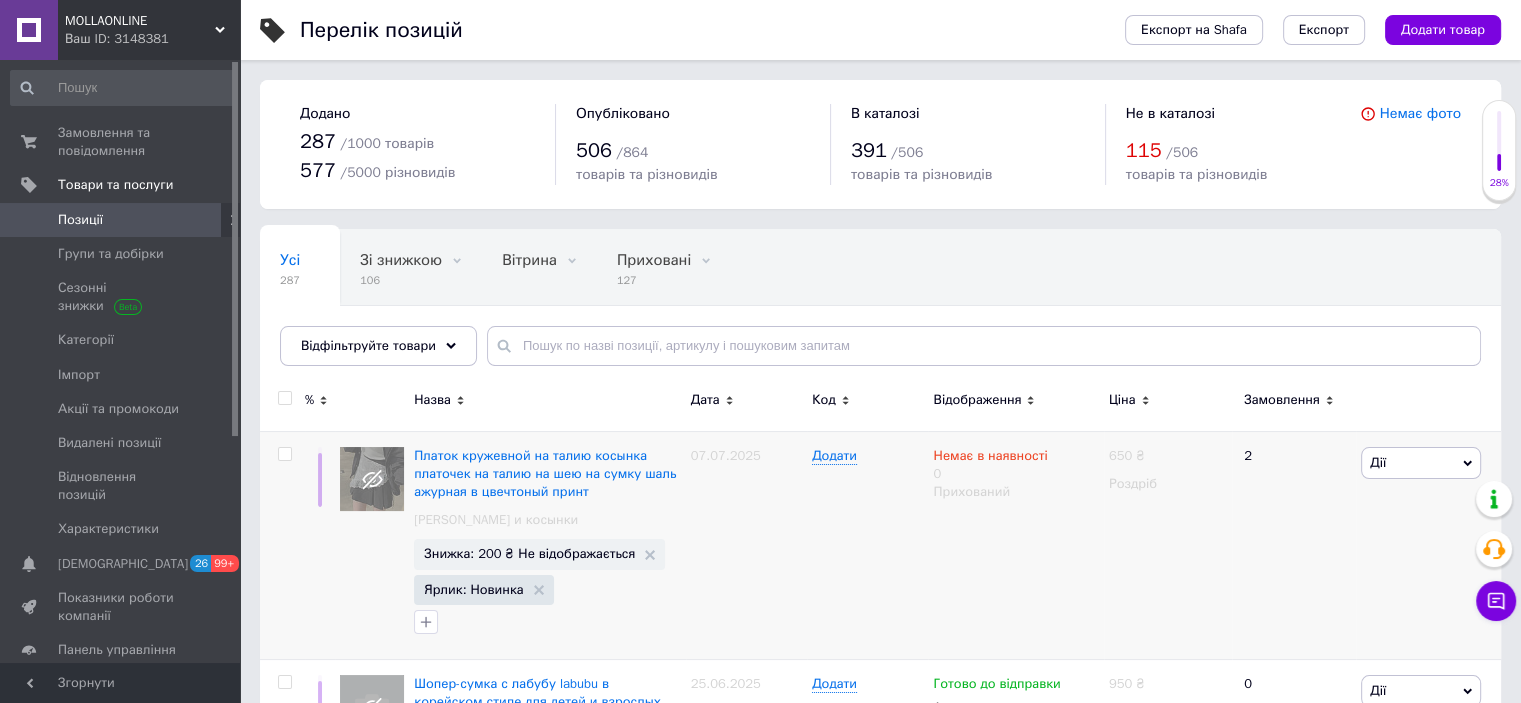 drag, startPoint x: 194, startPoint y: 629, endPoint x: 812, endPoint y: 625, distance: 618.01294 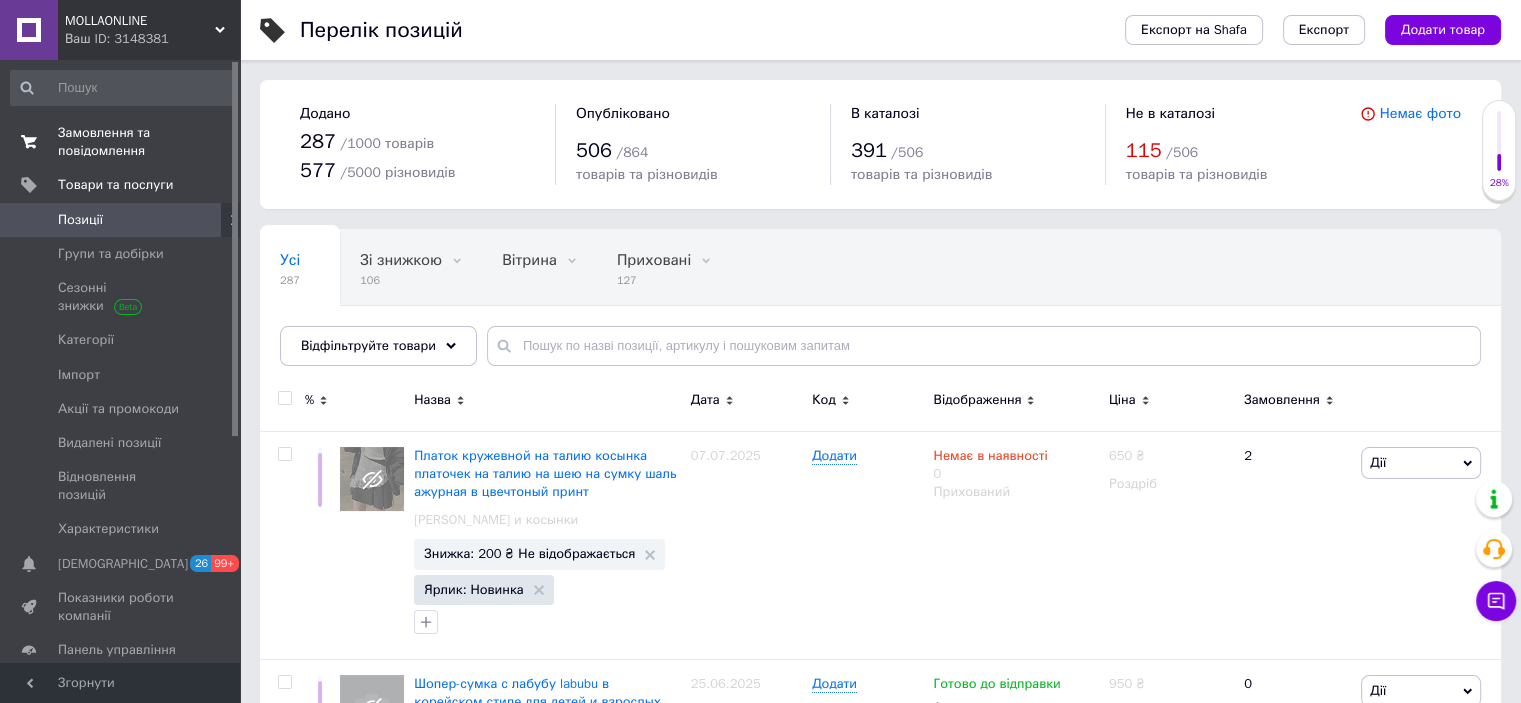 click on "Замовлення та повідомлення" at bounding box center (121, 142) 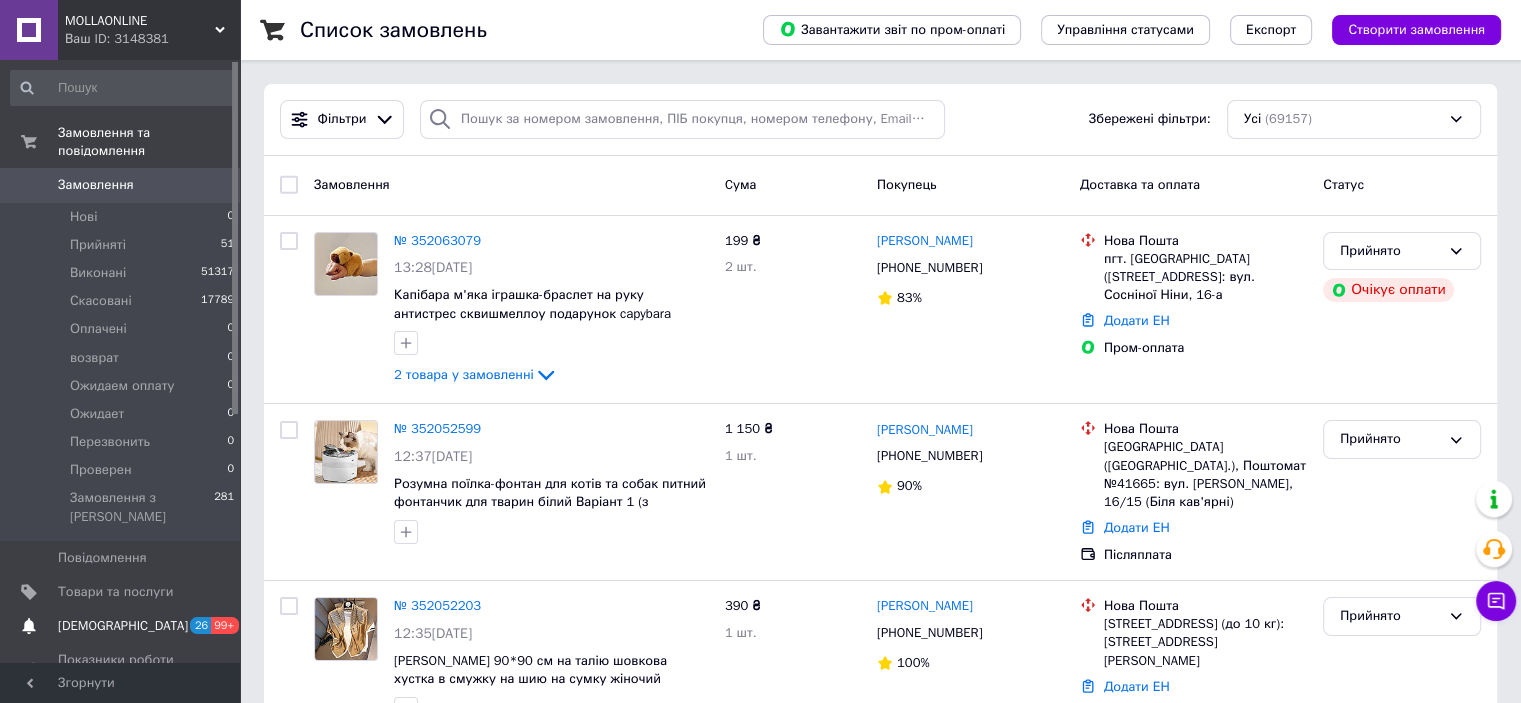 click on "Товари та послуги" at bounding box center [115, 592] 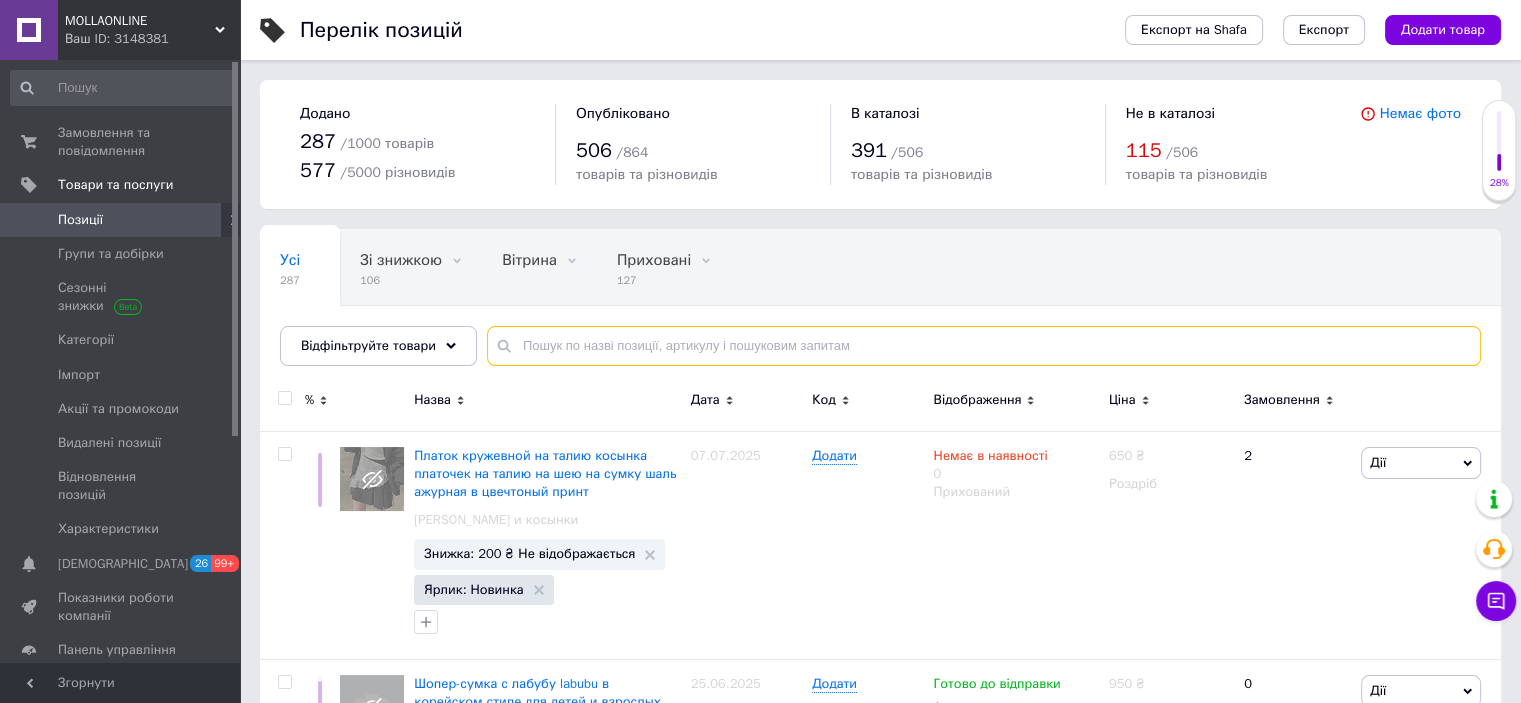 click at bounding box center (984, 346) 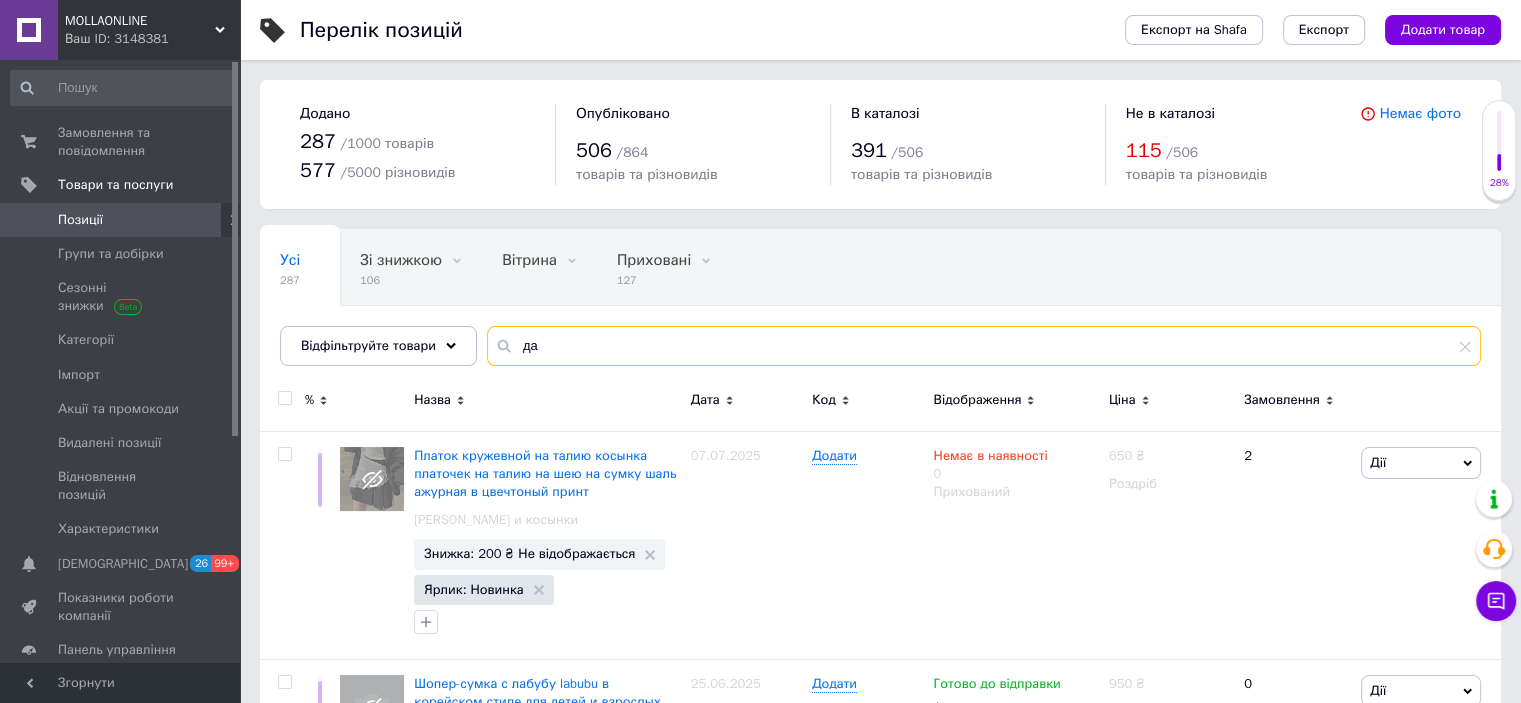 type on "д" 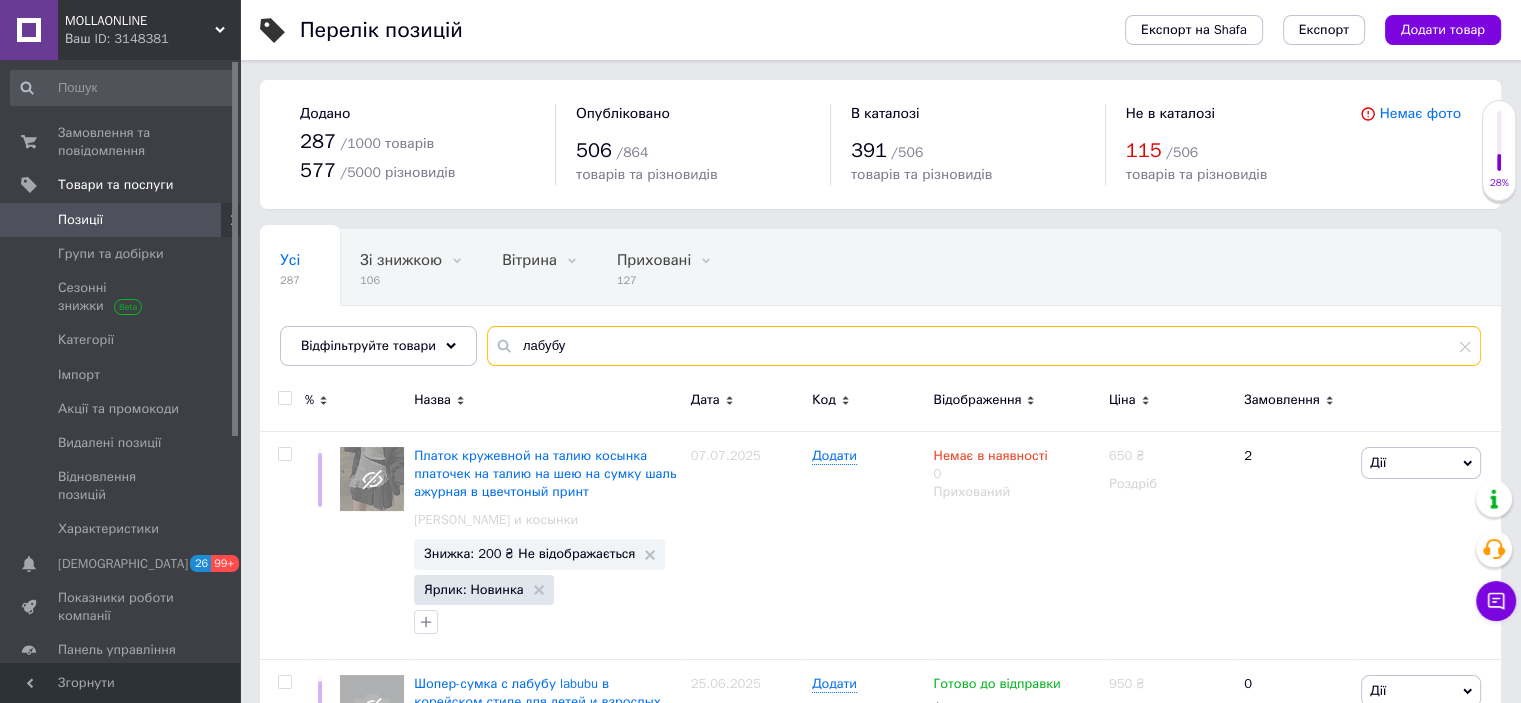 type on "лабубу" 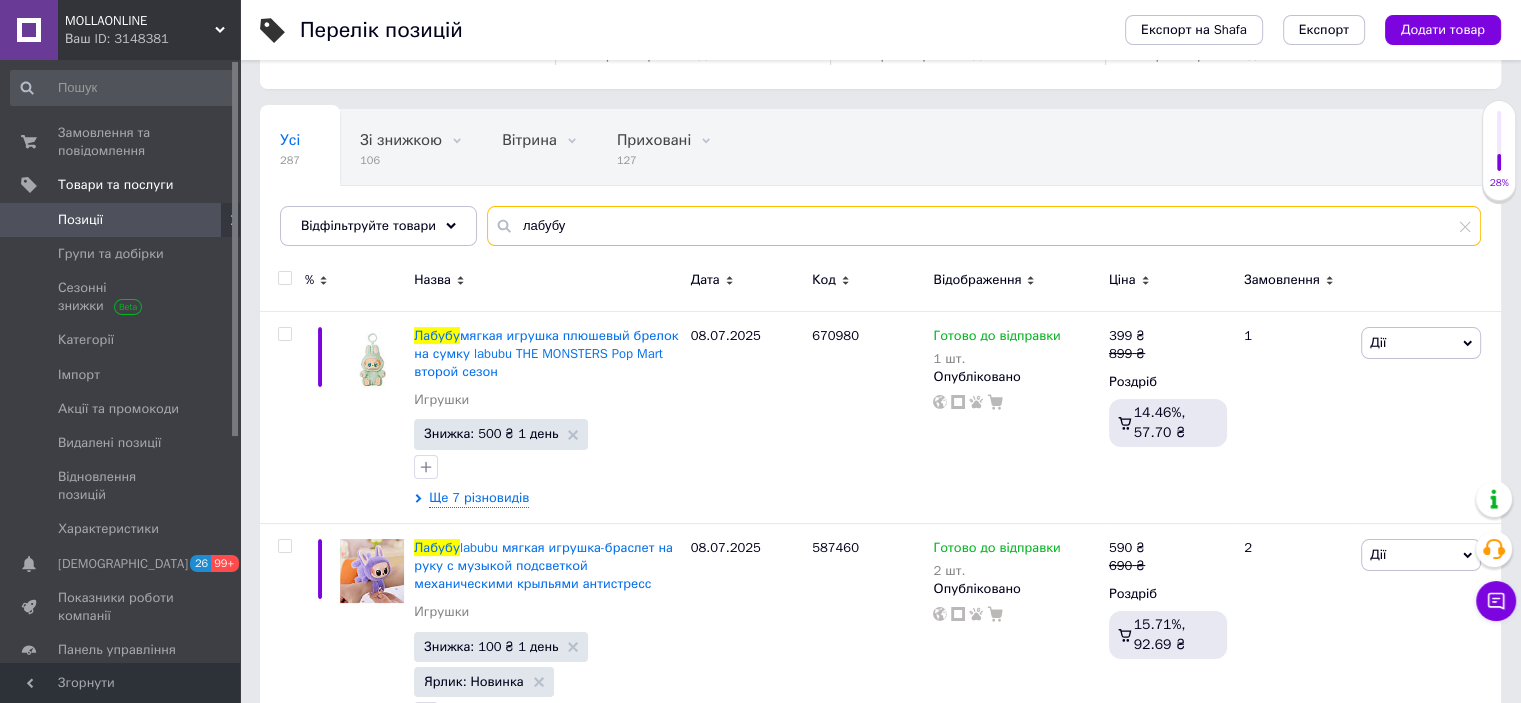 scroll, scrollTop: 200, scrollLeft: 0, axis: vertical 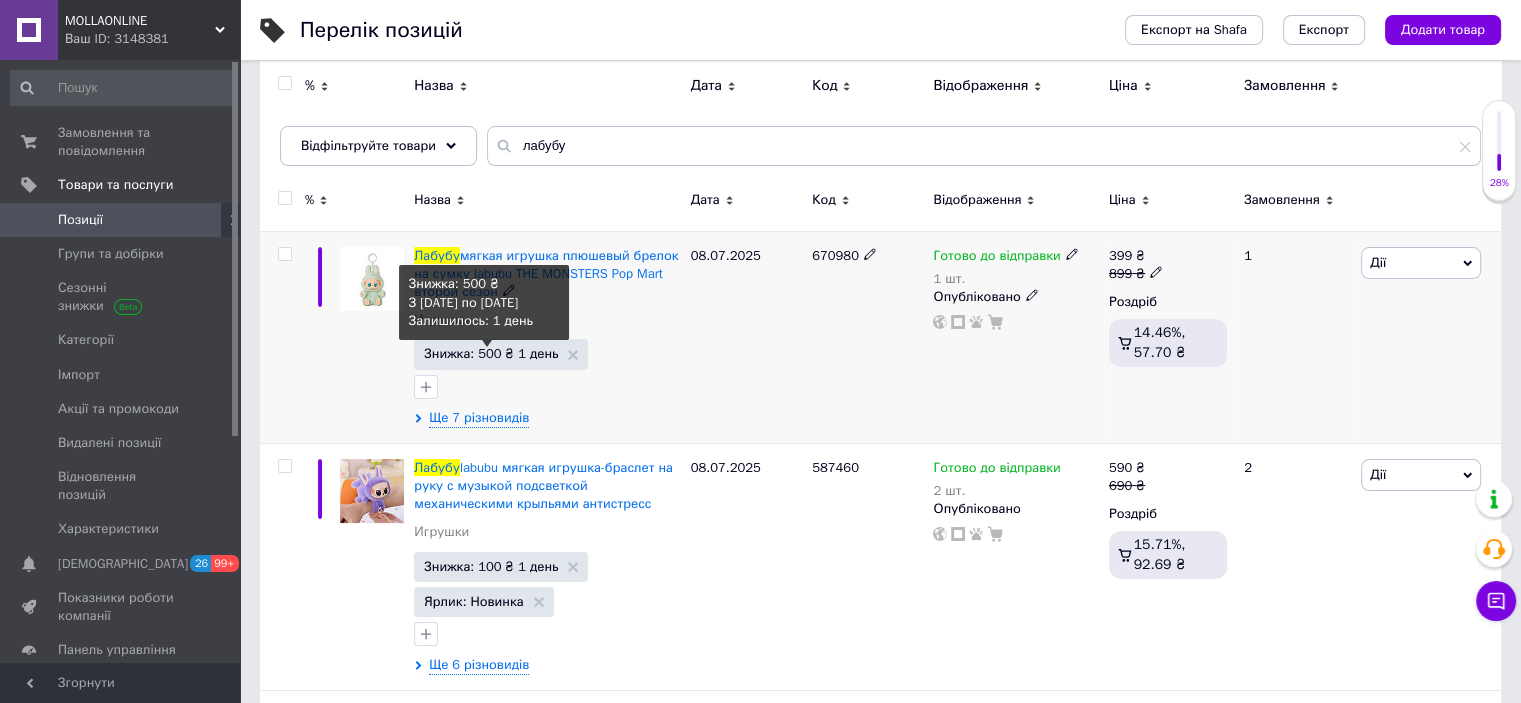 click on "Знижка: 500 ₴ 1 день" at bounding box center (491, 353) 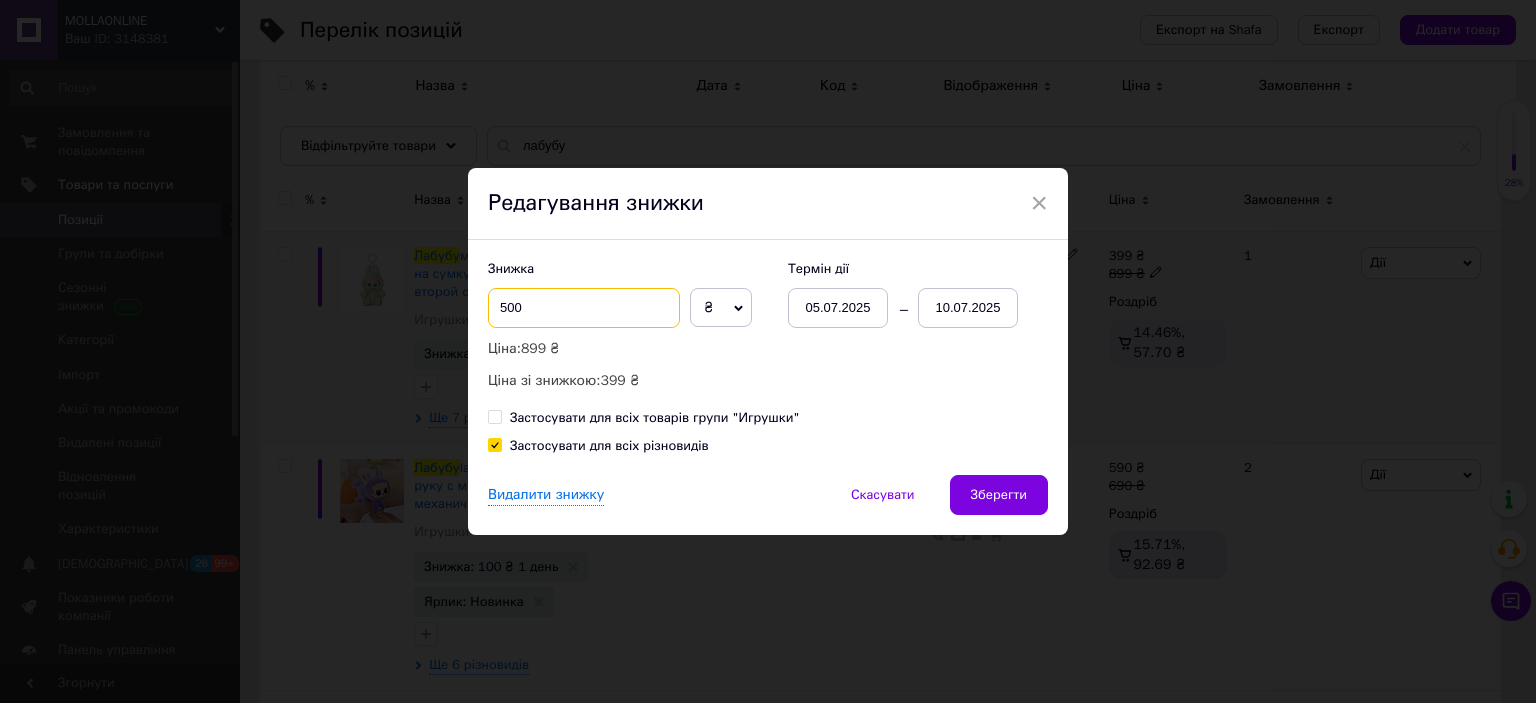 click on "500" at bounding box center [584, 308] 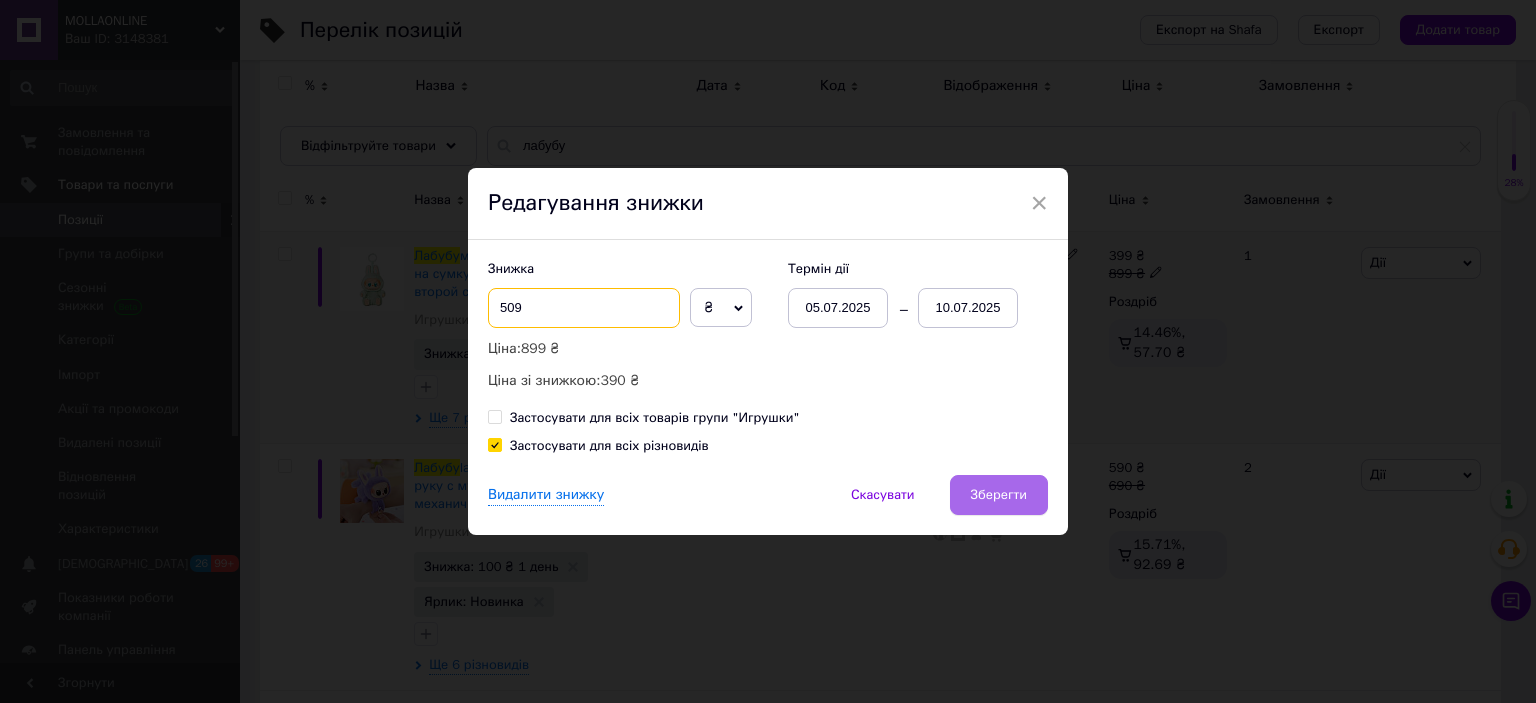 type on "509" 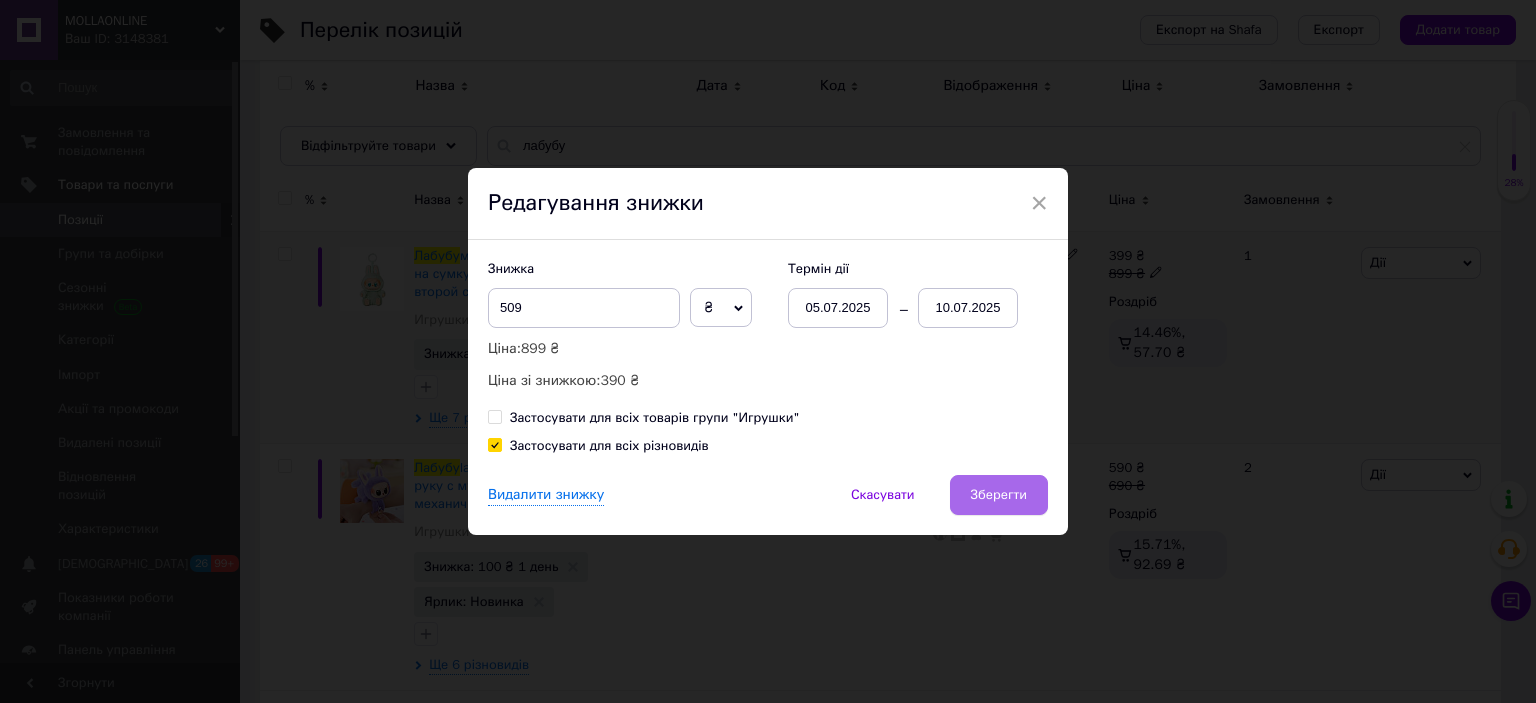 click on "Зберегти" at bounding box center [999, 495] 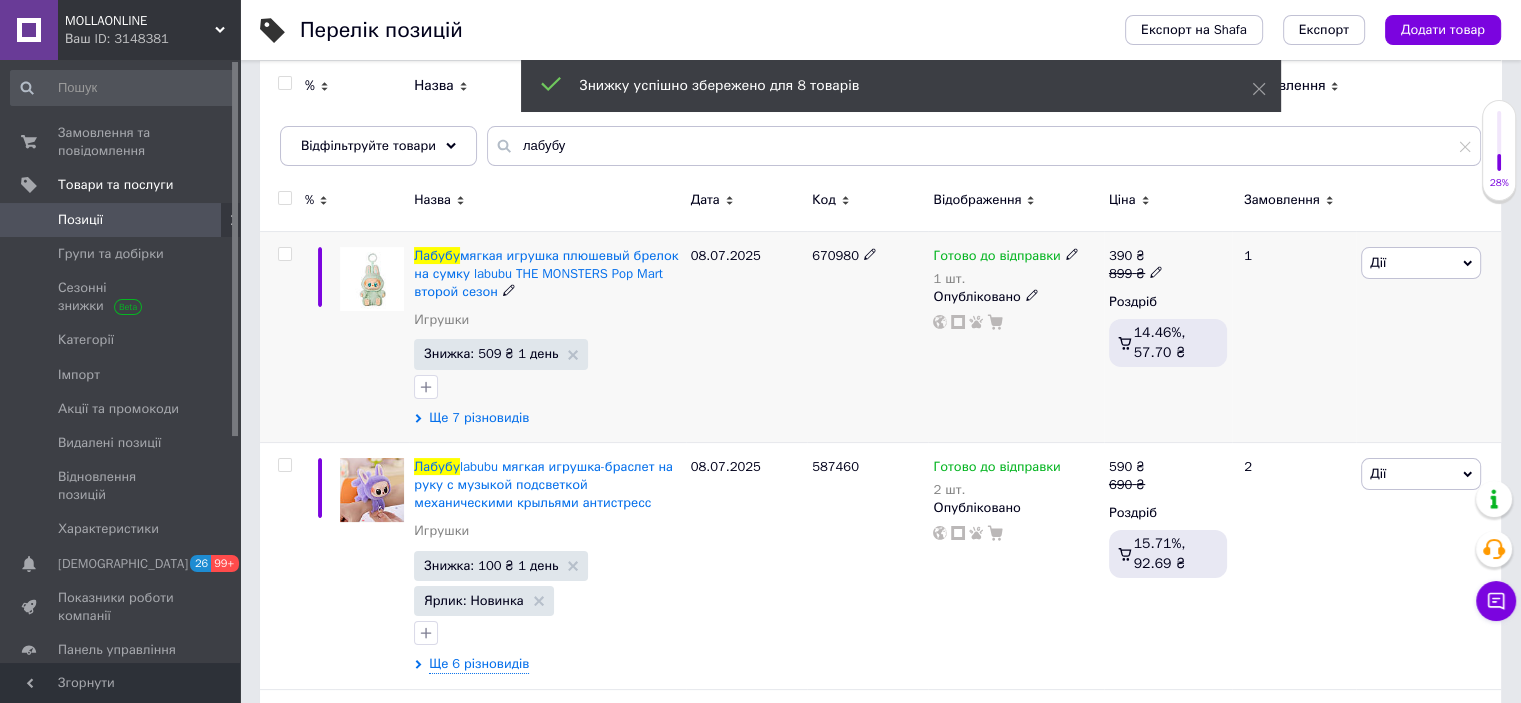 click on "Ще 7 різновидів" at bounding box center [479, 418] 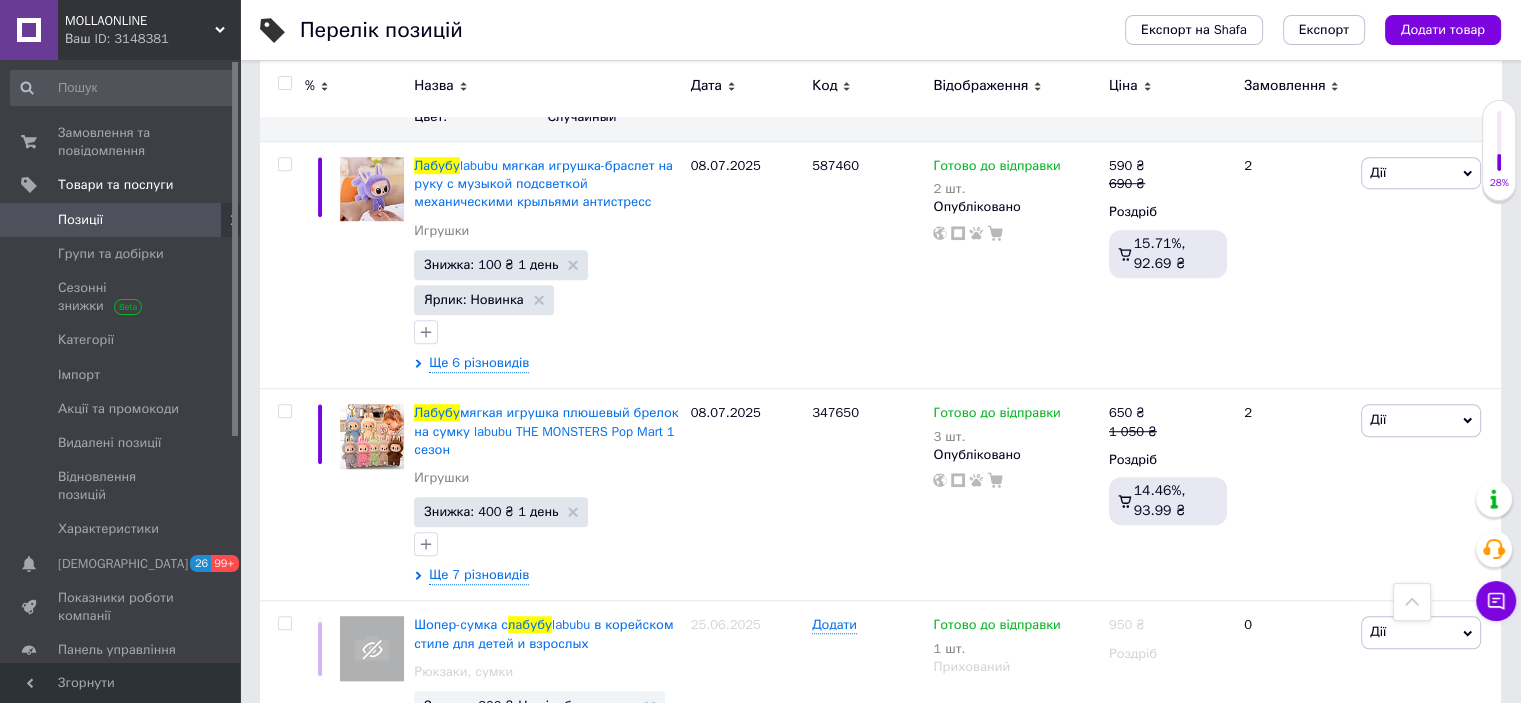scroll, scrollTop: 1300, scrollLeft: 0, axis: vertical 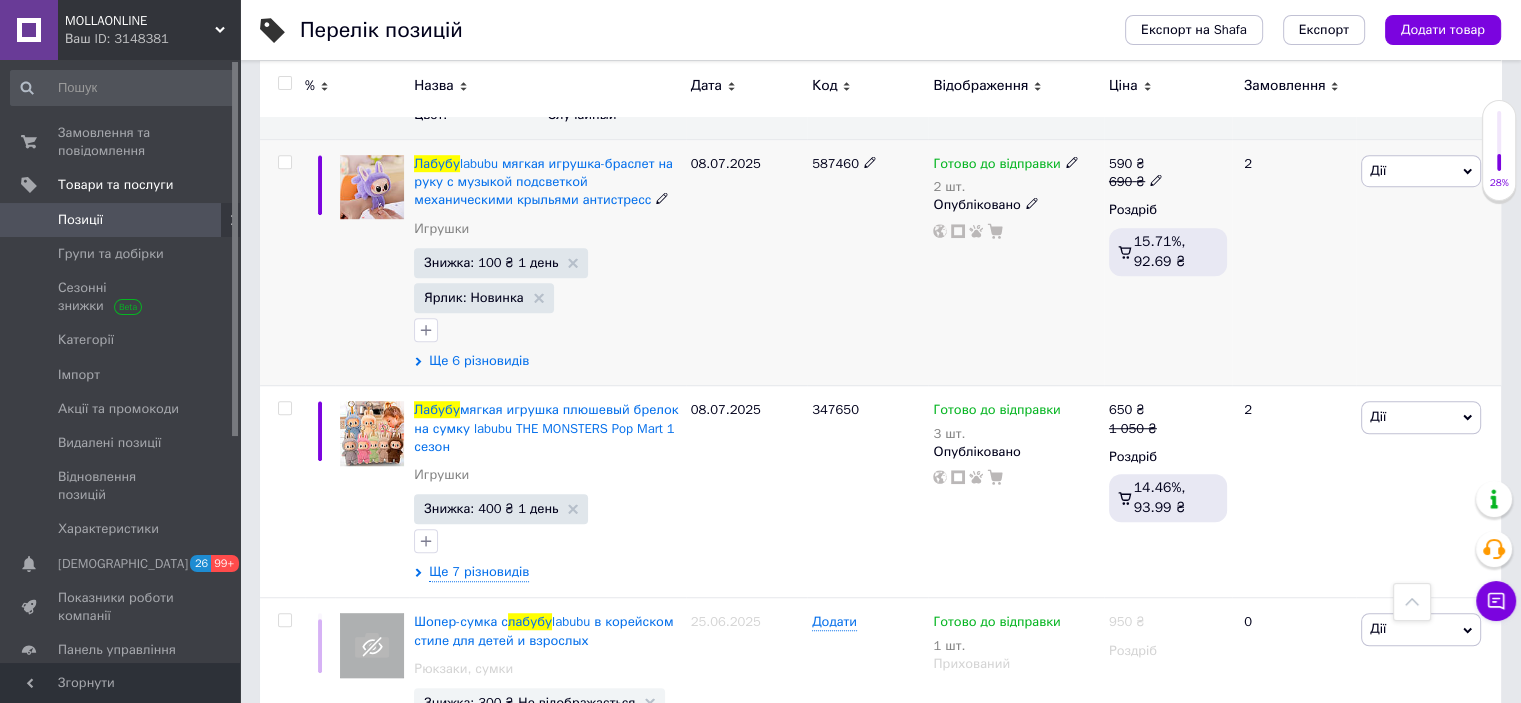 click on "Ще 6 різновидів" at bounding box center (479, 361) 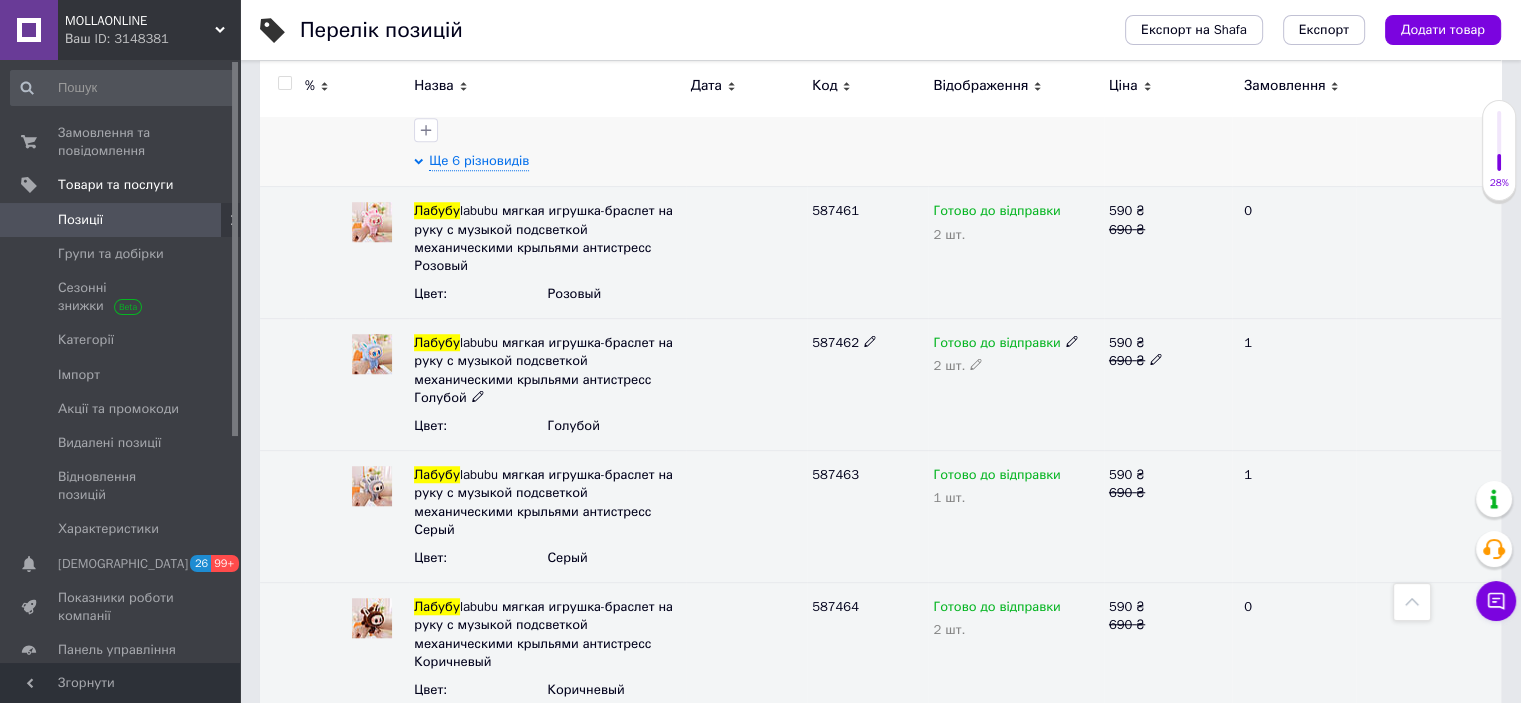 scroll, scrollTop: 1700, scrollLeft: 0, axis: vertical 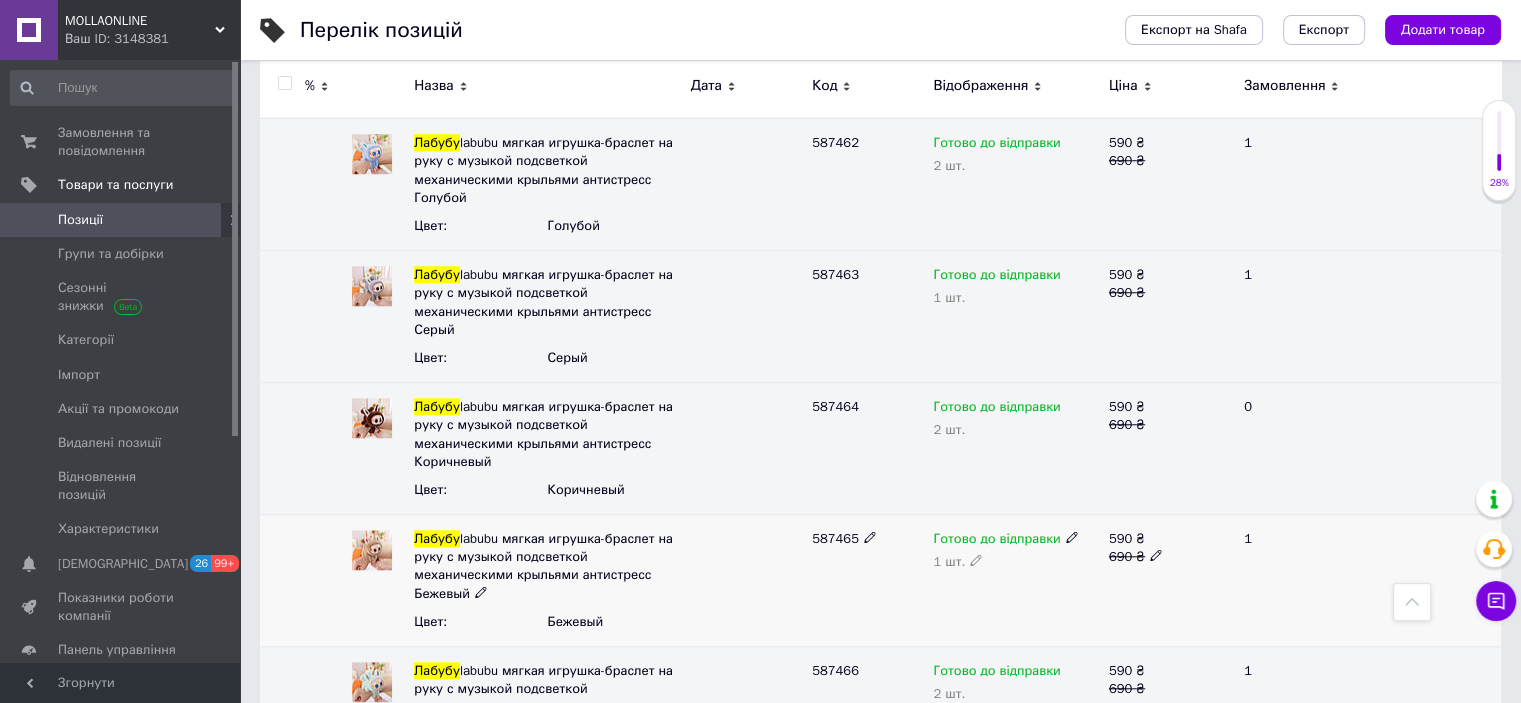 click on "587465" at bounding box center (835, 538) 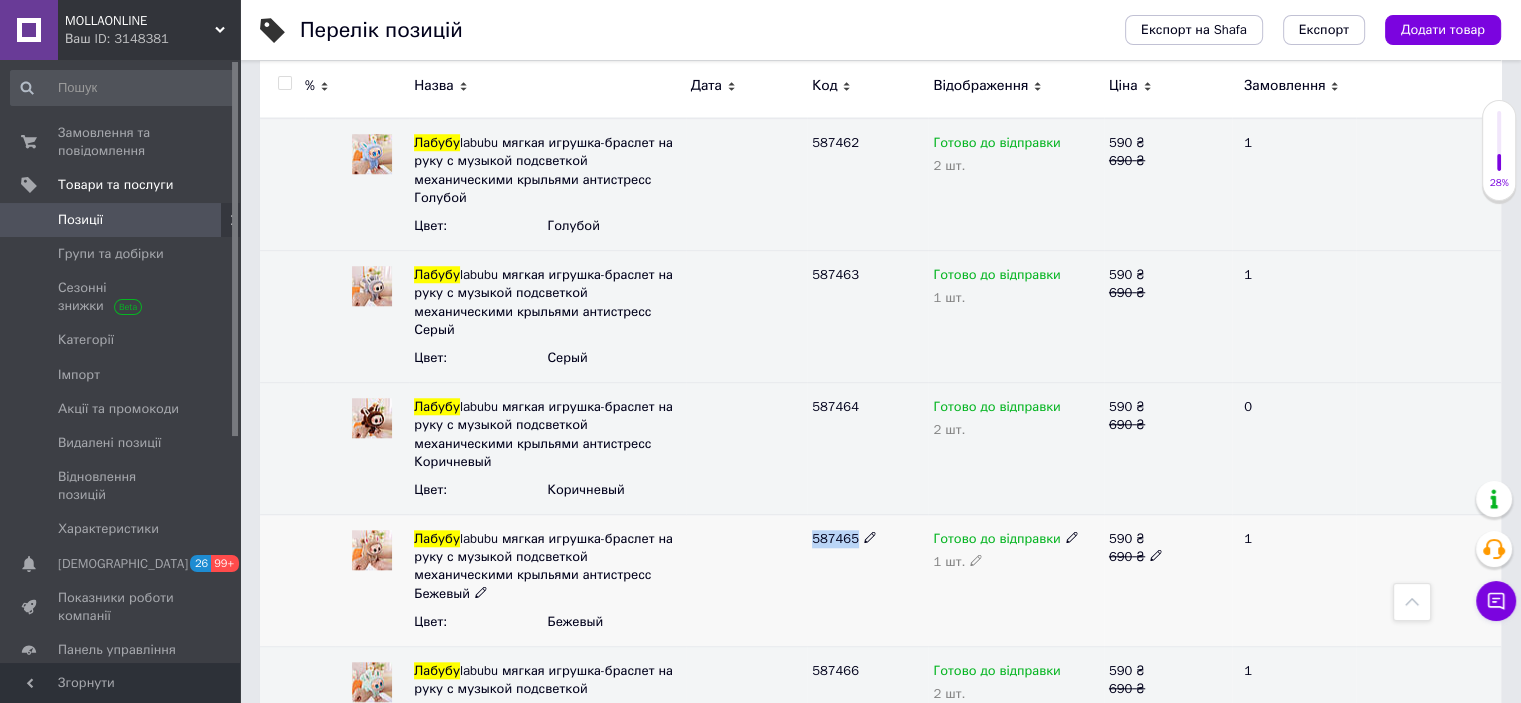 click on "587465" at bounding box center (835, 538) 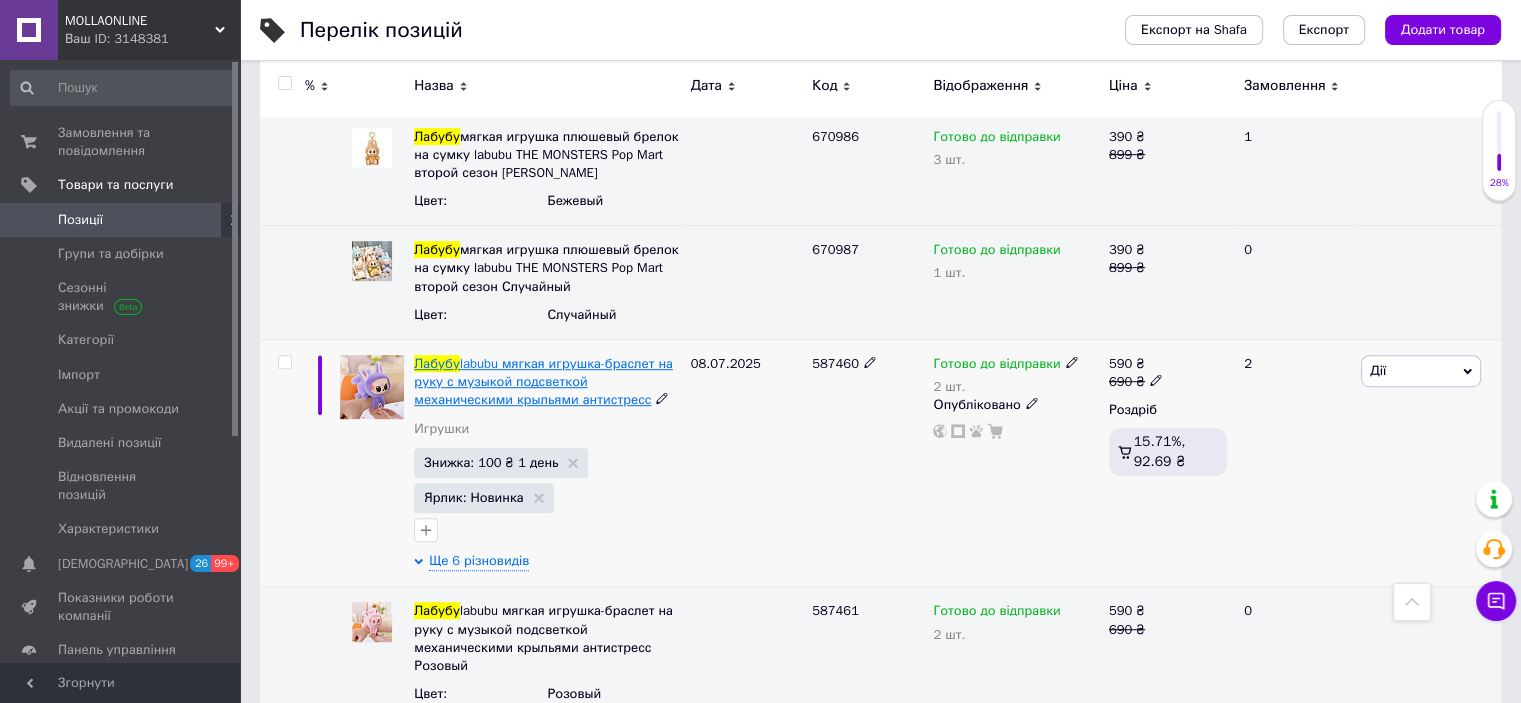 click on "labubu мягкая игрушка-браслет на руку с музыкой подсветкой механическими крыльями антистресс" at bounding box center [543, 381] 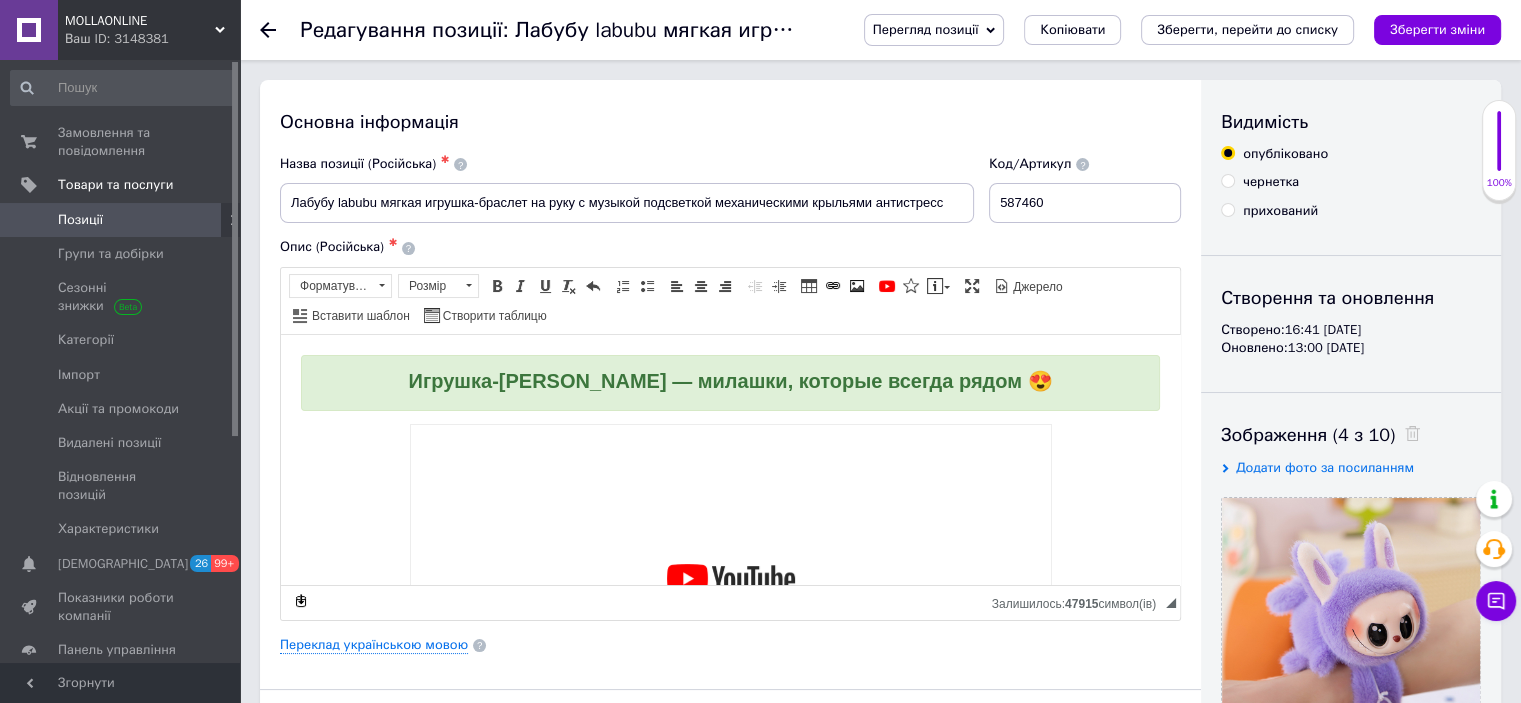 scroll, scrollTop: 0, scrollLeft: 0, axis: both 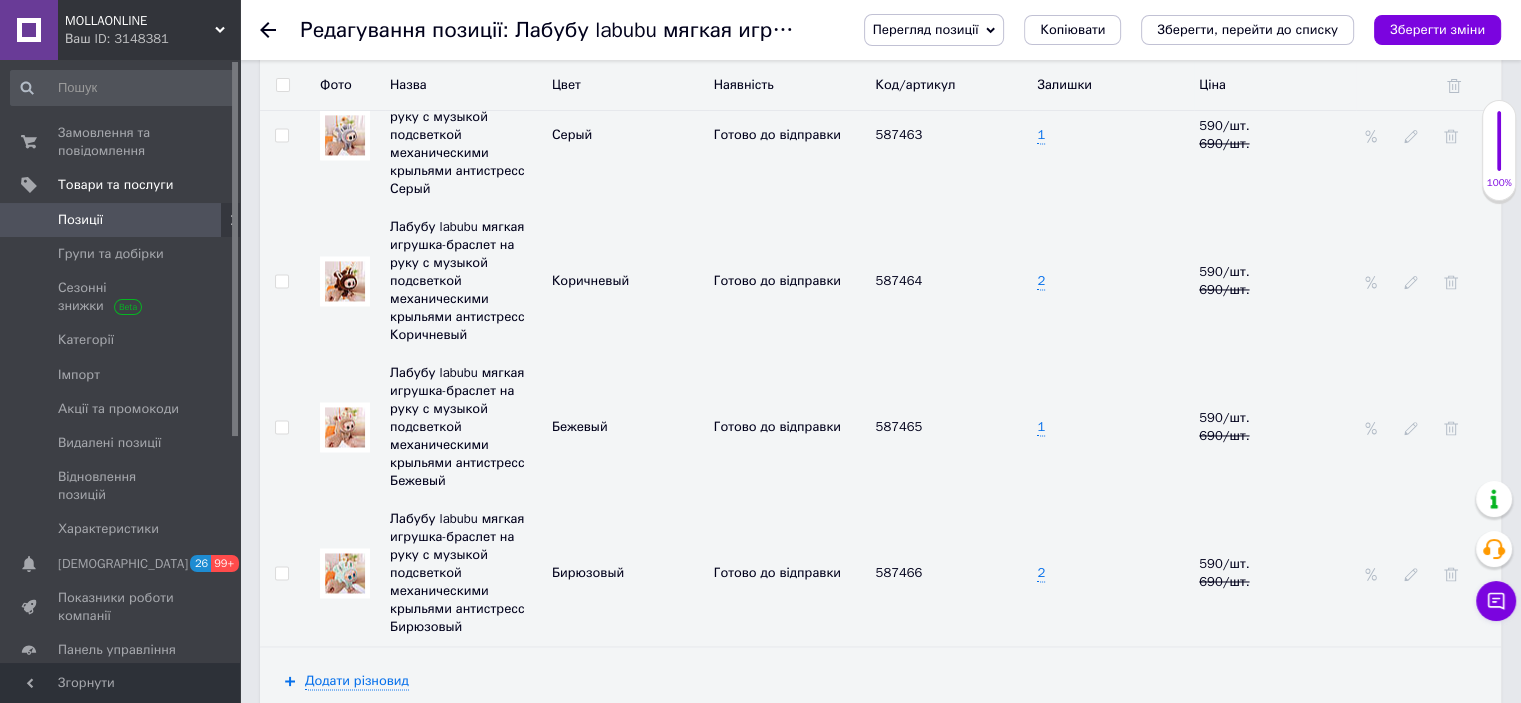 click at bounding box center [281, 427] 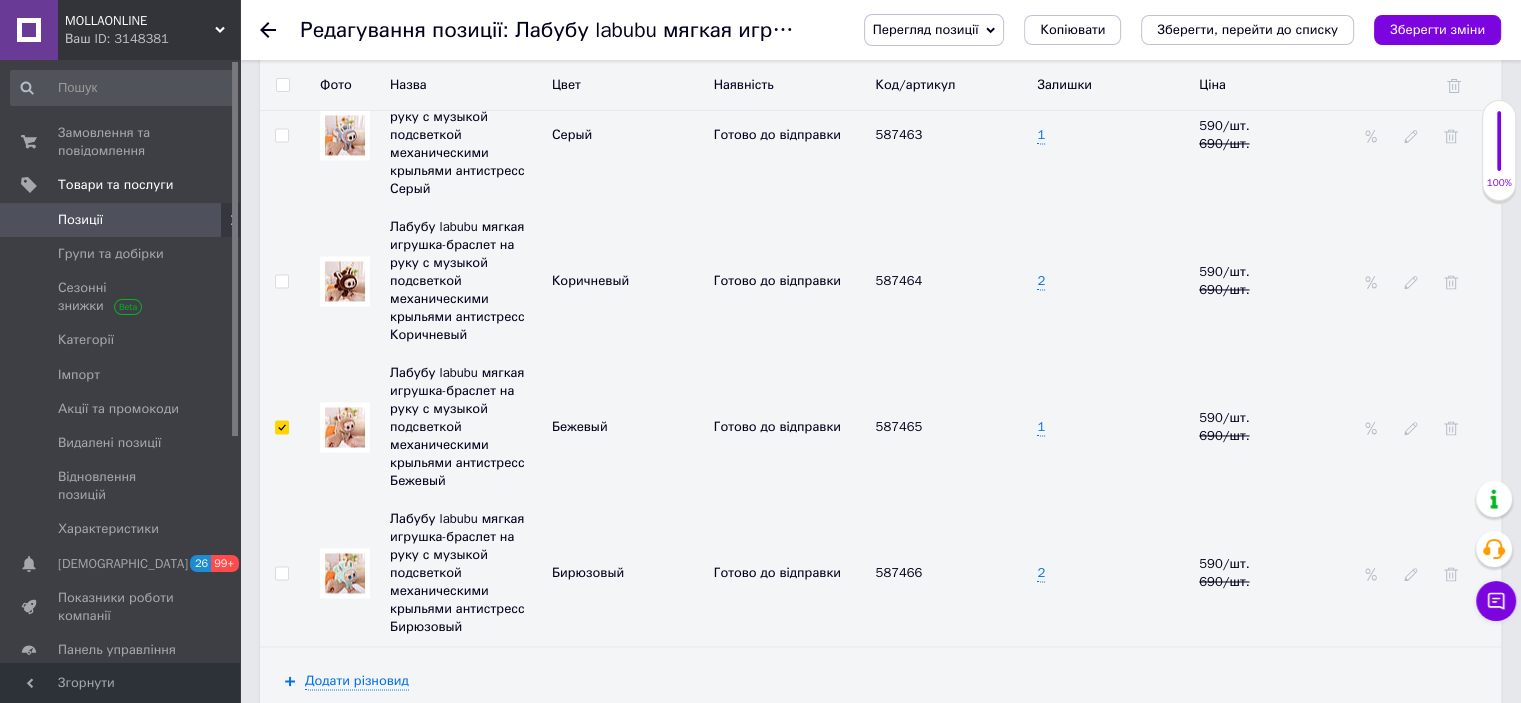 checkbox on "true" 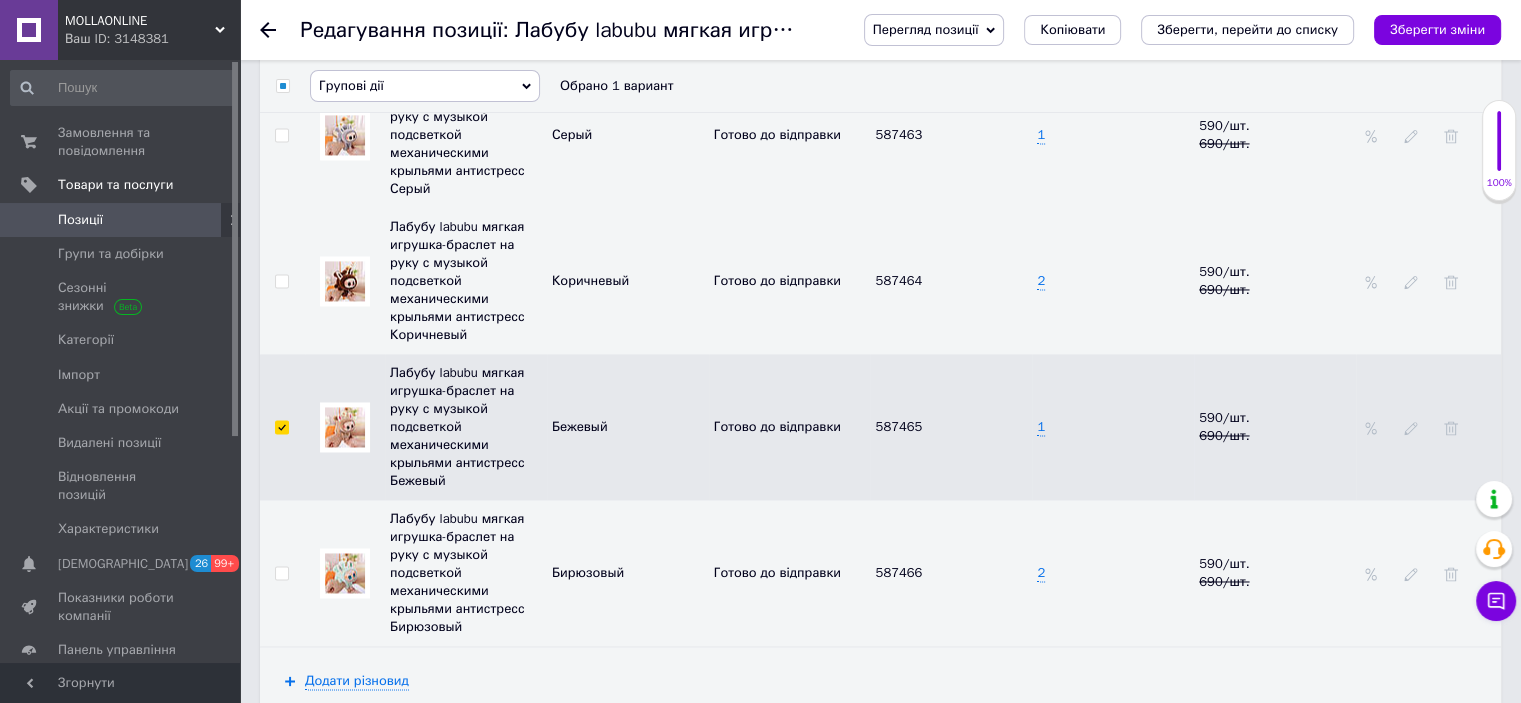 click on "Групові дії" at bounding box center (351, 85) 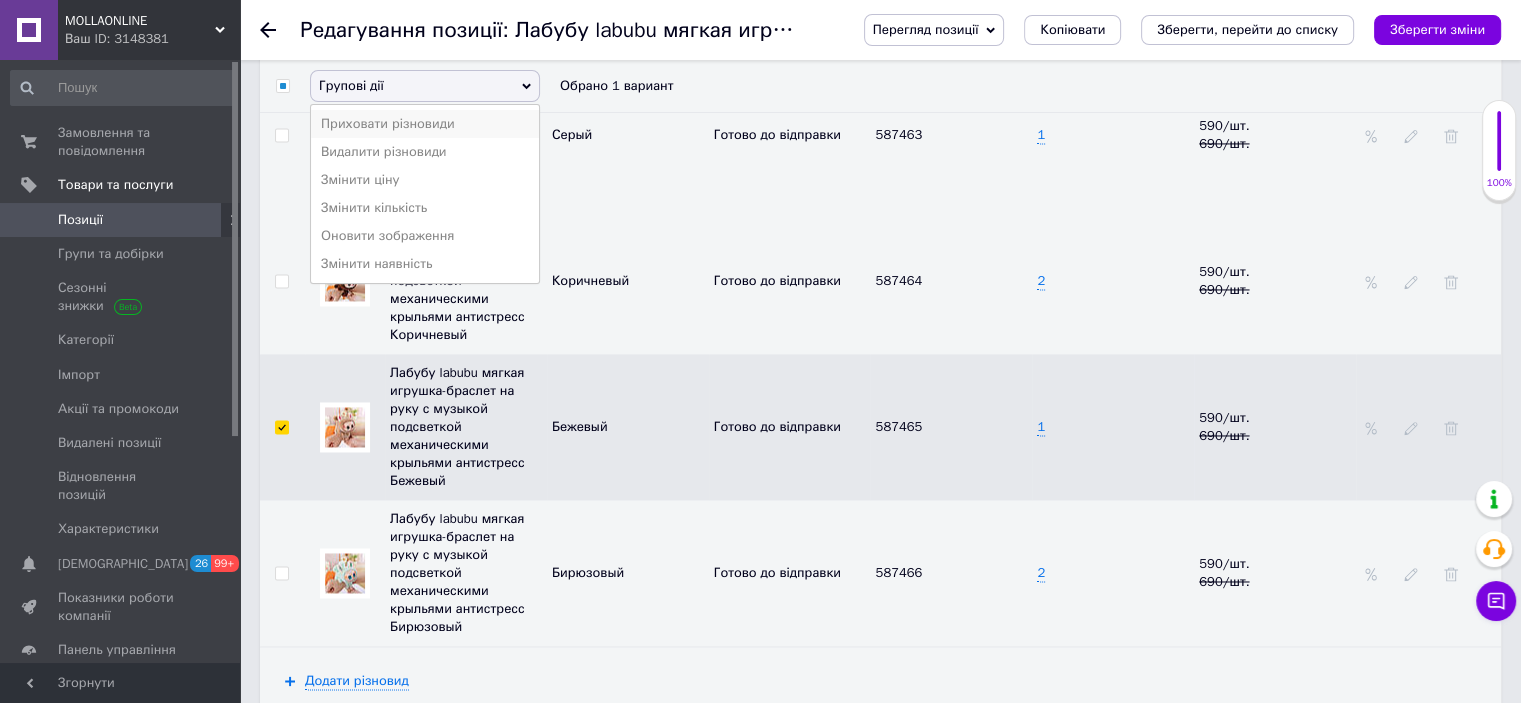 click on "Приховати різновиди" at bounding box center [425, 124] 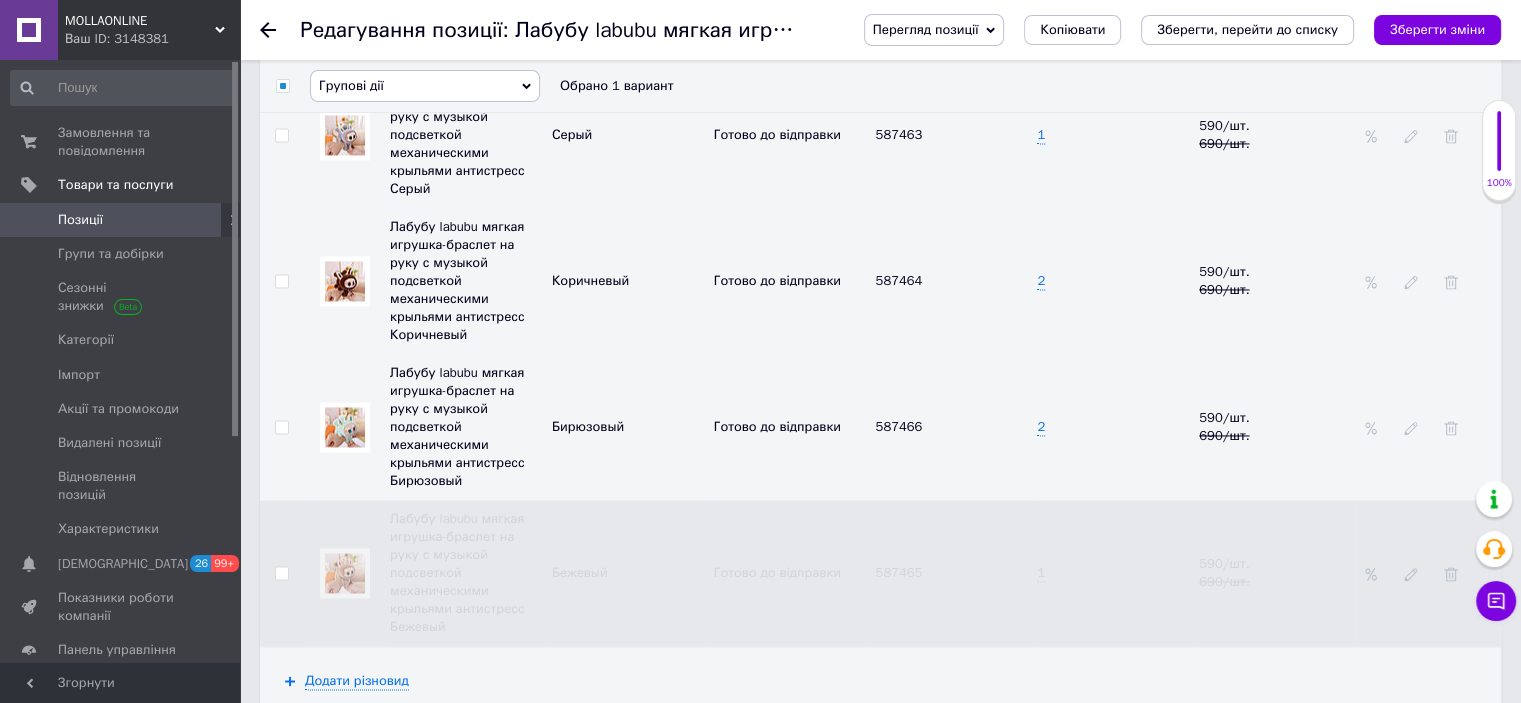 checkbox on "false" 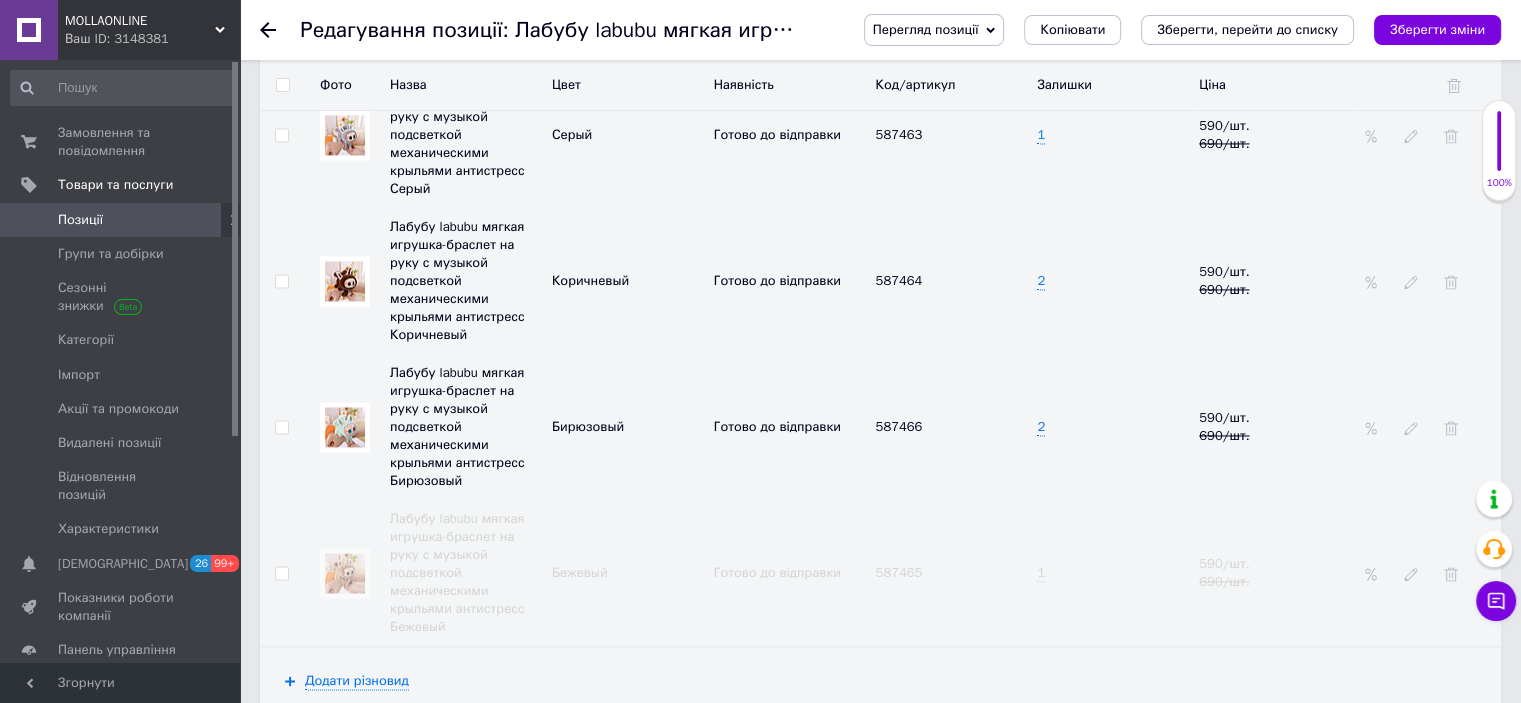 click on "Зберегти зміни" at bounding box center [1437, 29] 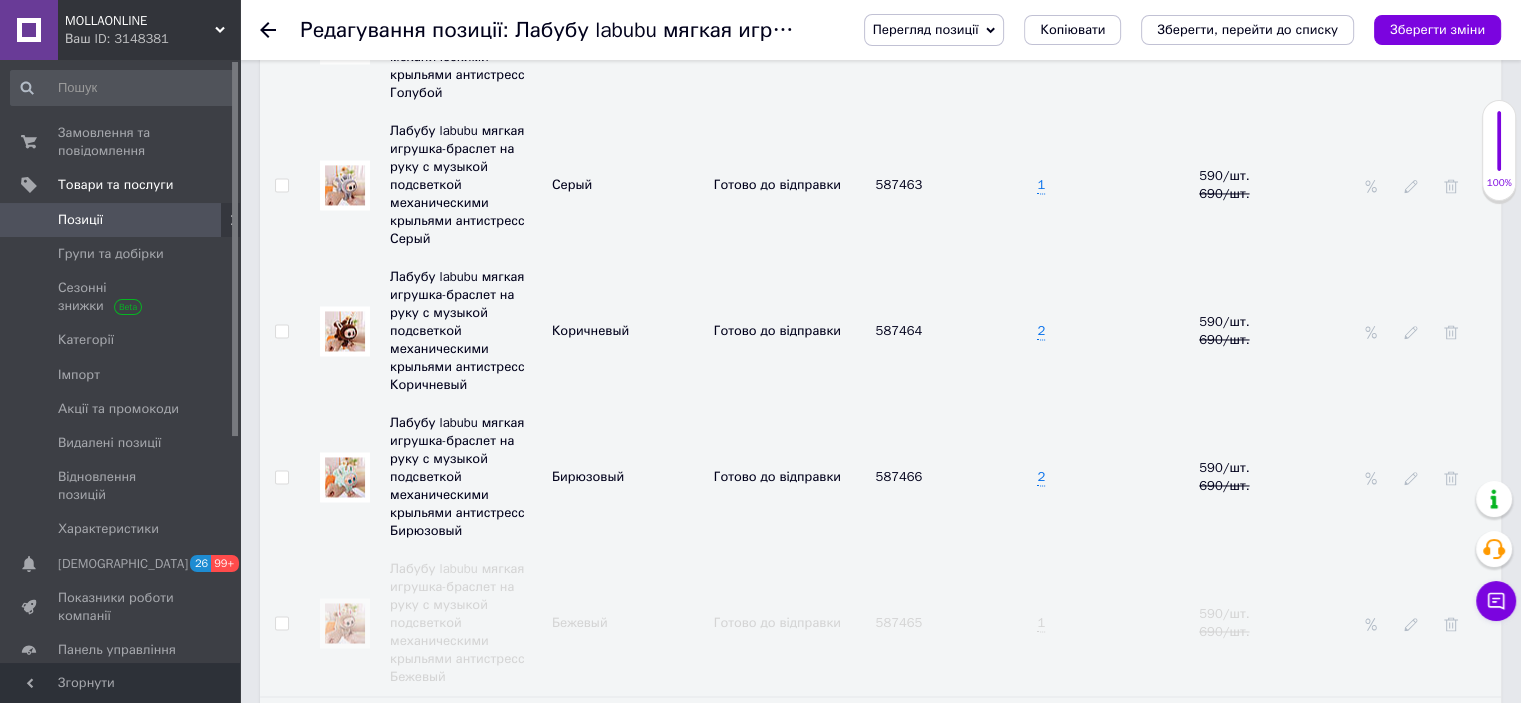 click on "Зберегти зміни" at bounding box center [1437, 29] 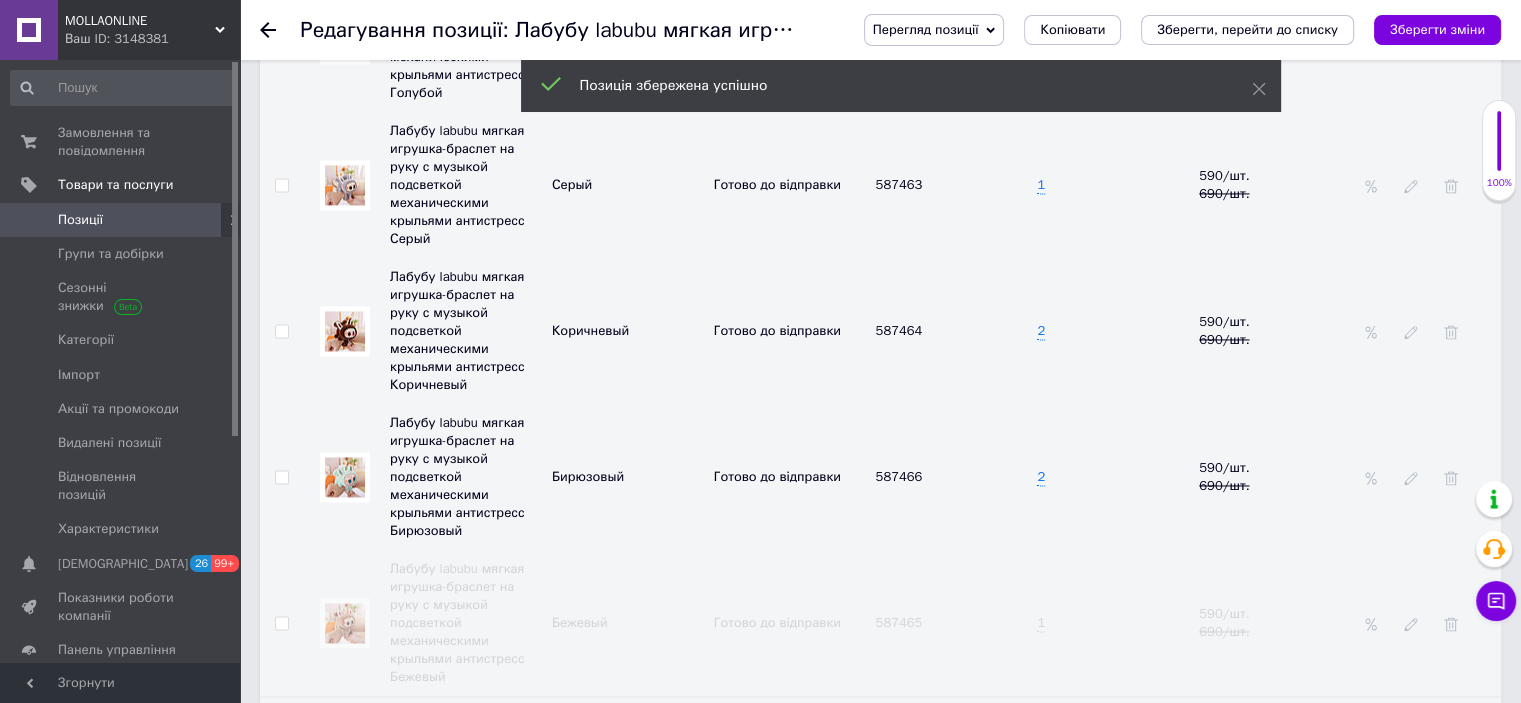 click on "Позиції" at bounding box center (80, 220) 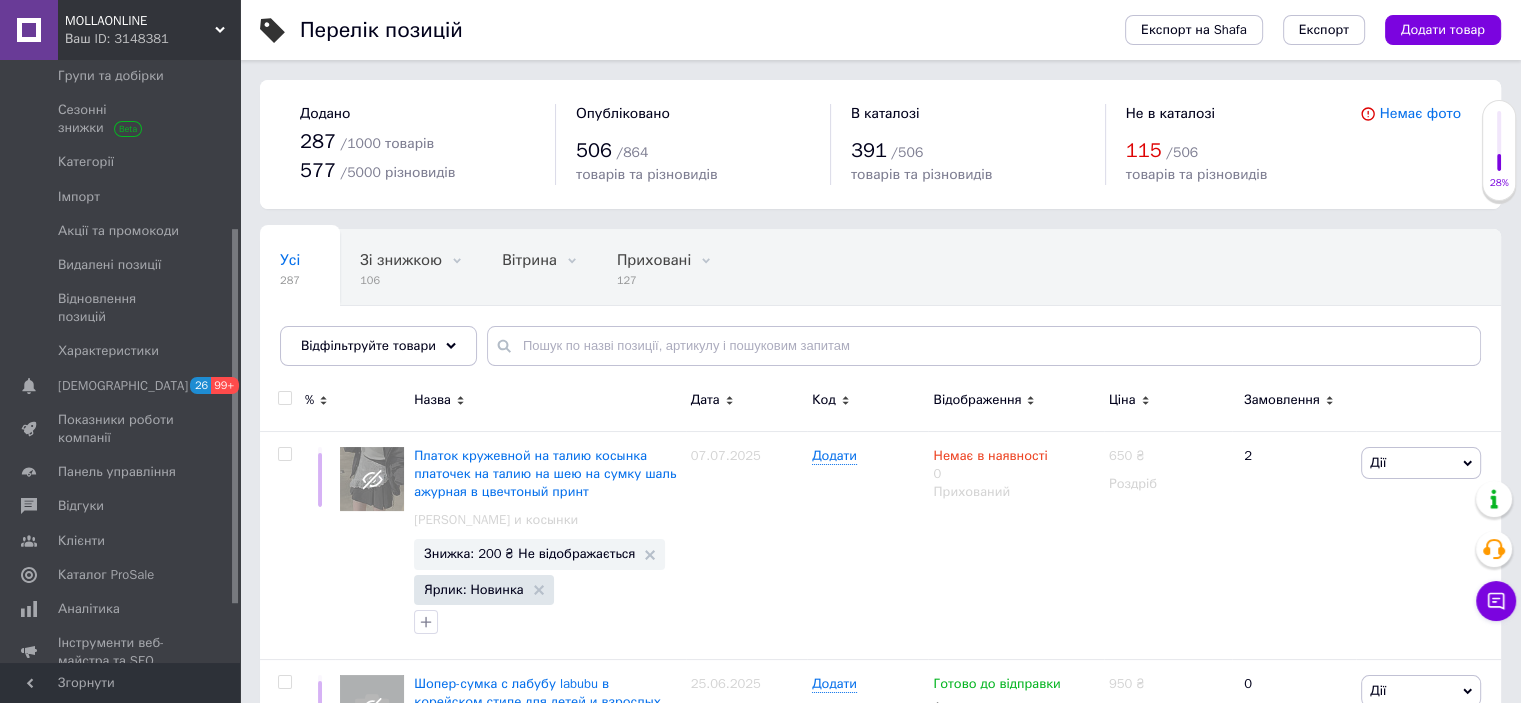 scroll, scrollTop: 300, scrollLeft: 0, axis: vertical 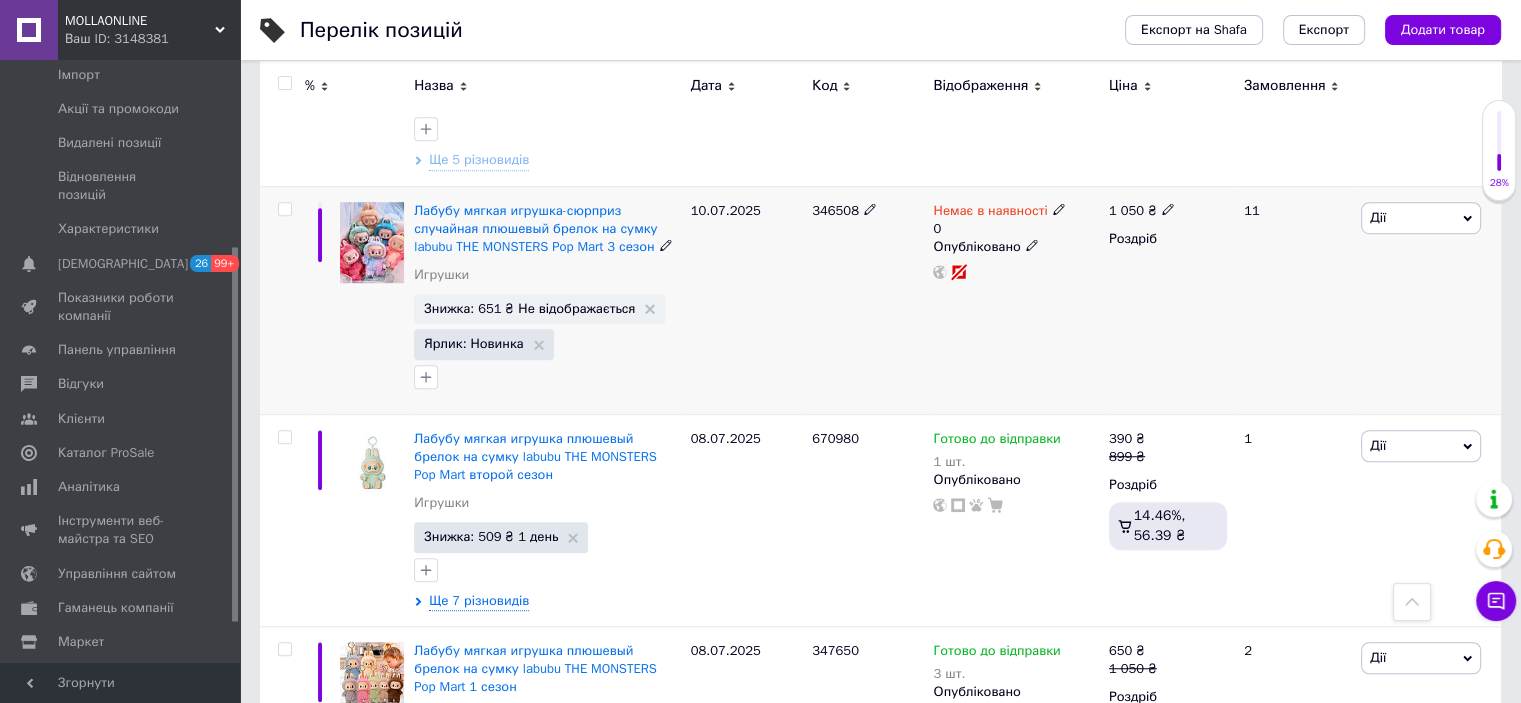 click 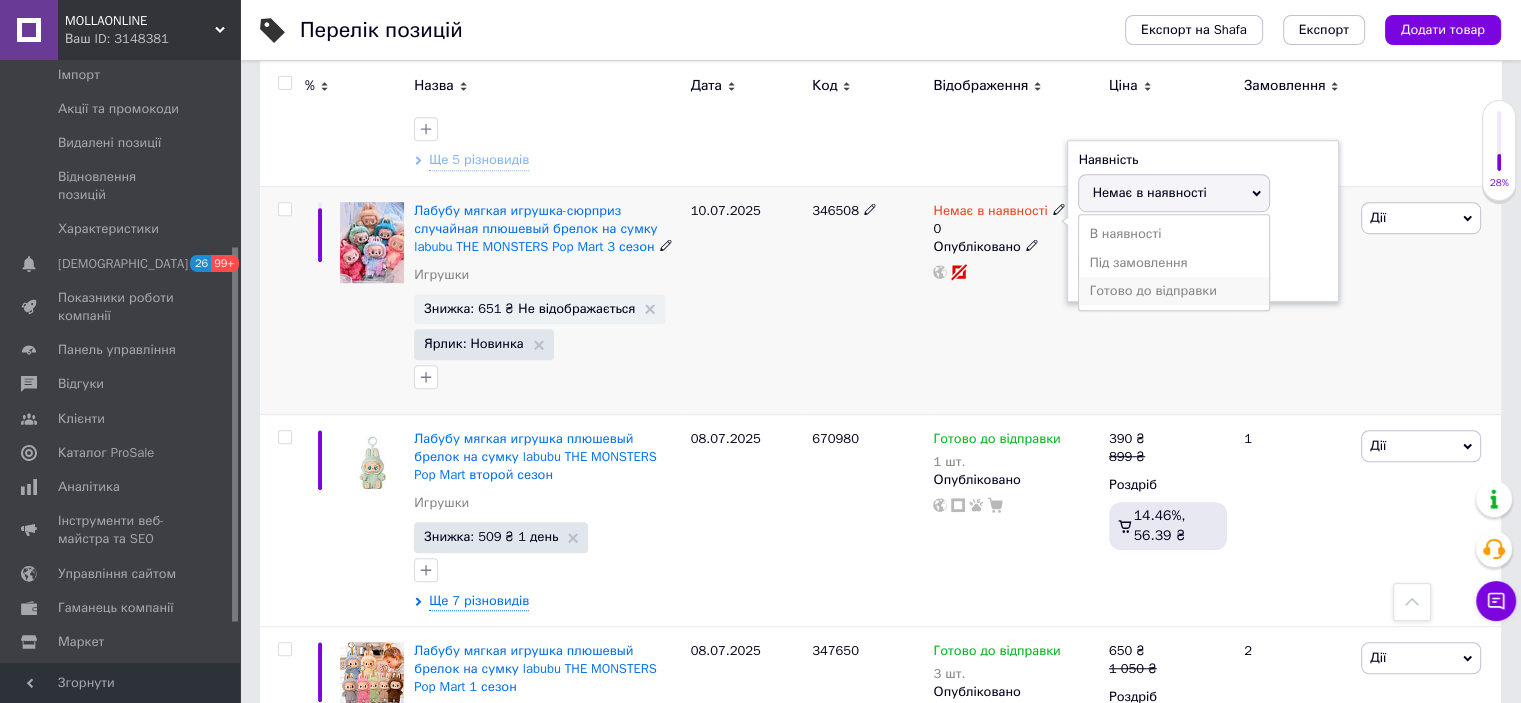click on "Готово до відправки" at bounding box center [1174, 291] 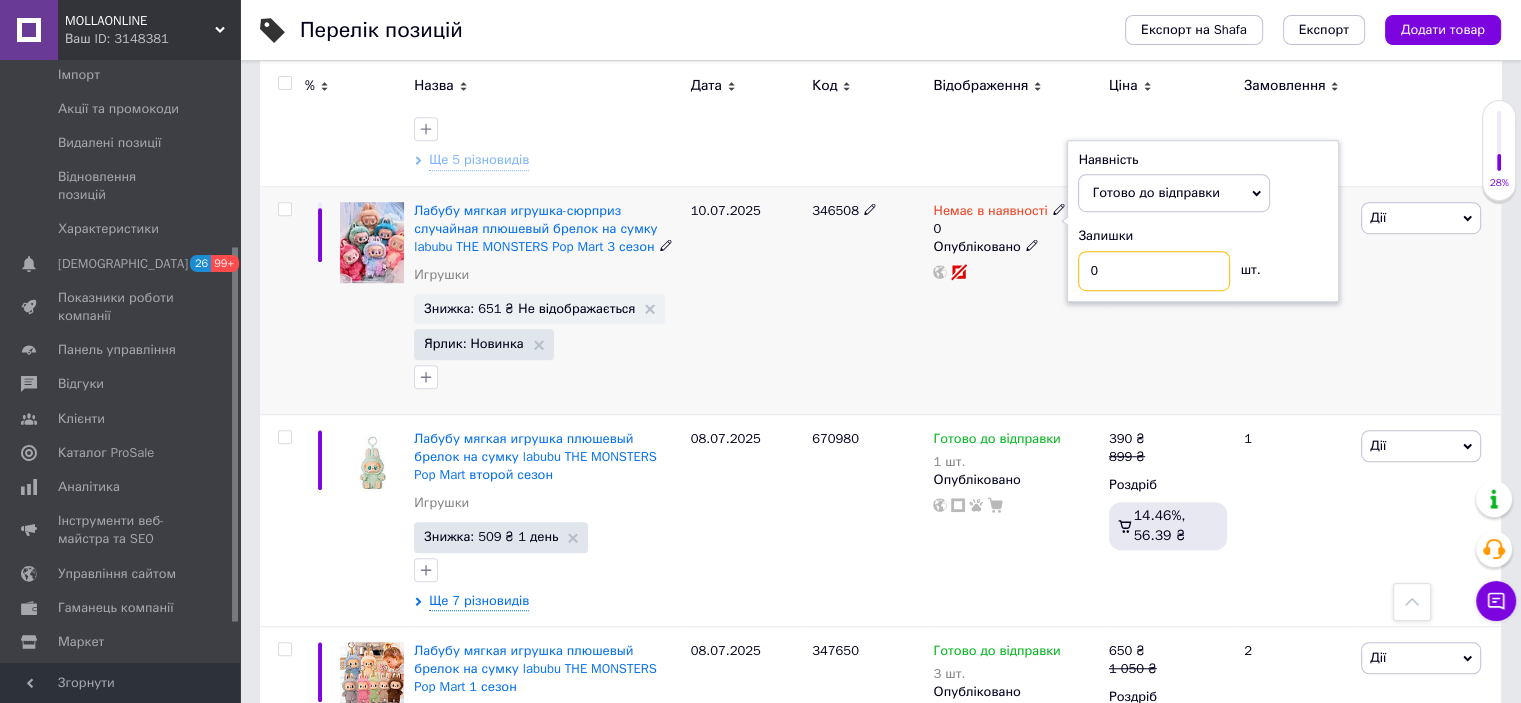 click on "0" at bounding box center (1154, 271) 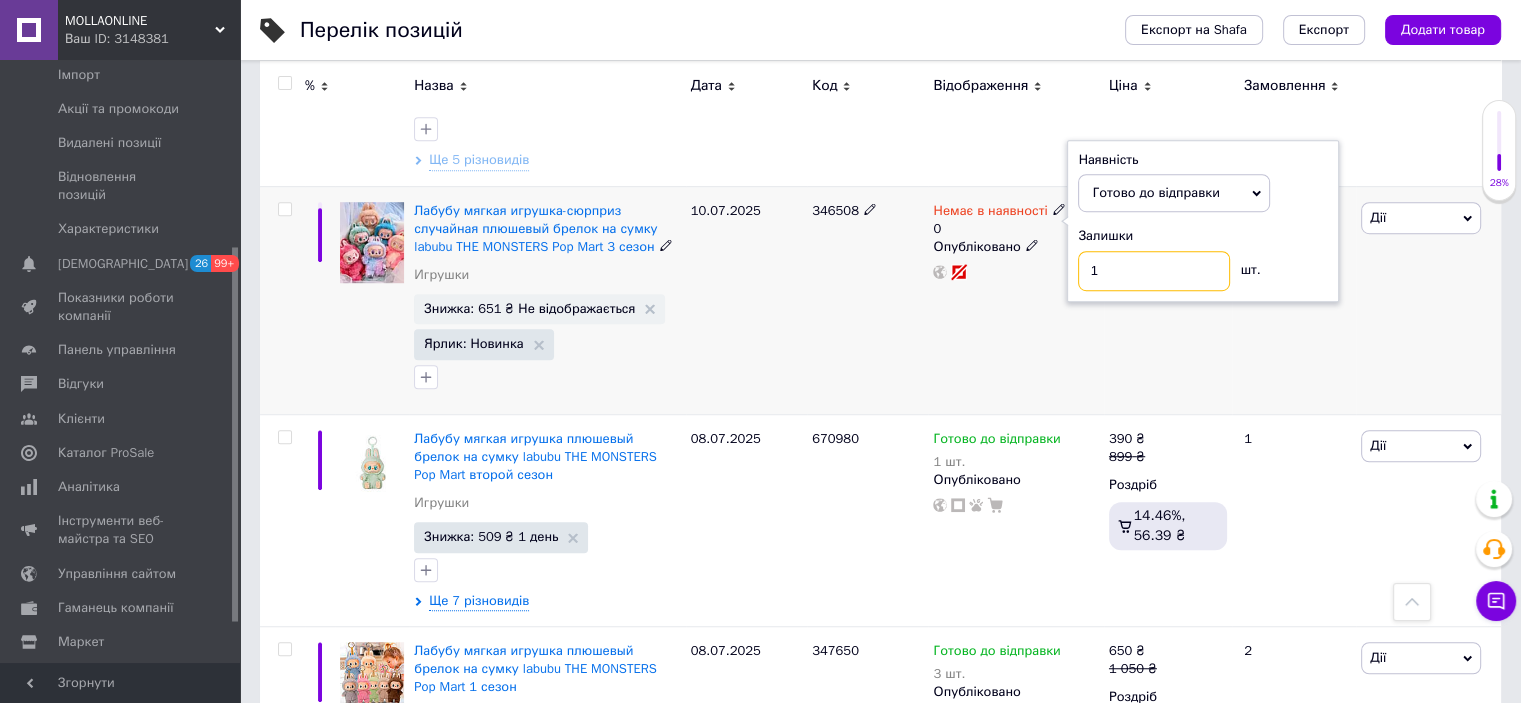 type on "1" 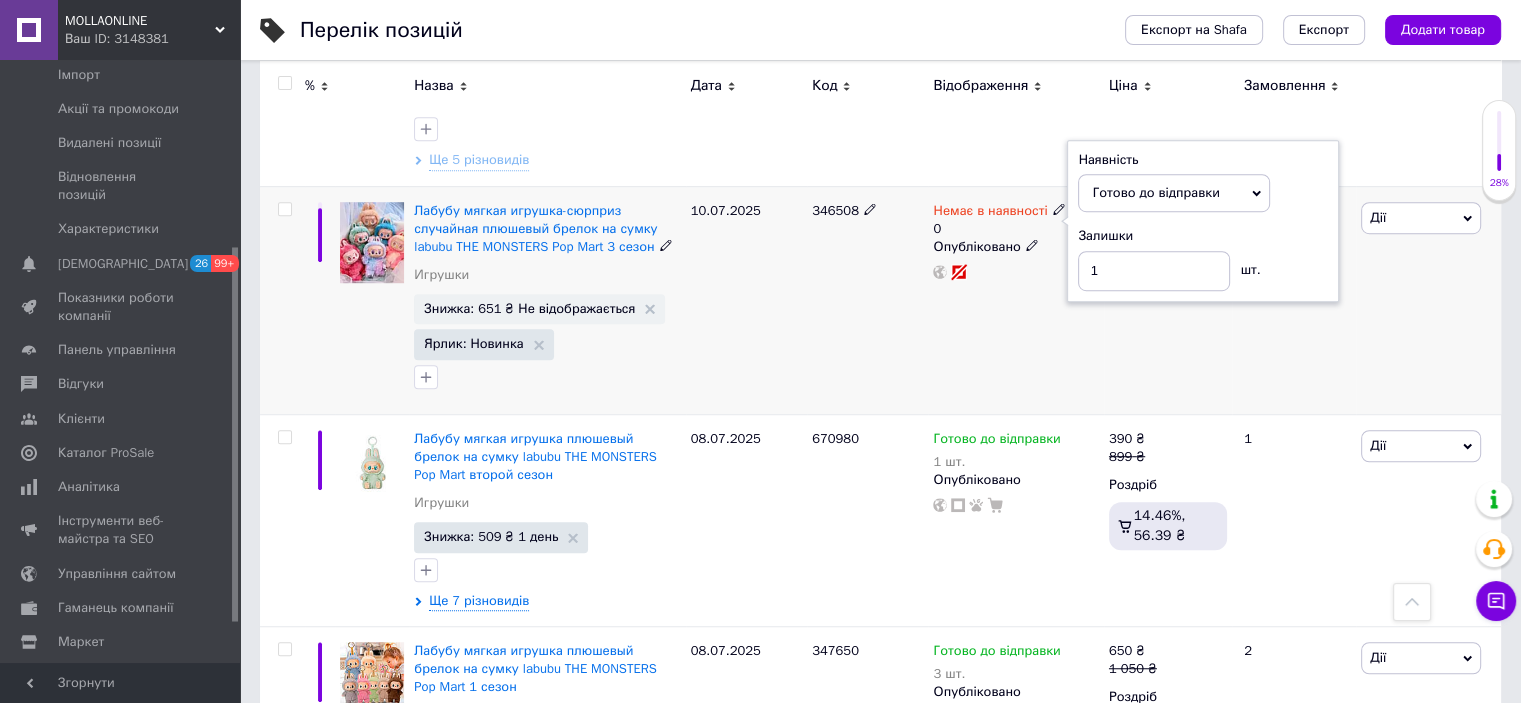 click on "Немає в наявності 0 Наявність [PERSON_NAME] до відправки В наявності Немає в наявності Під замовлення Залишки 1 шт. Опубліковано" at bounding box center (1015, 300) 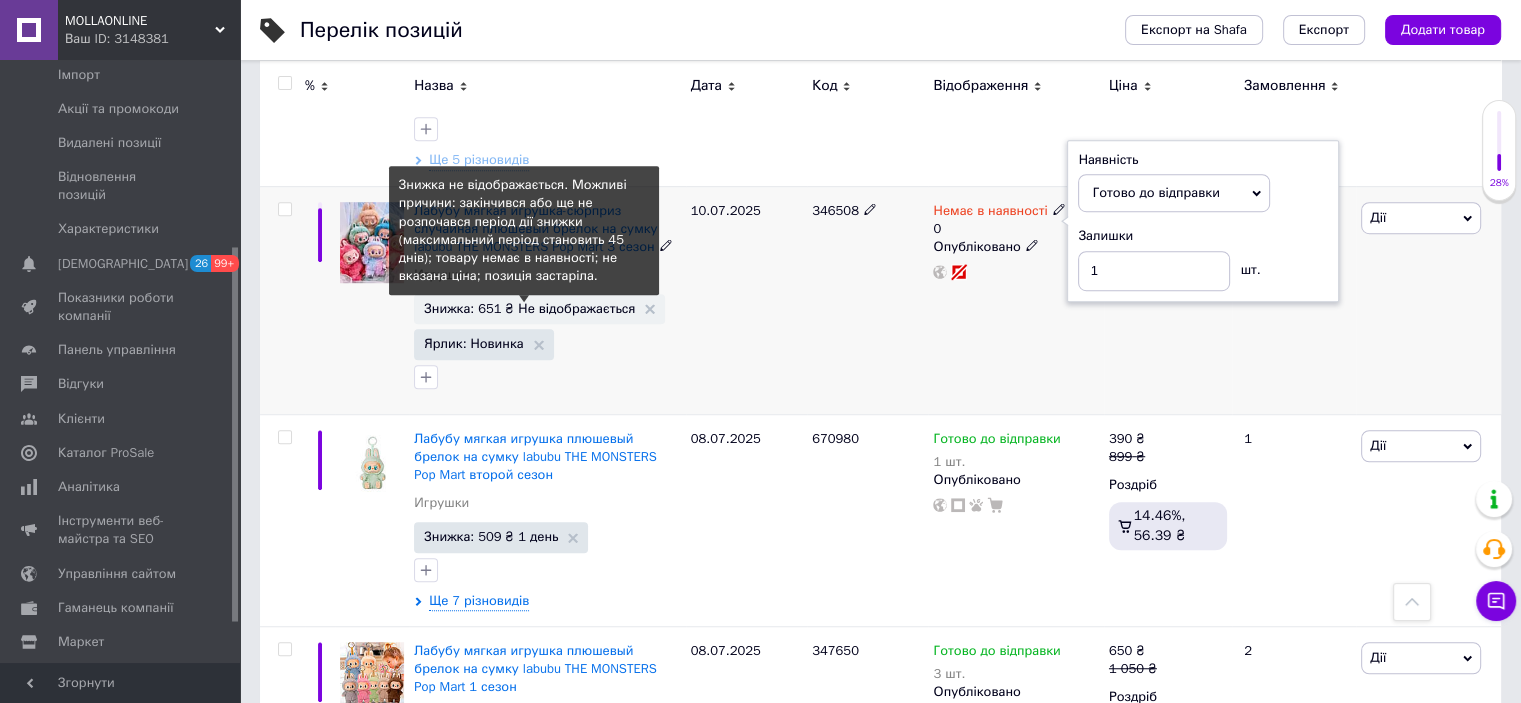 click on "Знижка: 651 ₴ Не відображається" at bounding box center [529, 308] 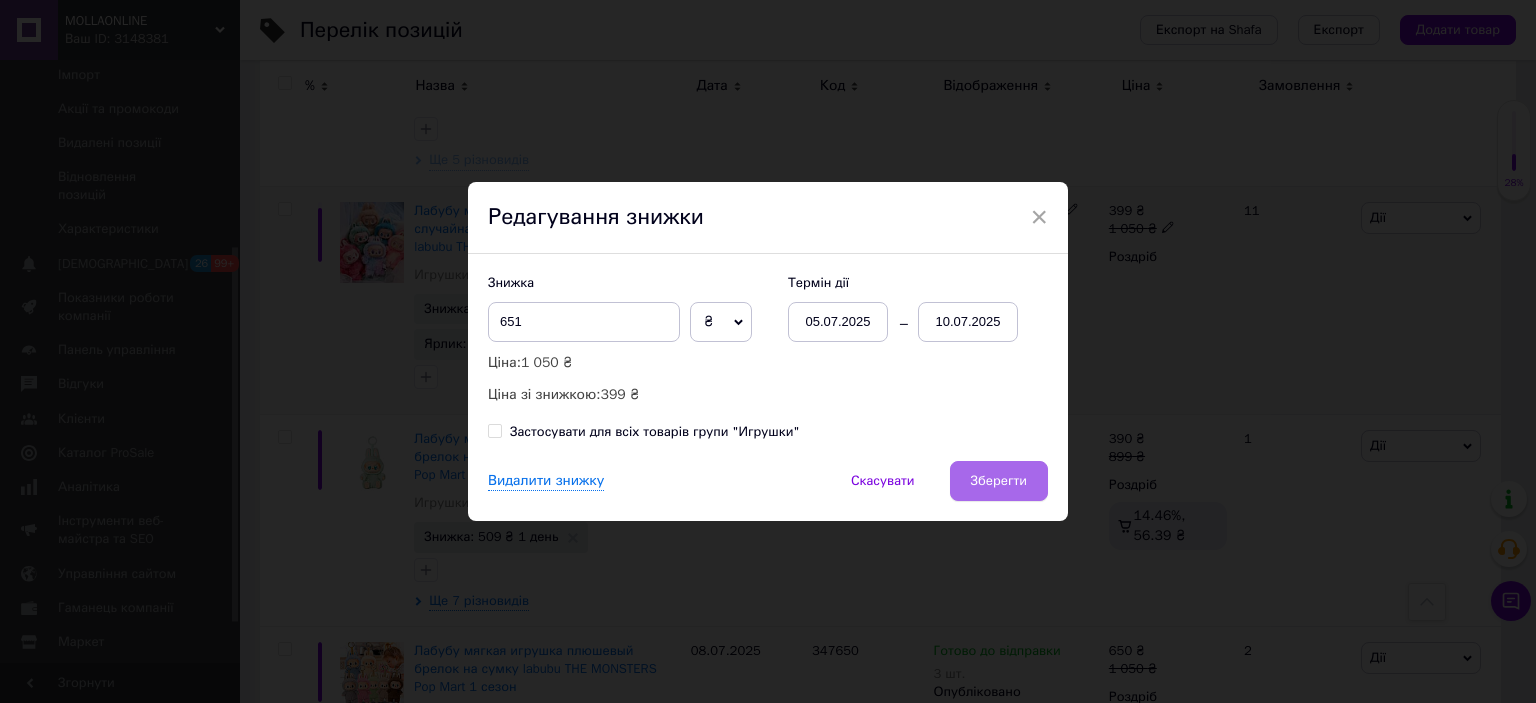 click on "Зберегти" at bounding box center [999, 481] 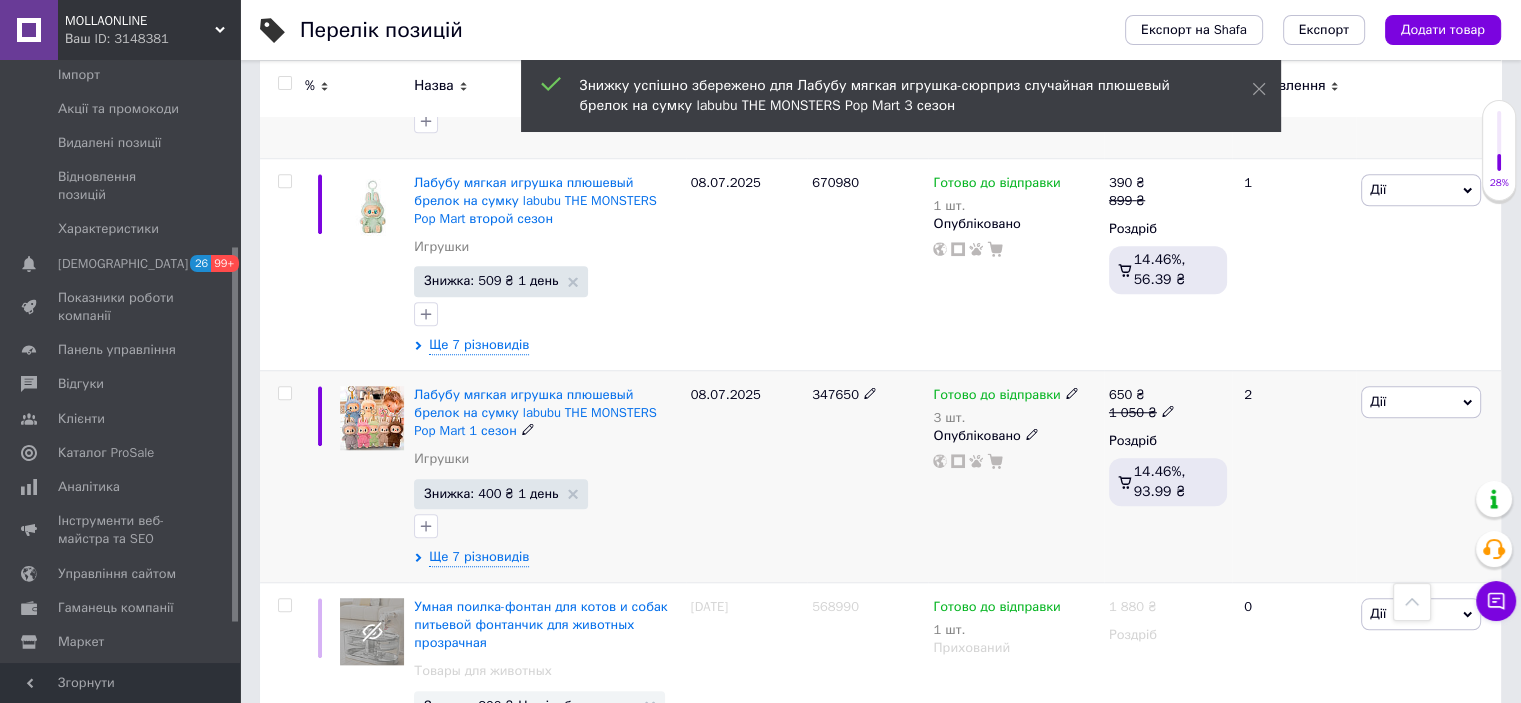 scroll, scrollTop: 1600, scrollLeft: 0, axis: vertical 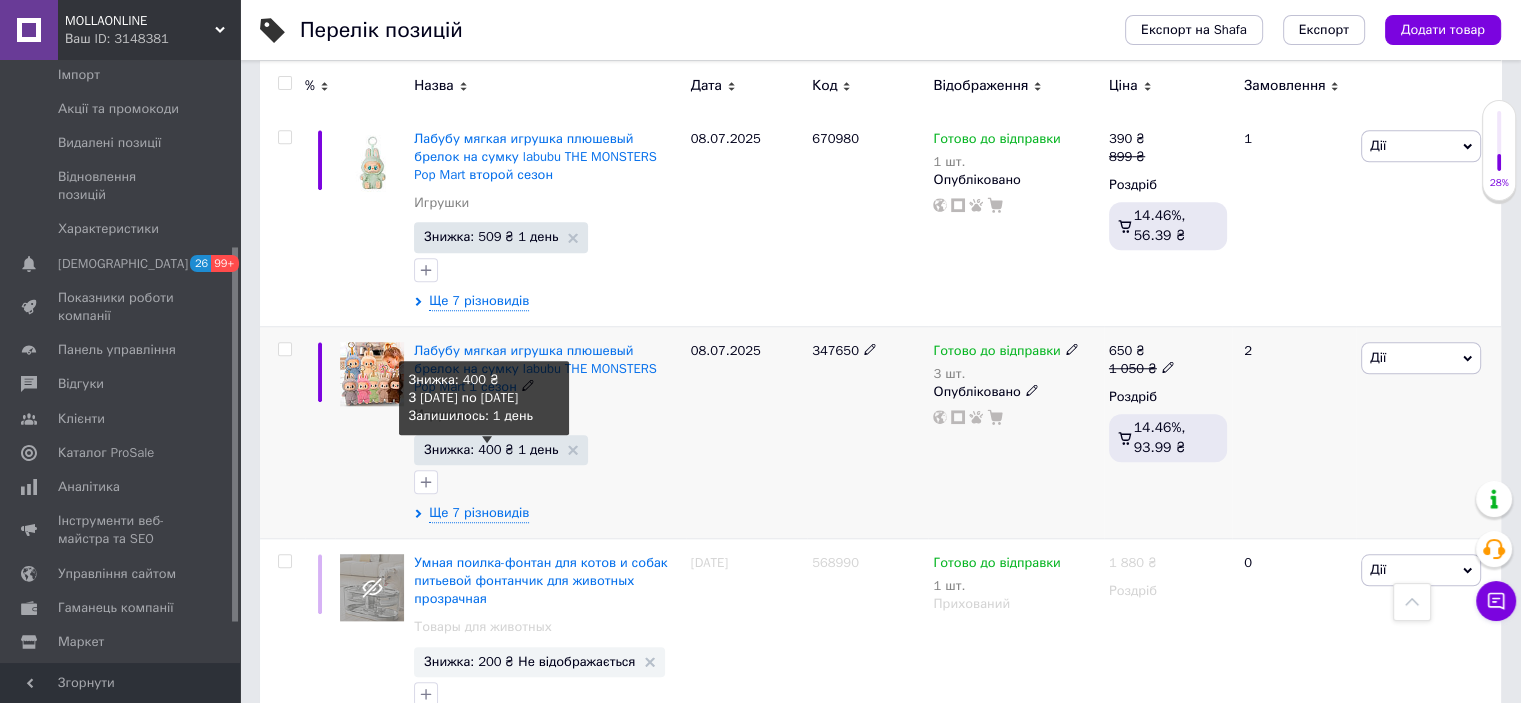 click on "Знижка: 400 ₴ 1 день" at bounding box center [491, 449] 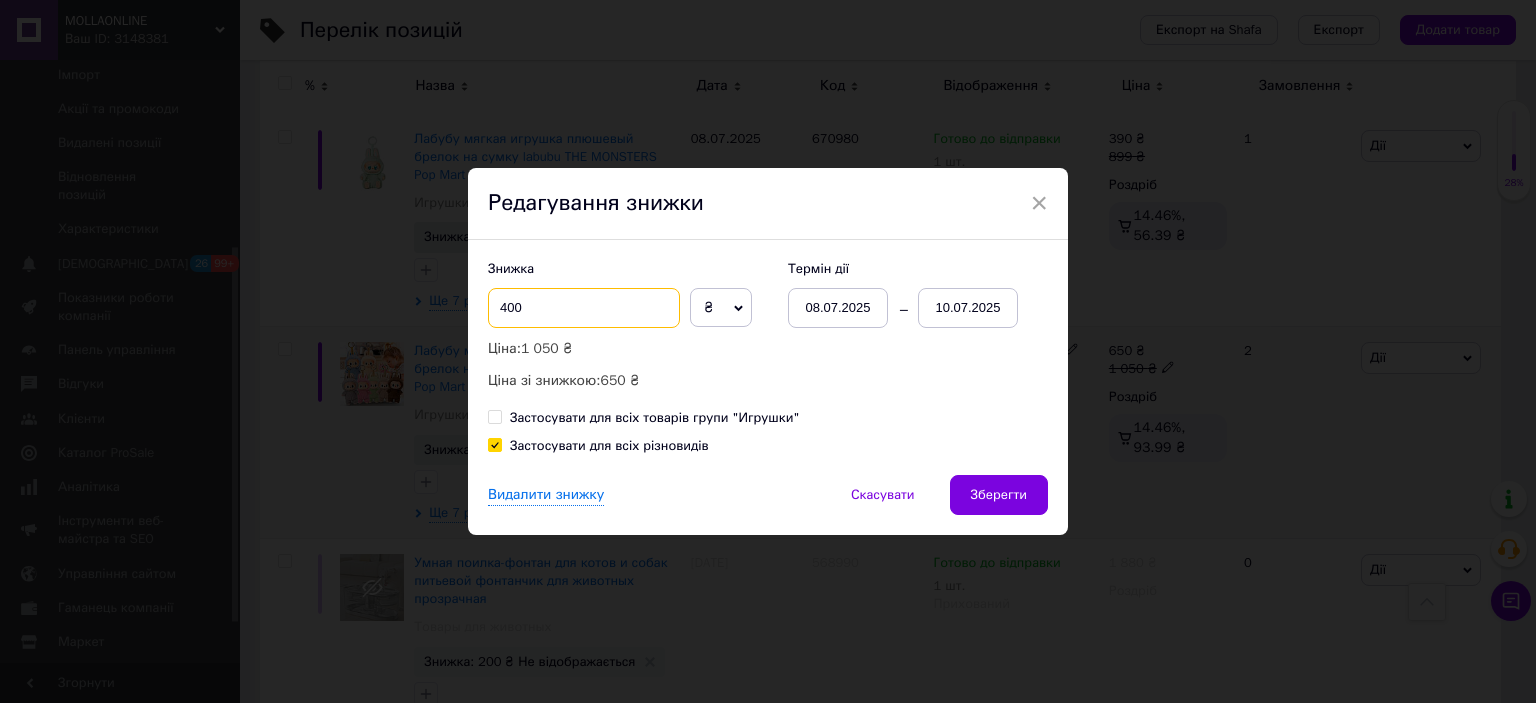 click on "400" at bounding box center (584, 308) 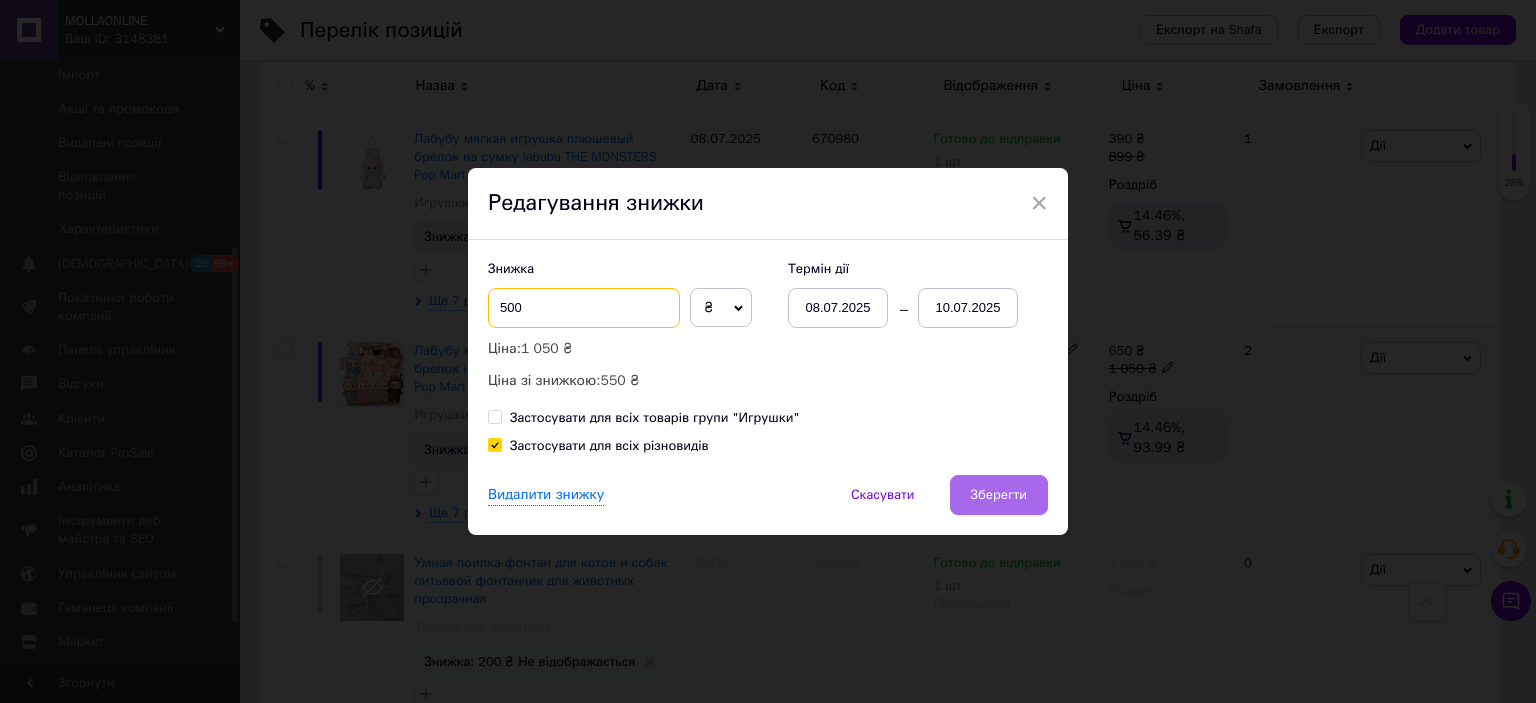 type on "500" 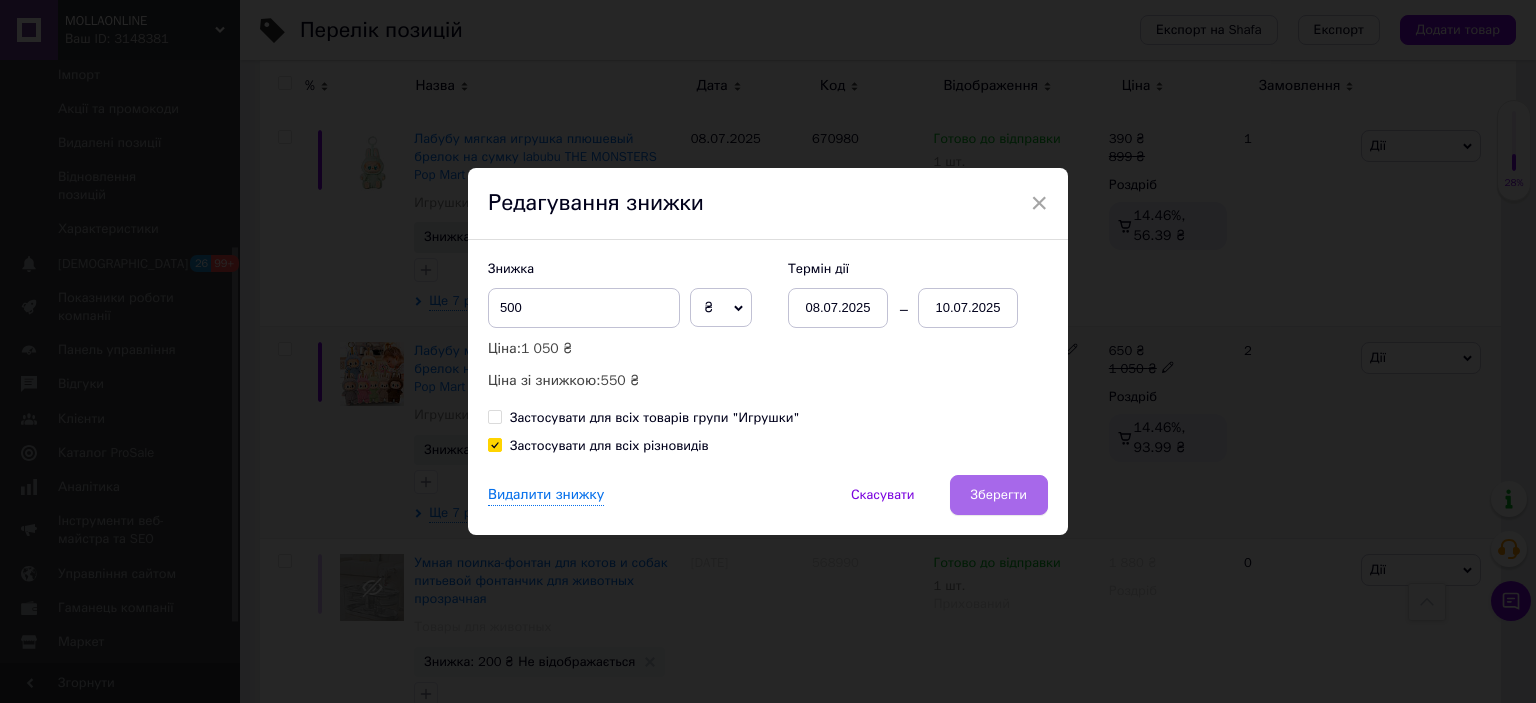 click on "Зберегти" at bounding box center (999, 495) 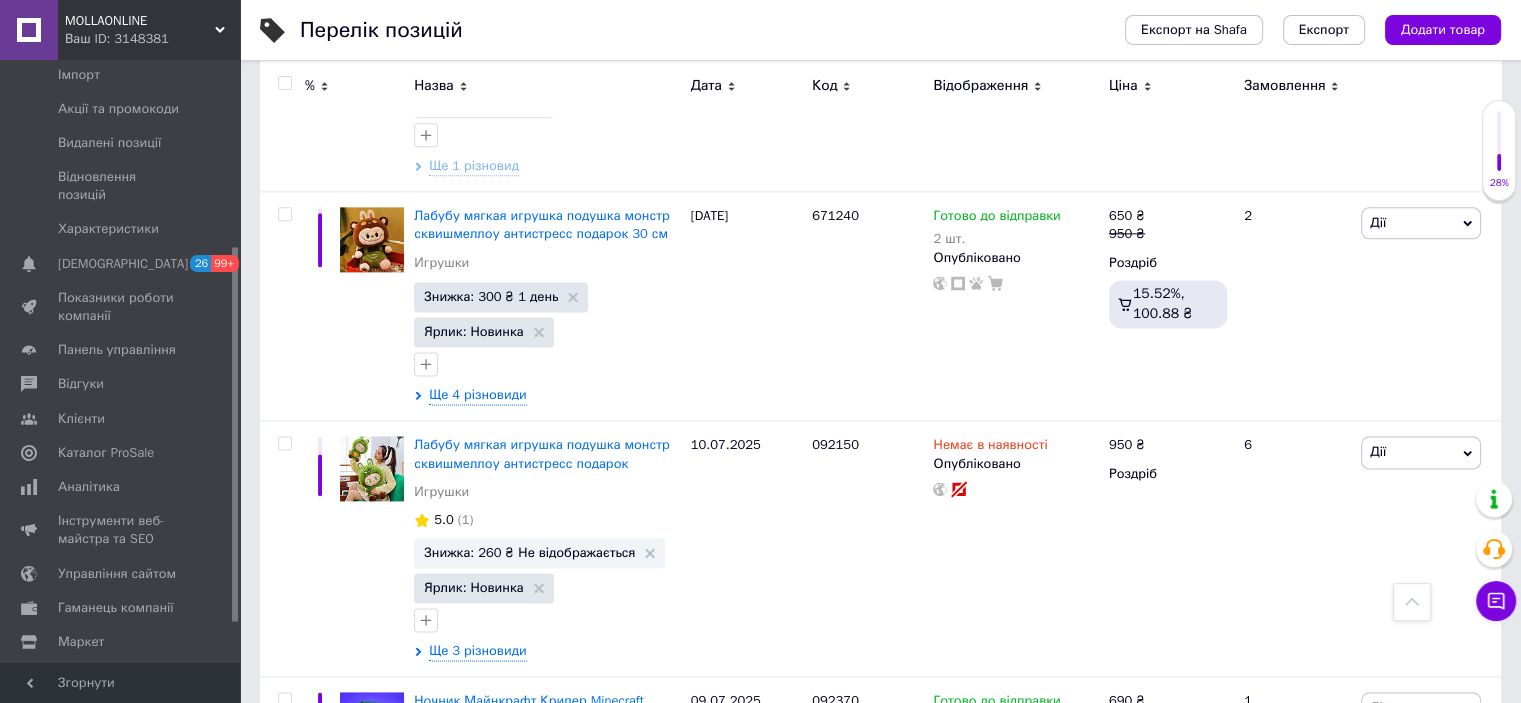 scroll, scrollTop: 2600, scrollLeft: 0, axis: vertical 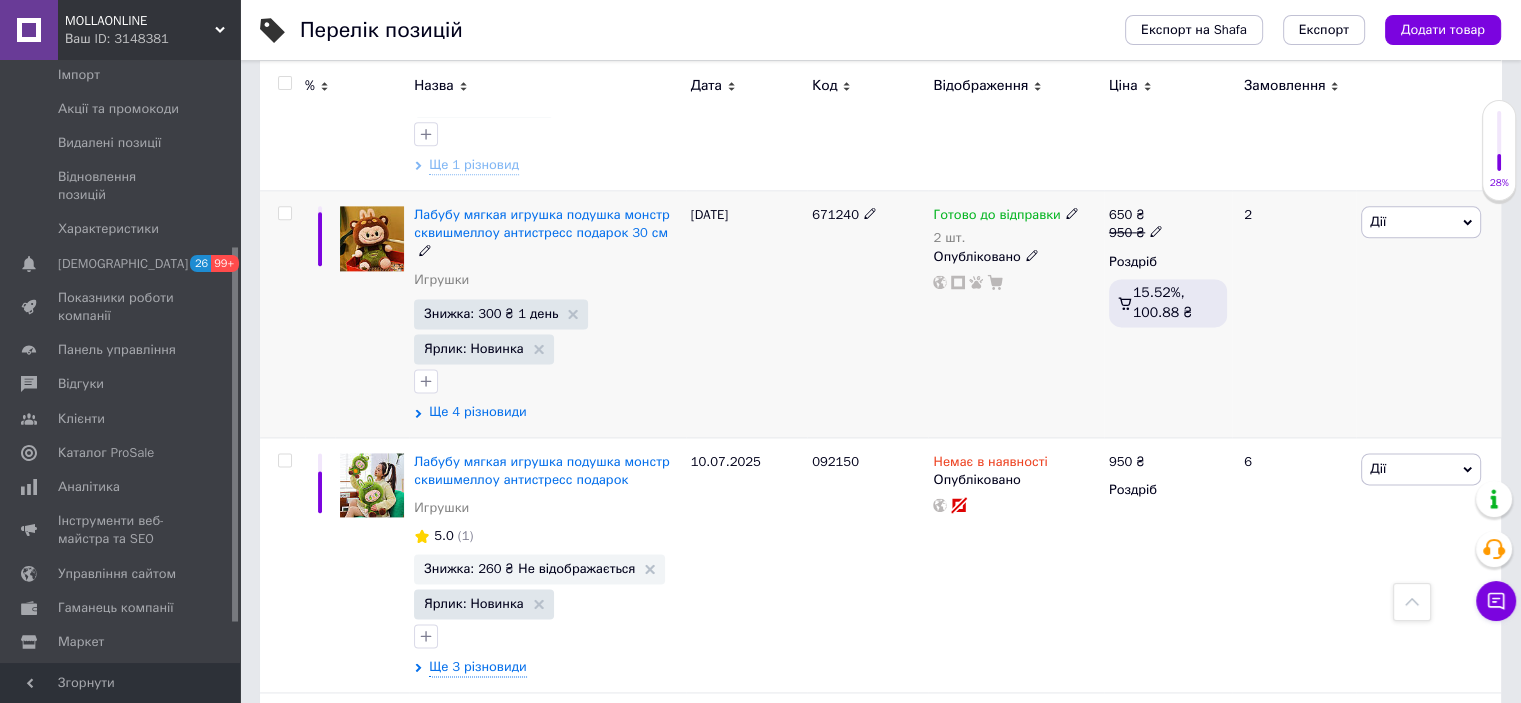 click on "Ще 4 різновиди" at bounding box center (477, 412) 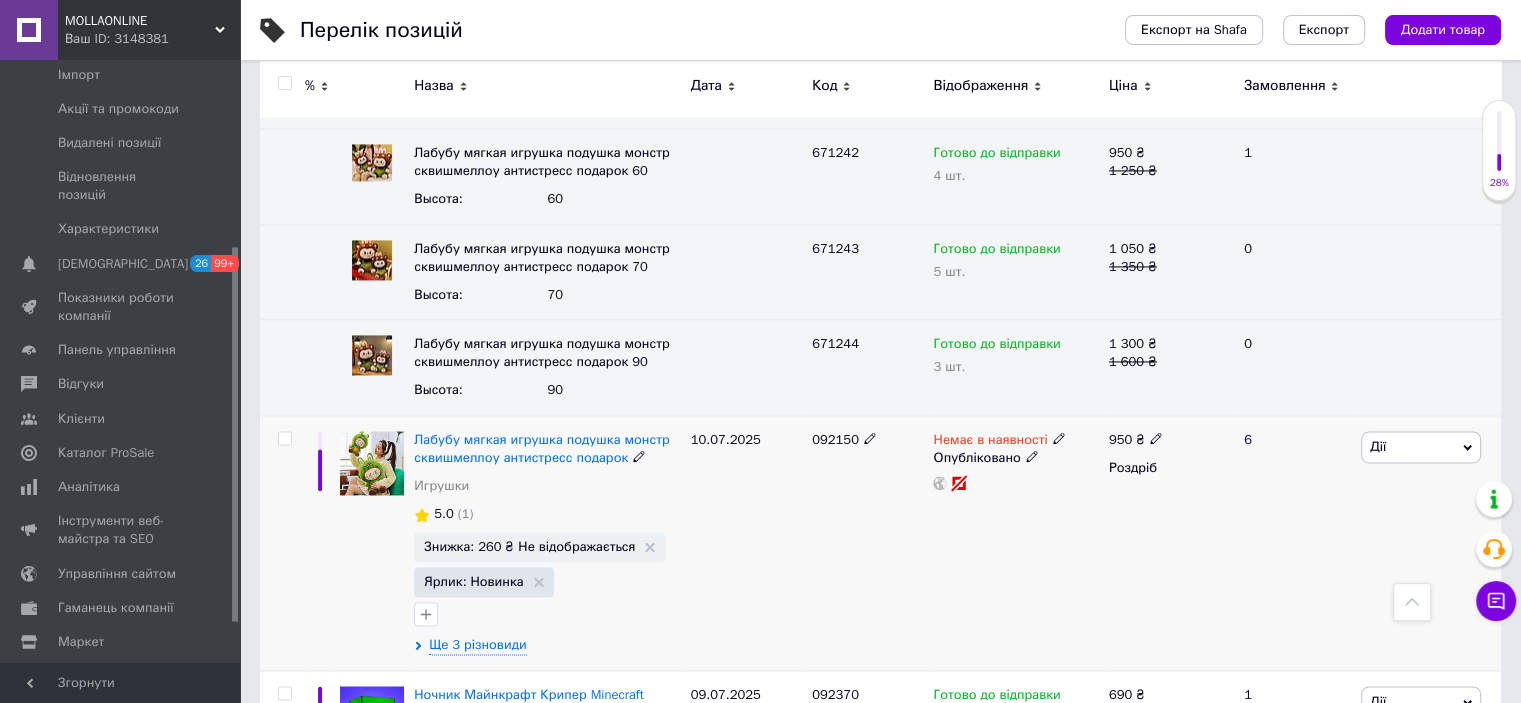 scroll, scrollTop: 3100, scrollLeft: 0, axis: vertical 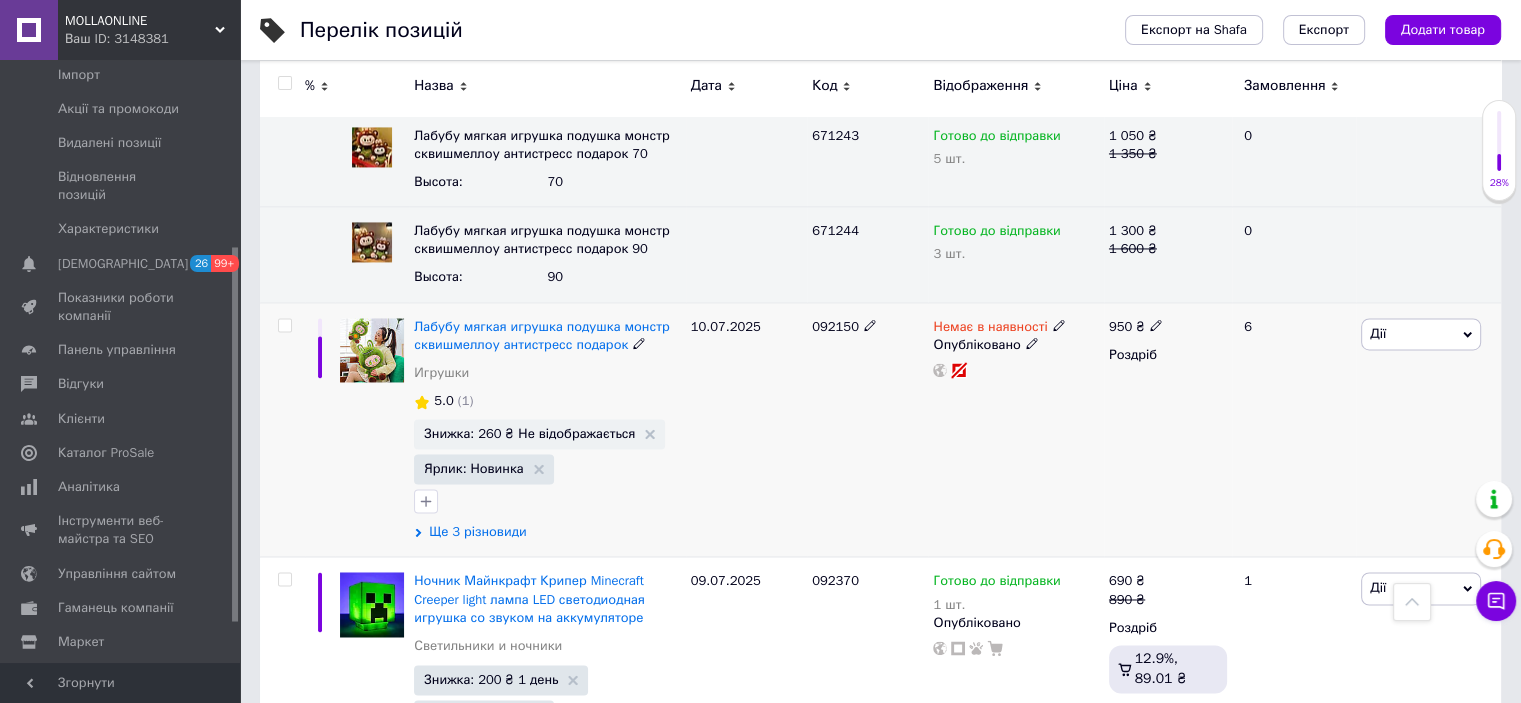 click on "Ще 3 різновиди" at bounding box center (477, 532) 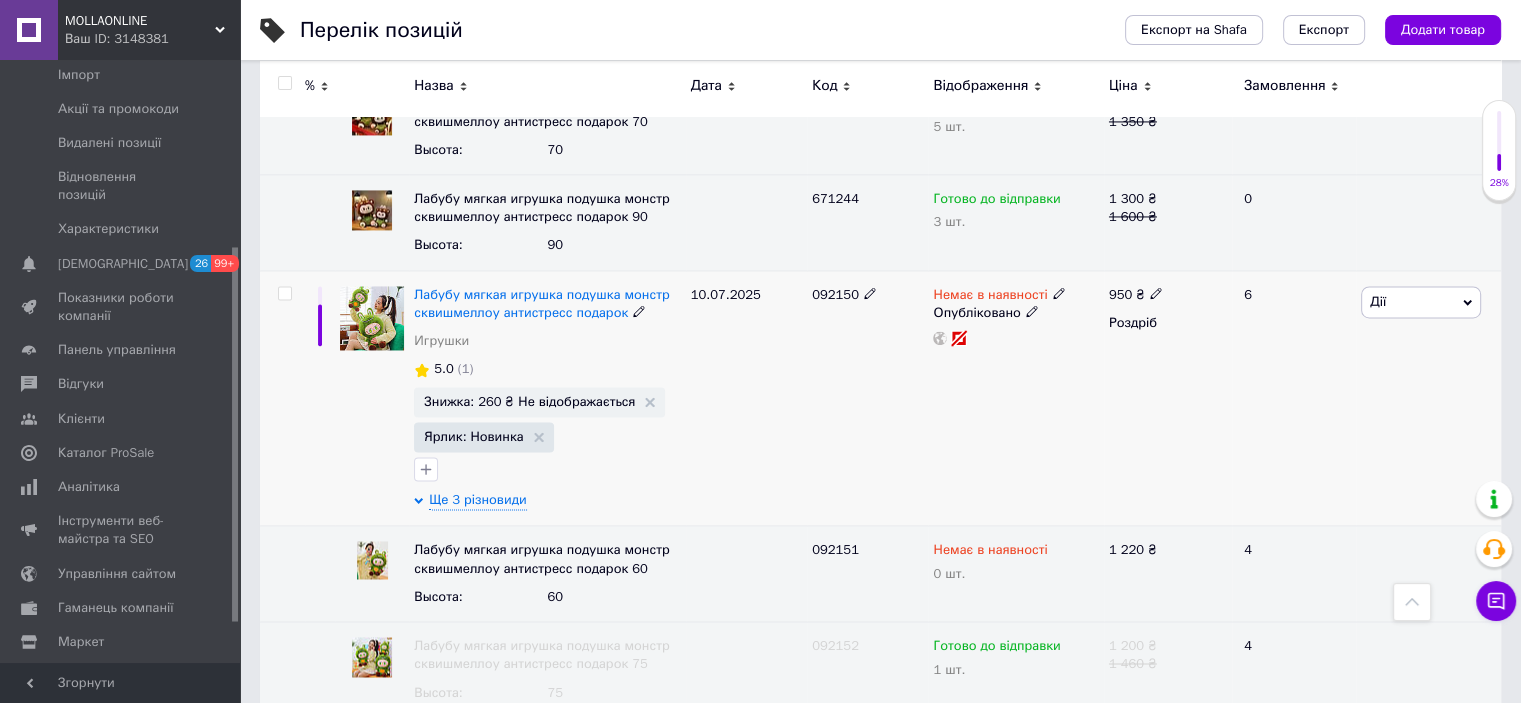 scroll, scrollTop: 3100, scrollLeft: 0, axis: vertical 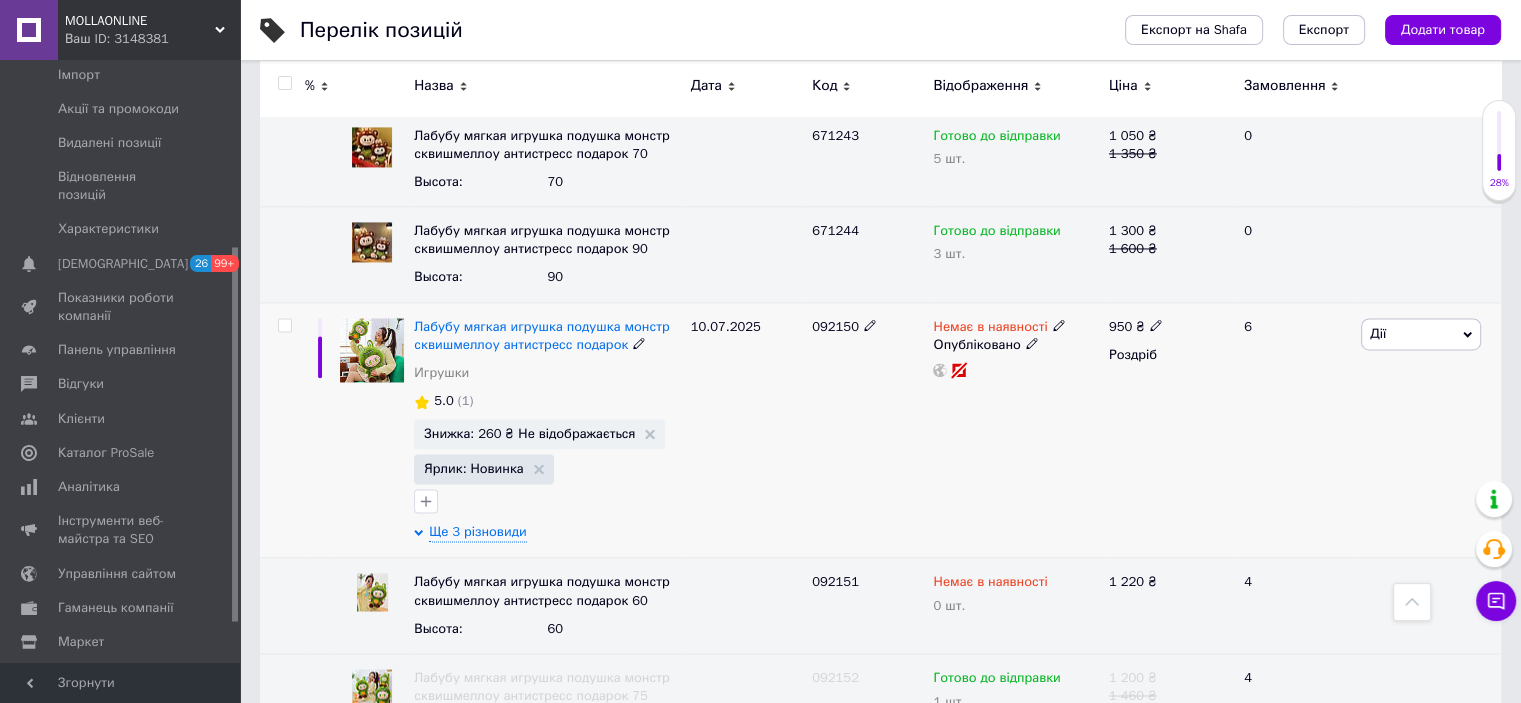 click on "Опубліковано" at bounding box center (1015, 345) 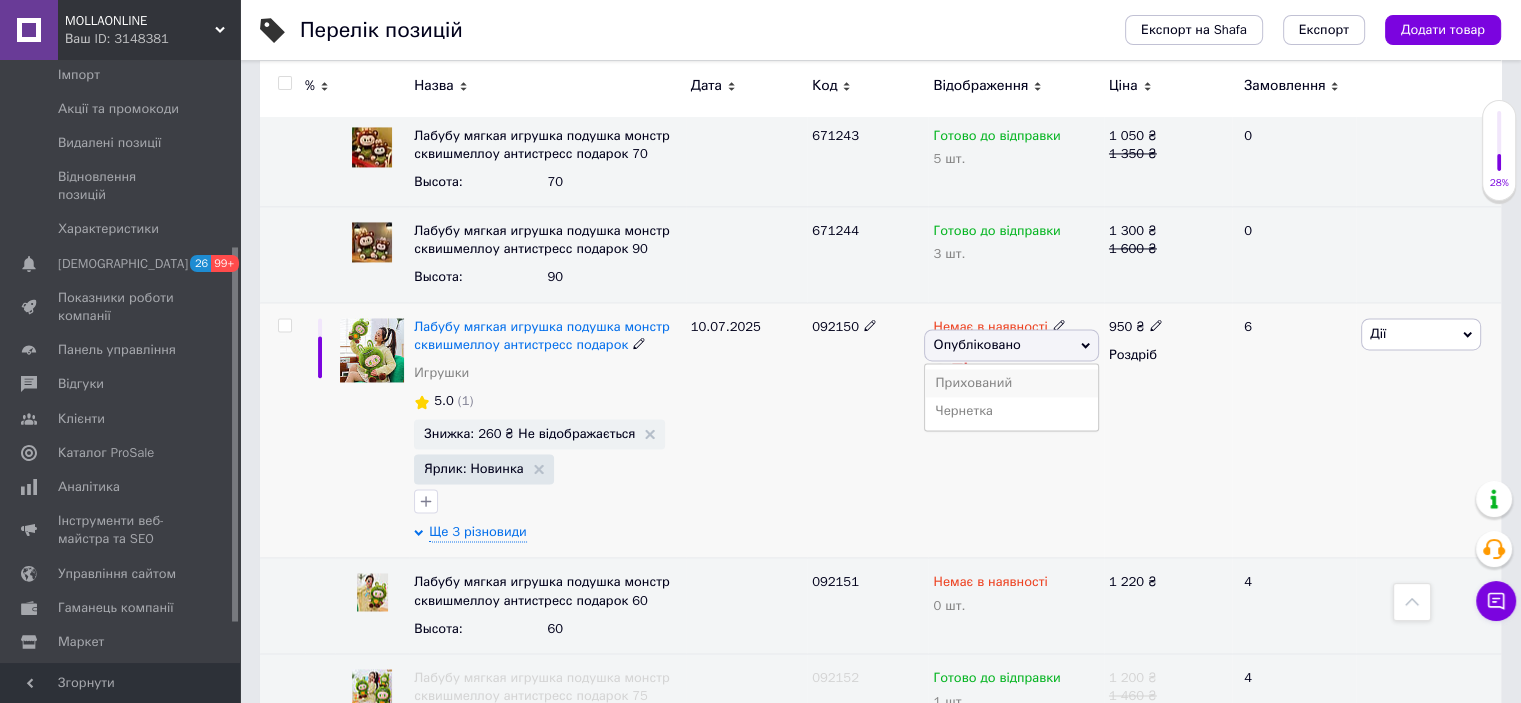 click on "Прихований" at bounding box center [1011, 383] 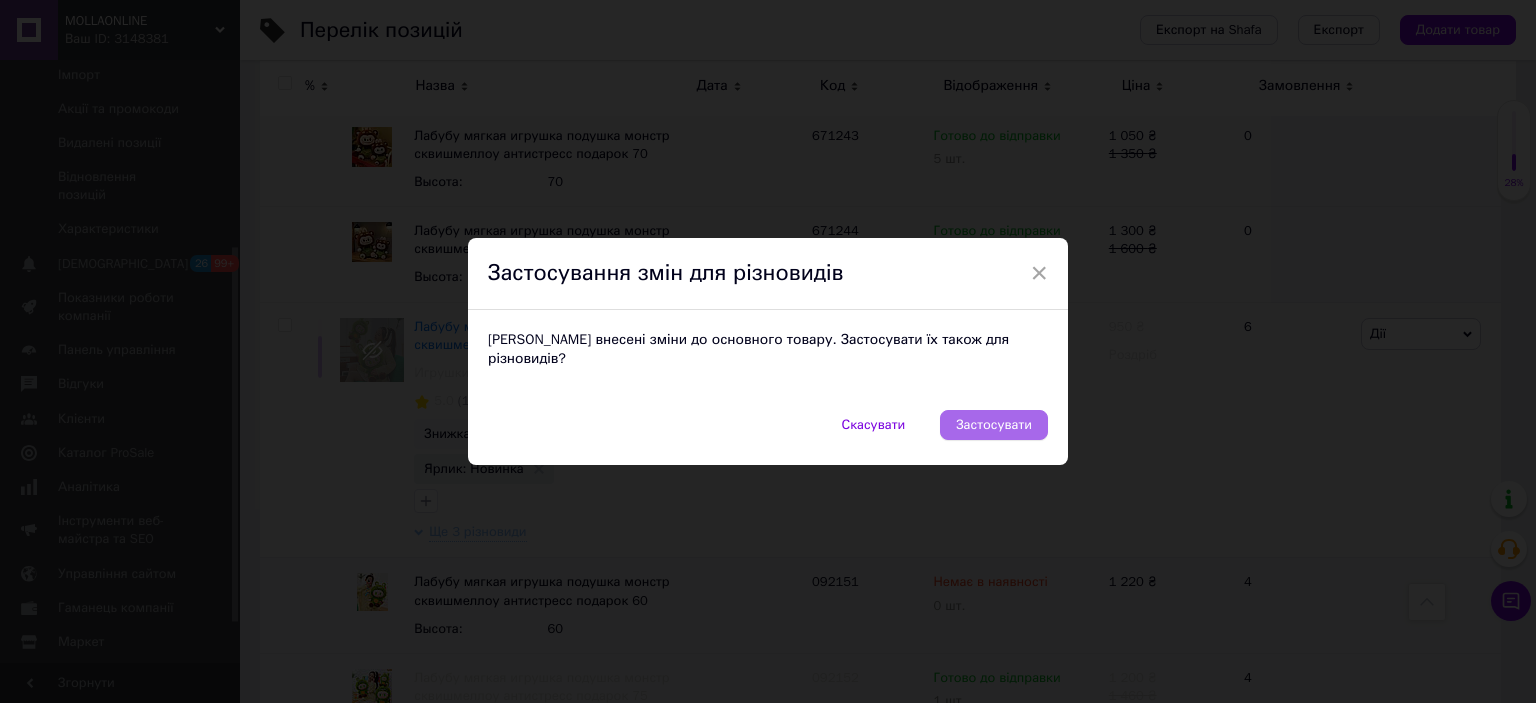click on "Застосувати" at bounding box center (994, 425) 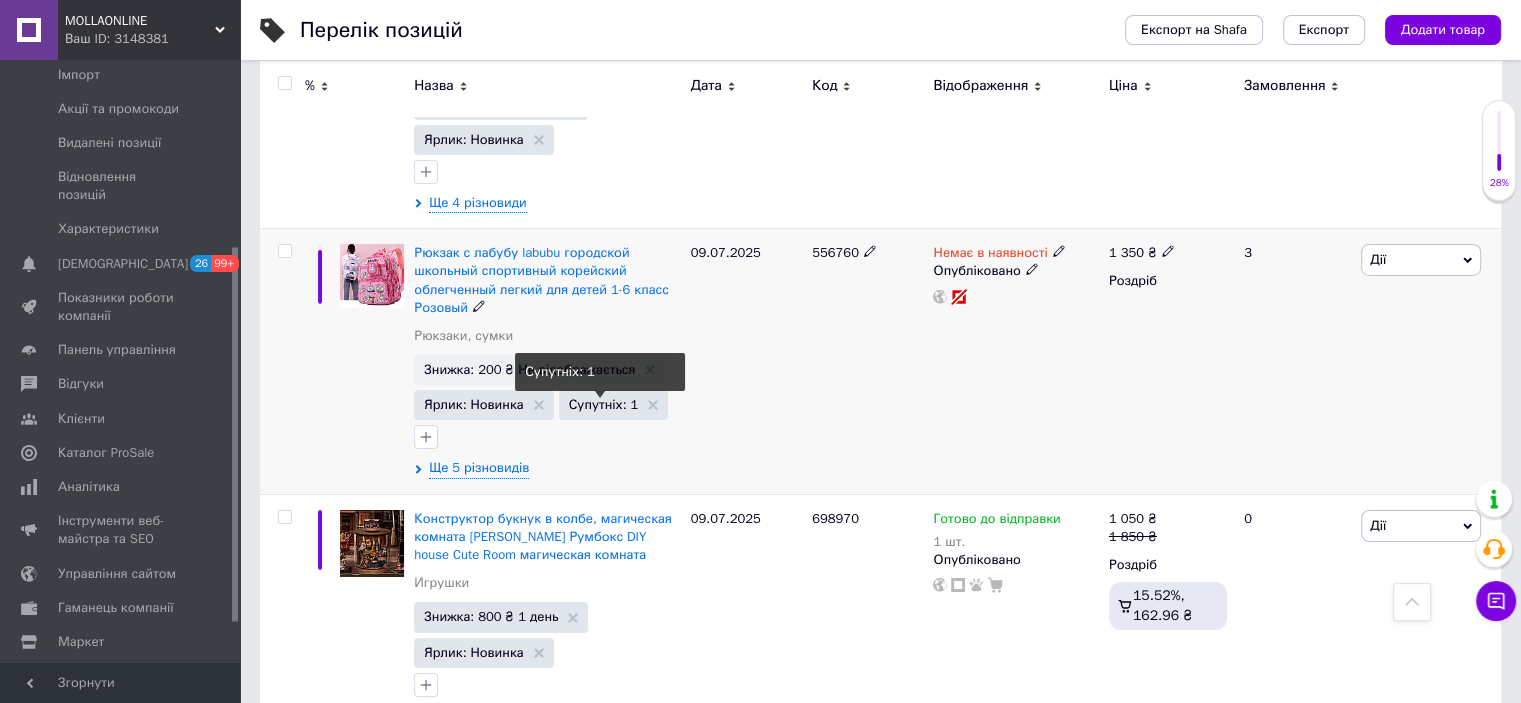 scroll, scrollTop: 7017, scrollLeft: 0, axis: vertical 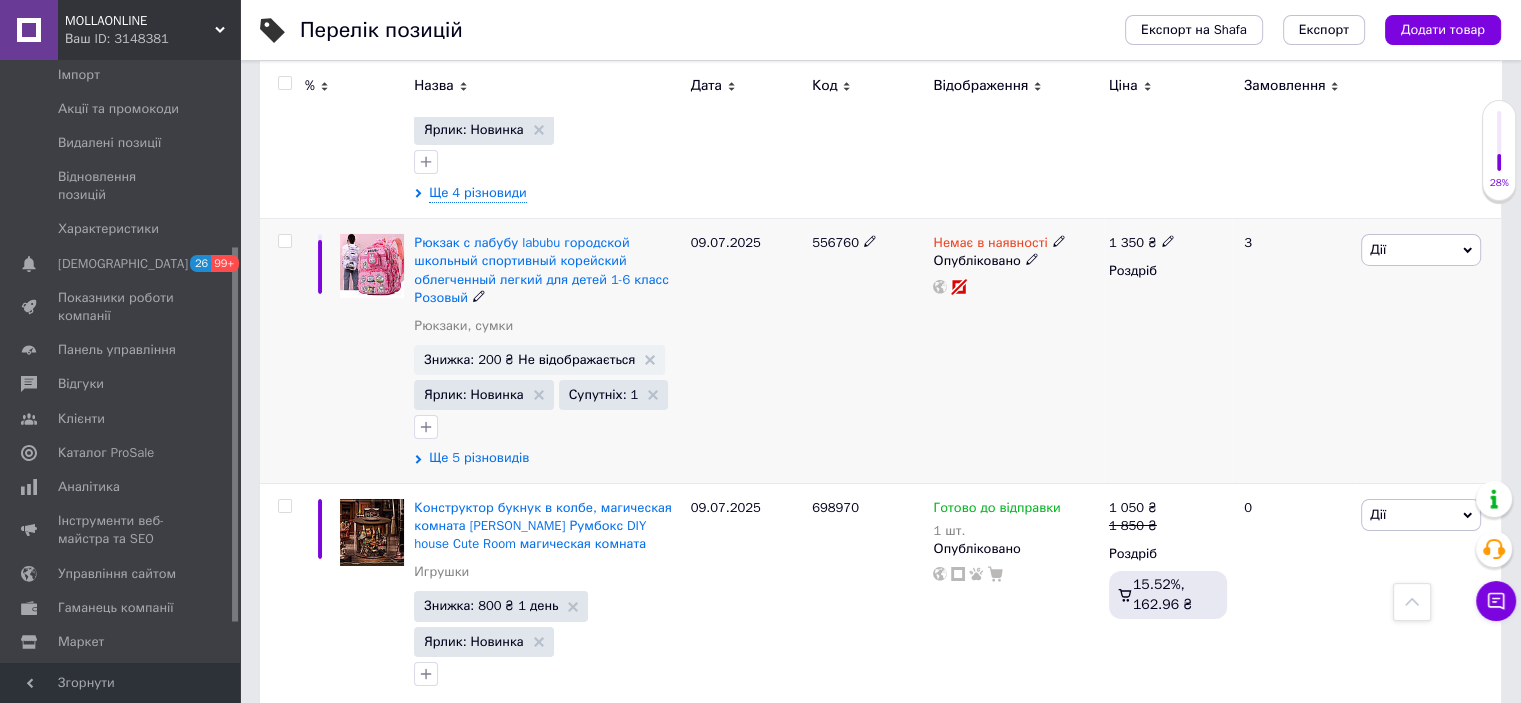 click on "Ще 5 різновидів" at bounding box center [479, 458] 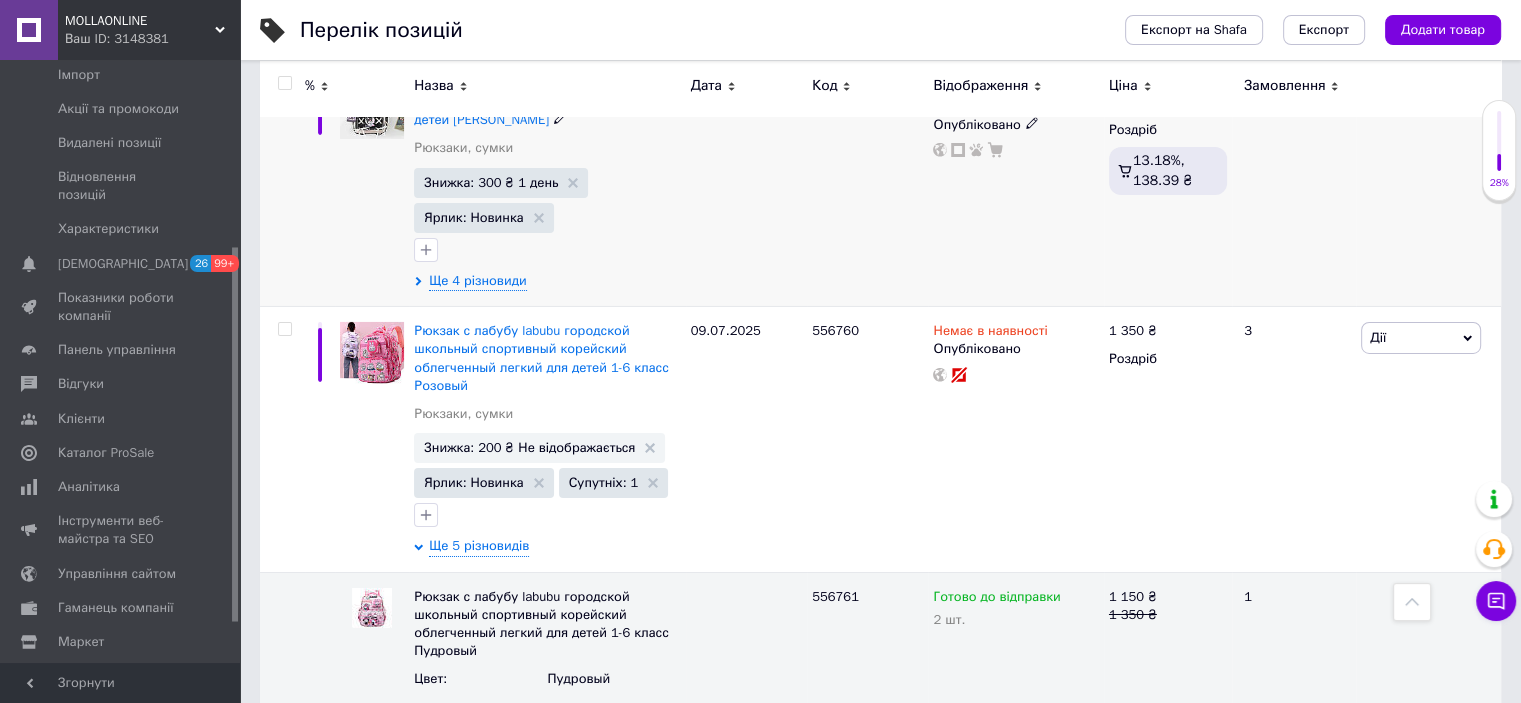scroll, scrollTop: 6917, scrollLeft: 0, axis: vertical 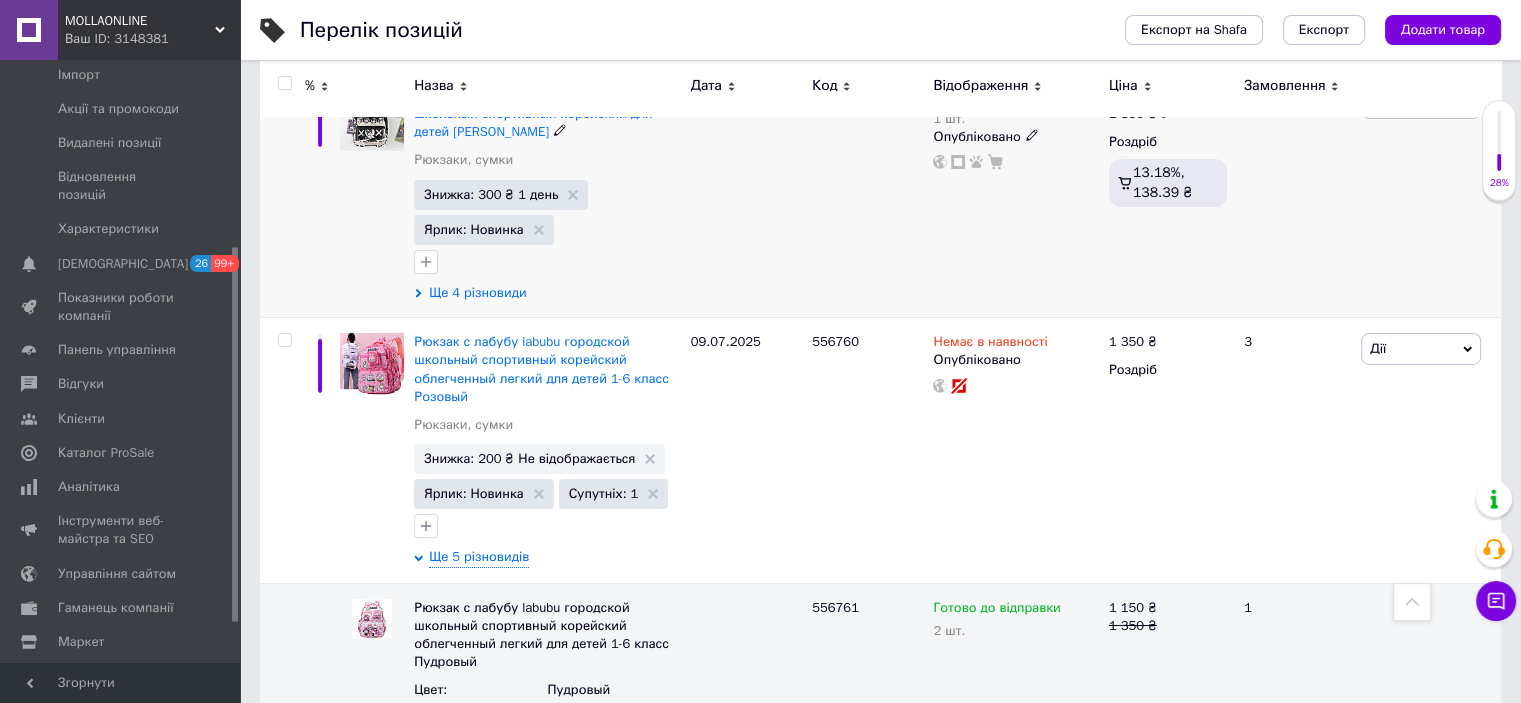 click on "Ще 4 різновиди" at bounding box center (477, 293) 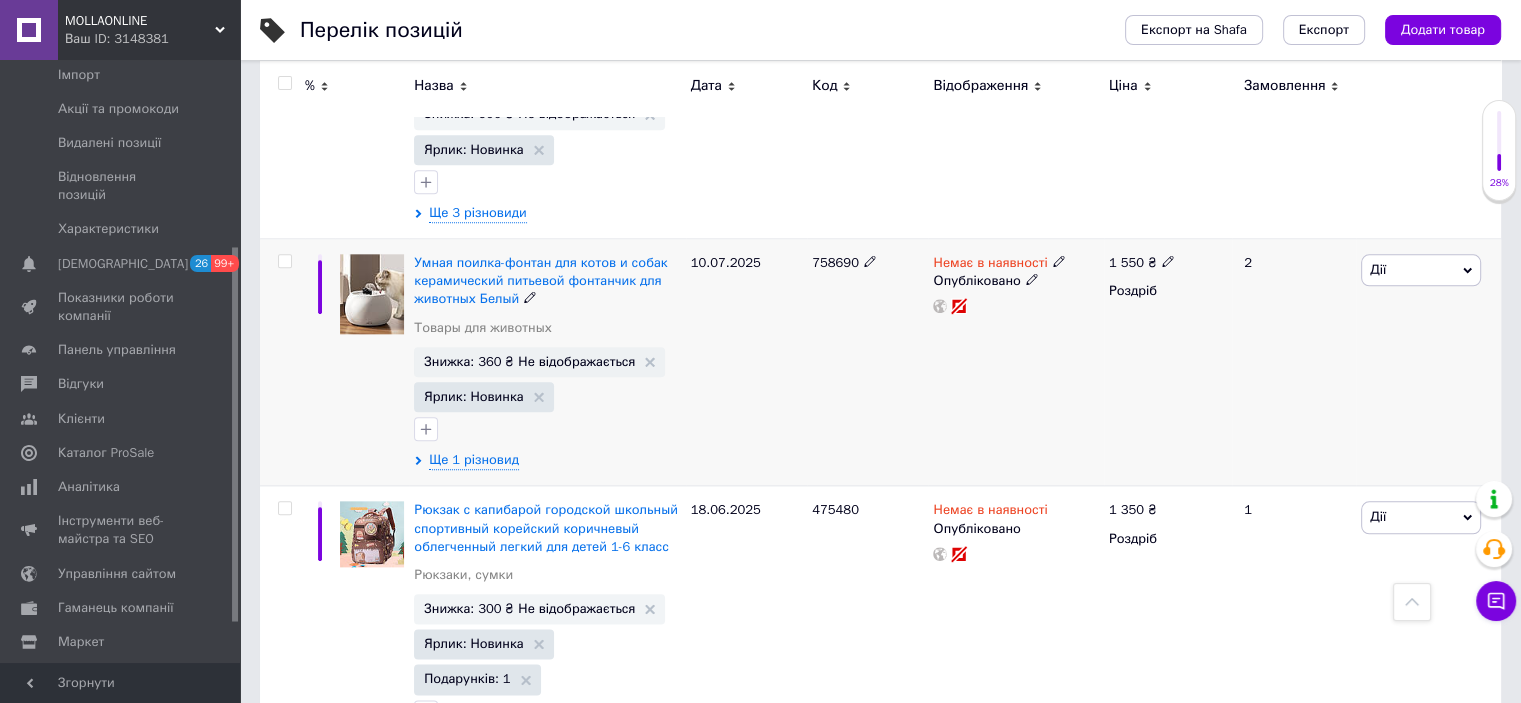 scroll, scrollTop: 9917, scrollLeft: 0, axis: vertical 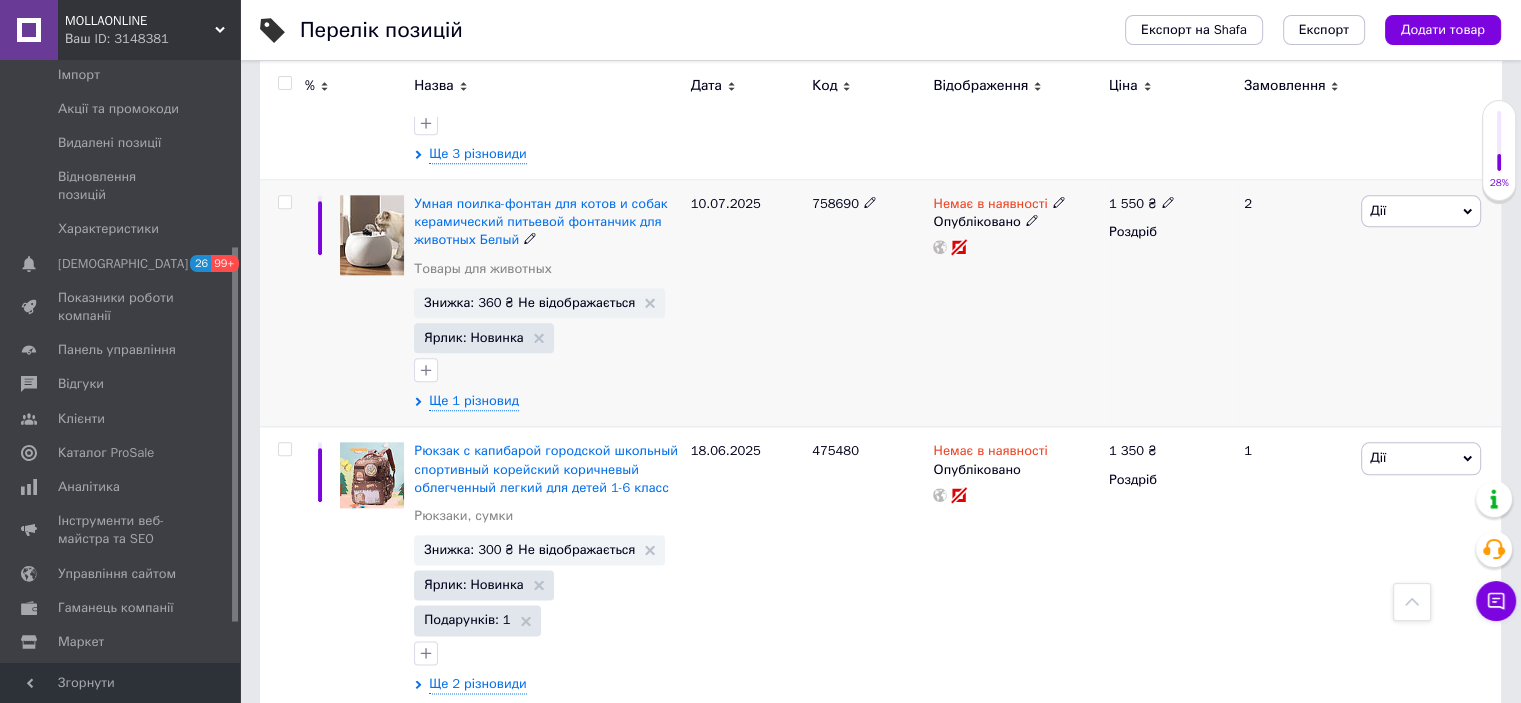 click 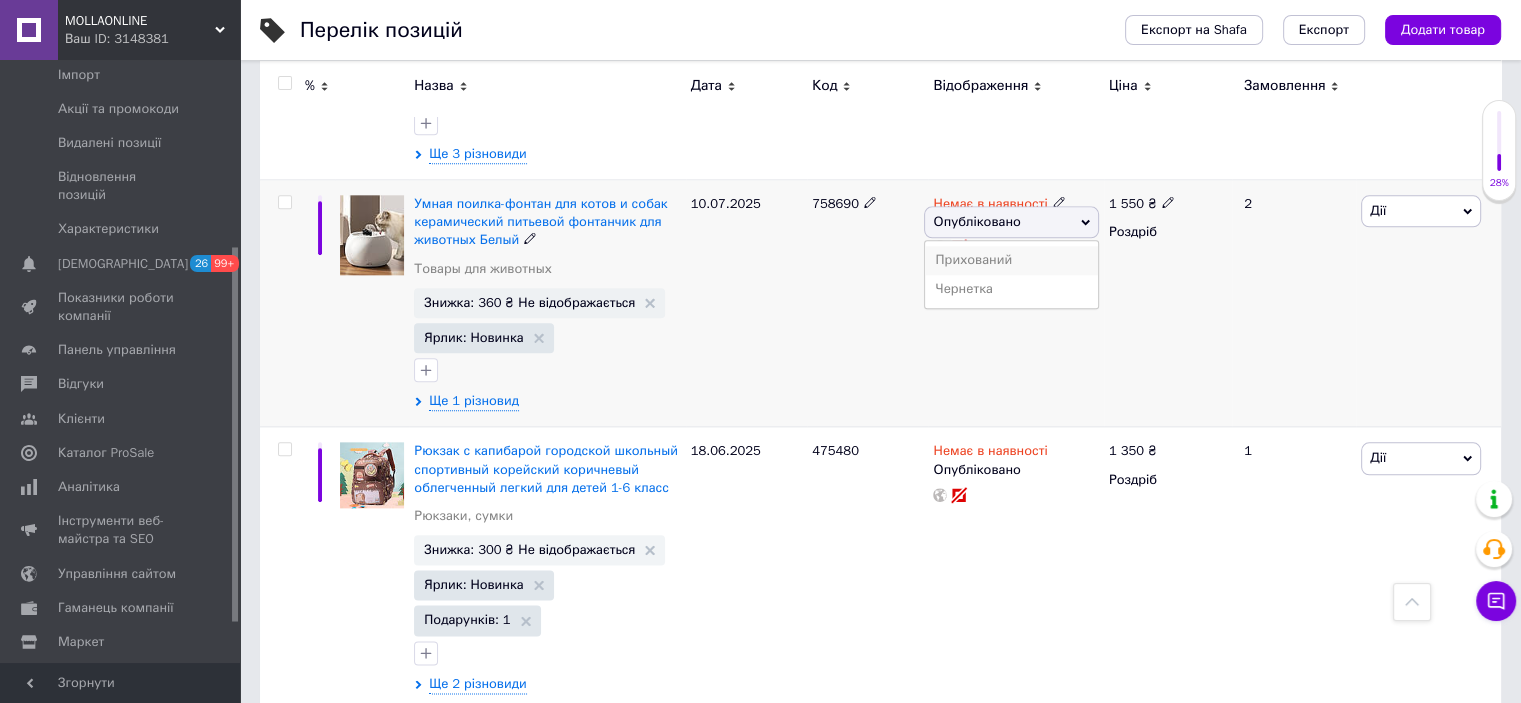 click on "Прихований" at bounding box center [1011, 260] 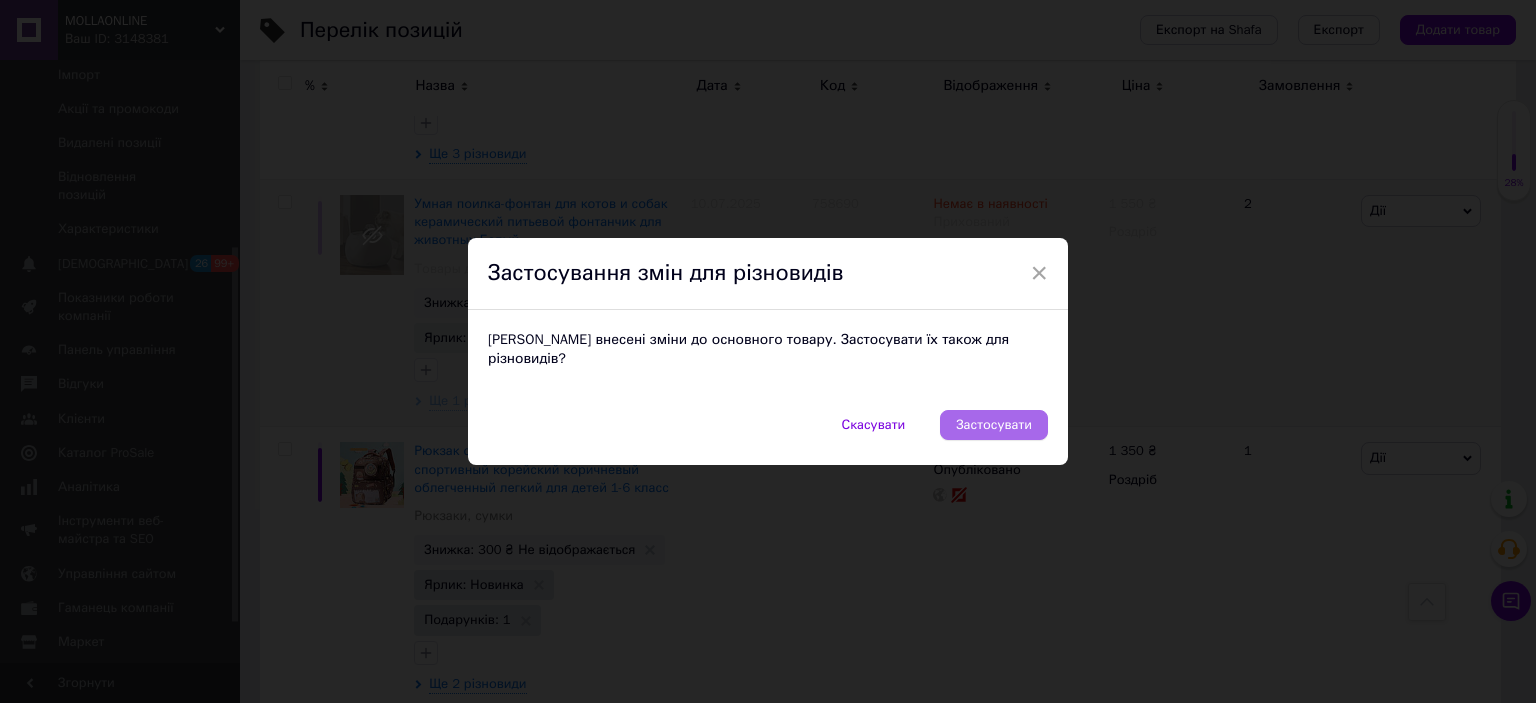 click on "Застосувати" at bounding box center [994, 425] 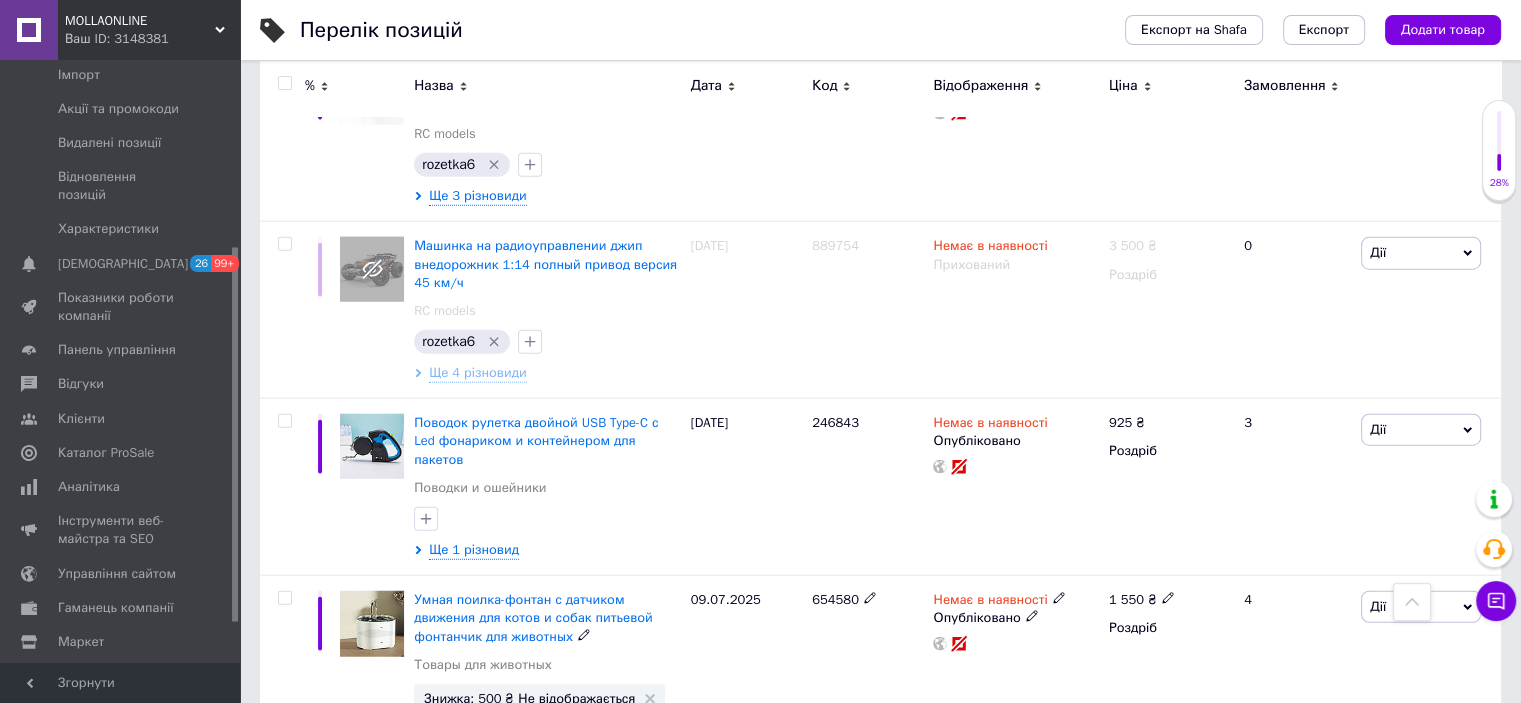 scroll, scrollTop: 12822, scrollLeft: 0, axis: vertical 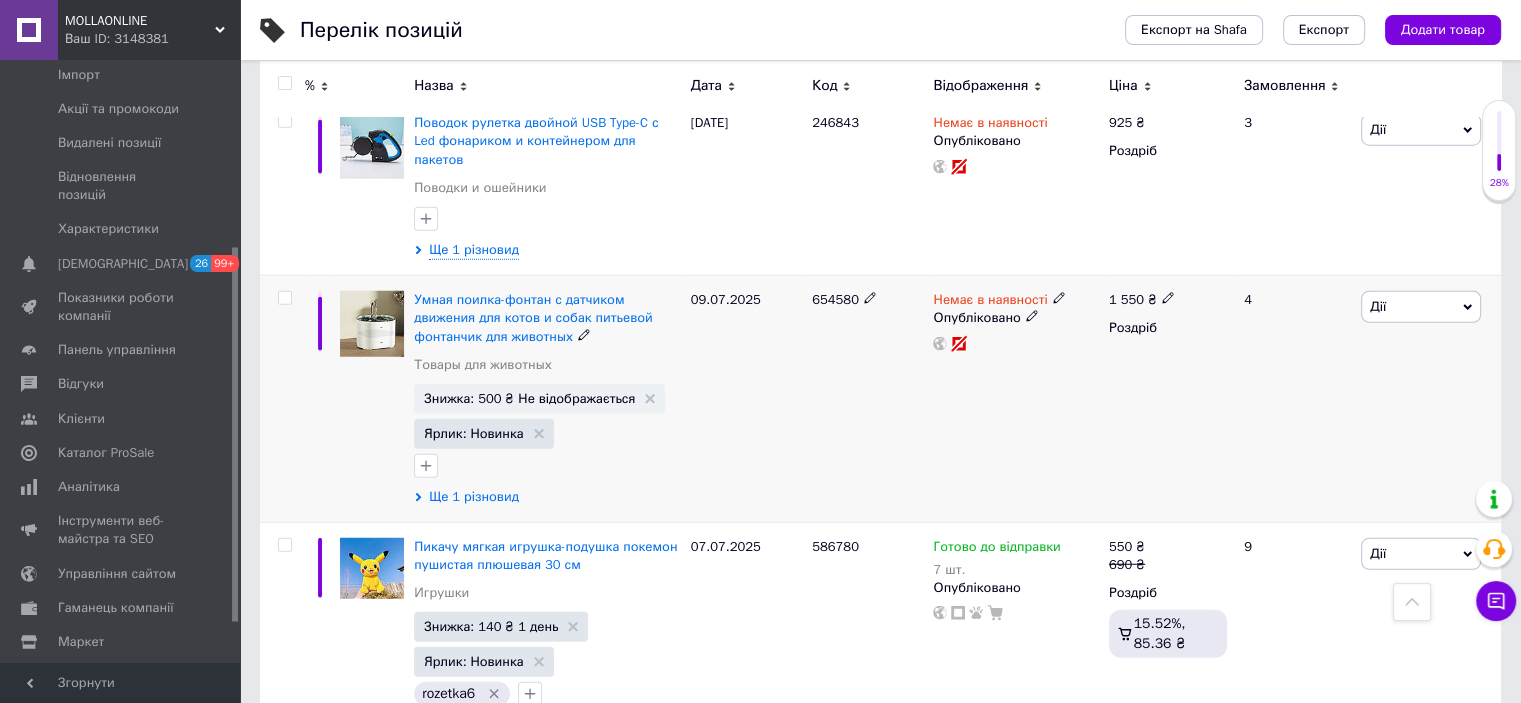 click on "Ще 1 різновид" at bounding box center (474, 497) 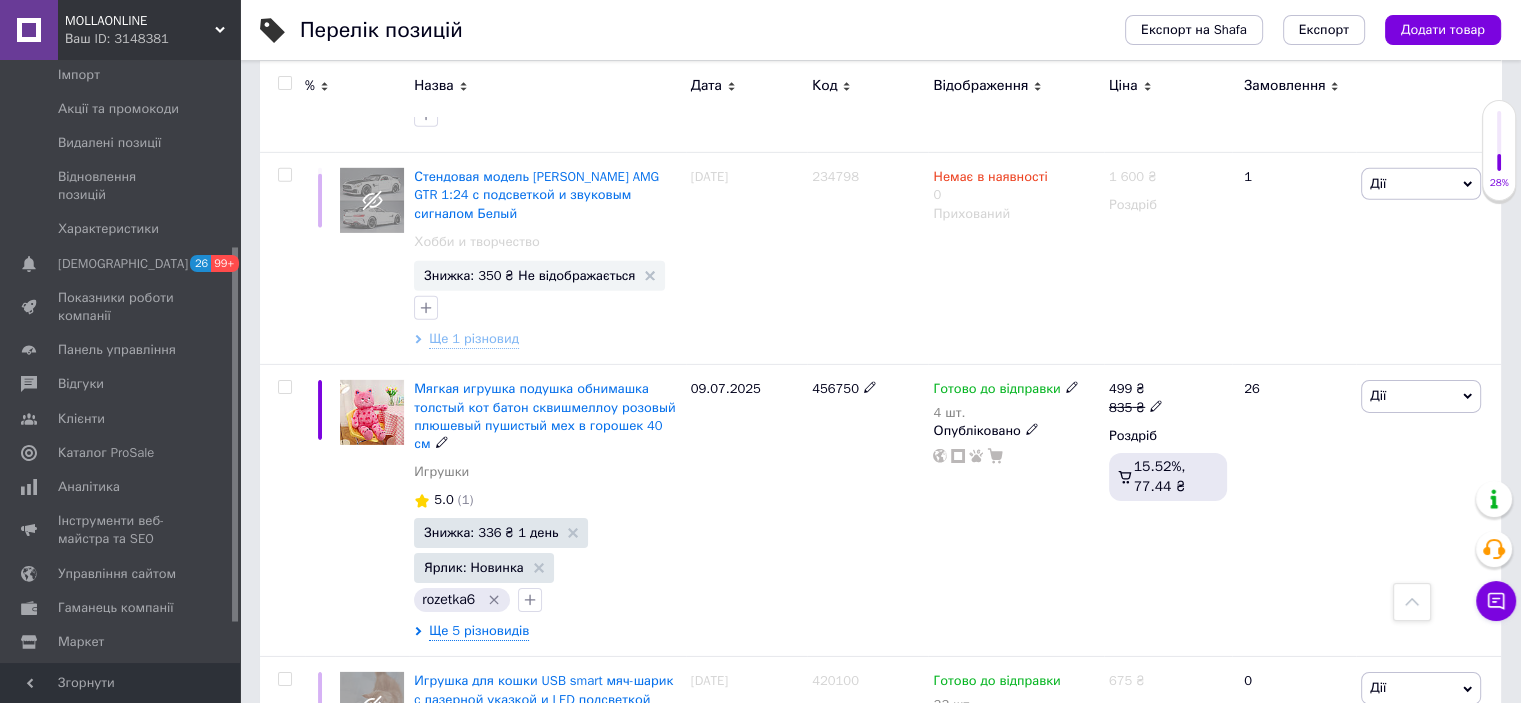 scroll, scrollTop: 14022, scrollLeft: 0, axis: vertical 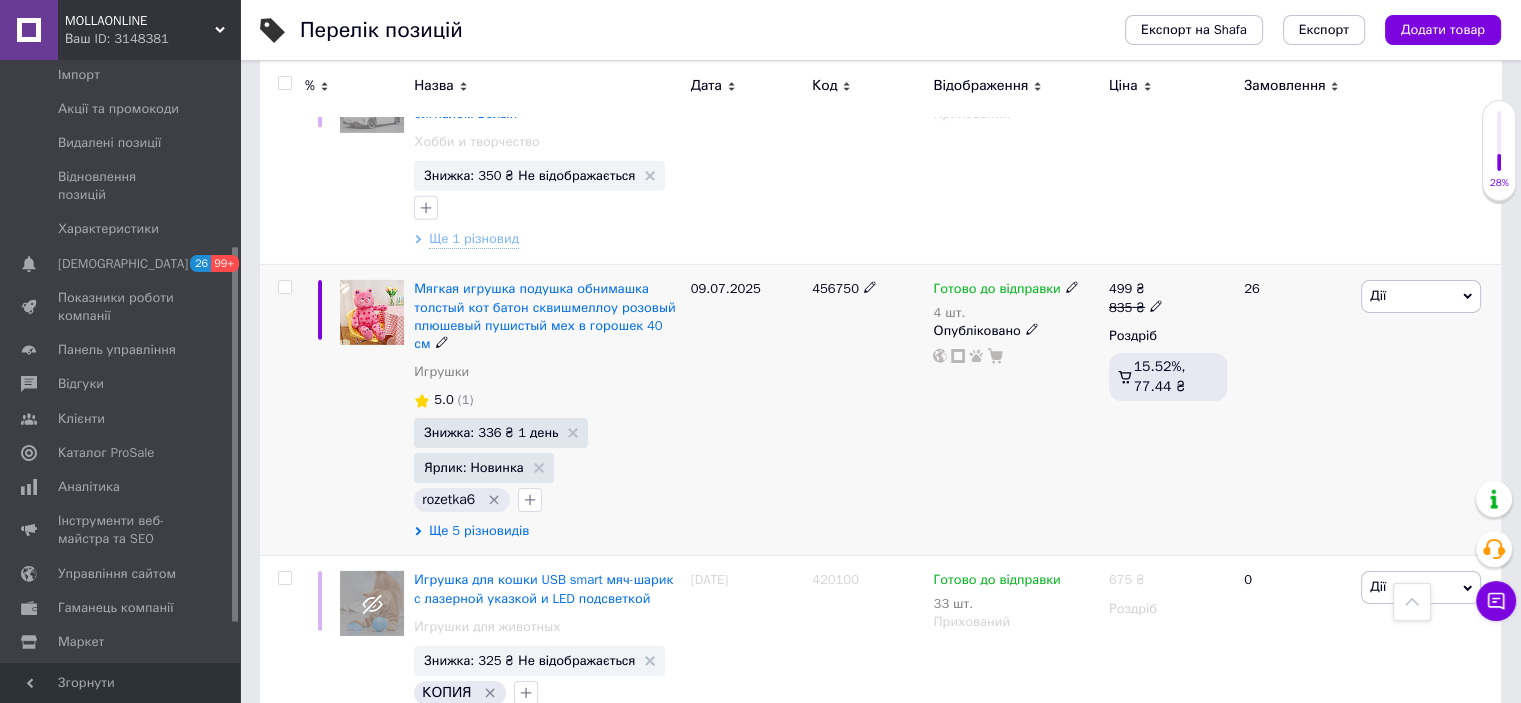 click on "Ще 5 різновидів" at bounding box center [479, 531] 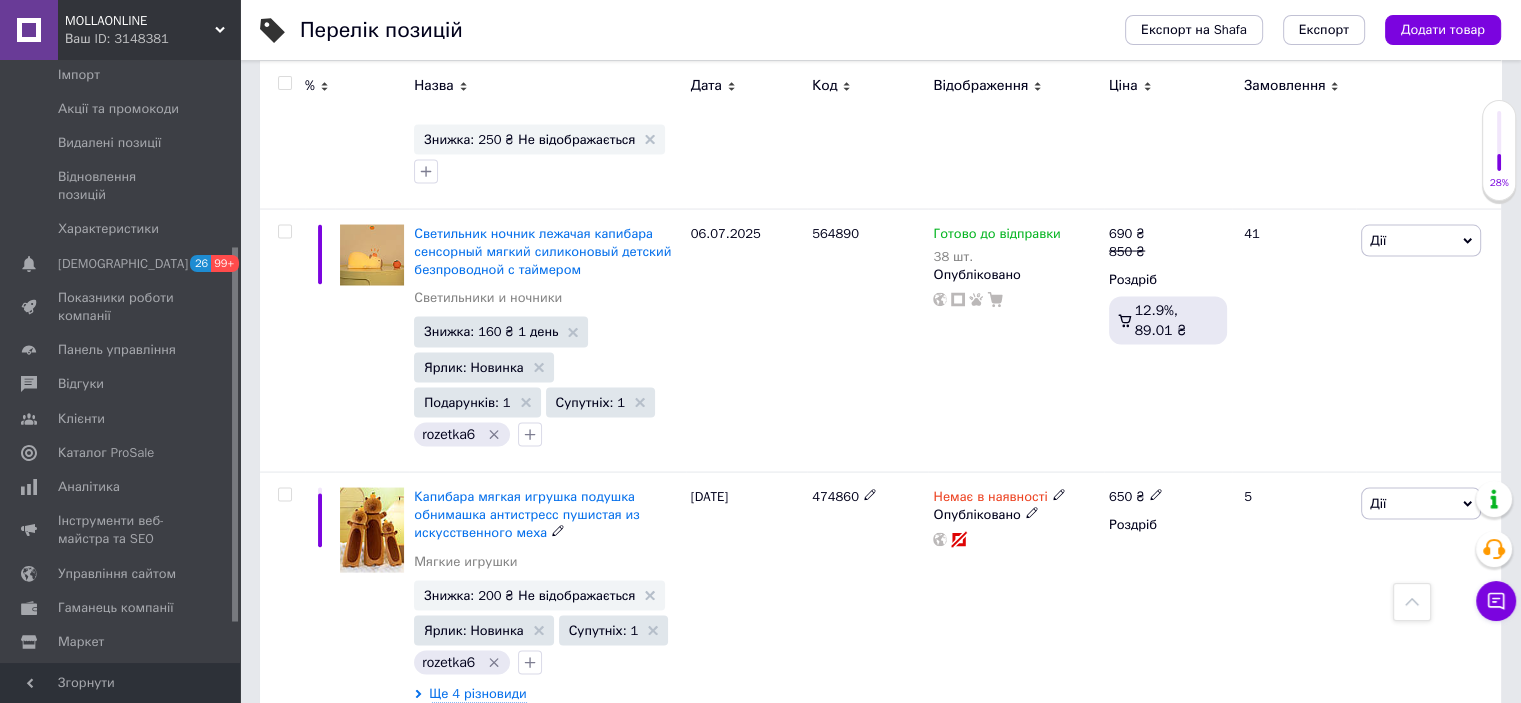 scroll, scrollTop: 19022, scrollLeft: 0, axis: vertical 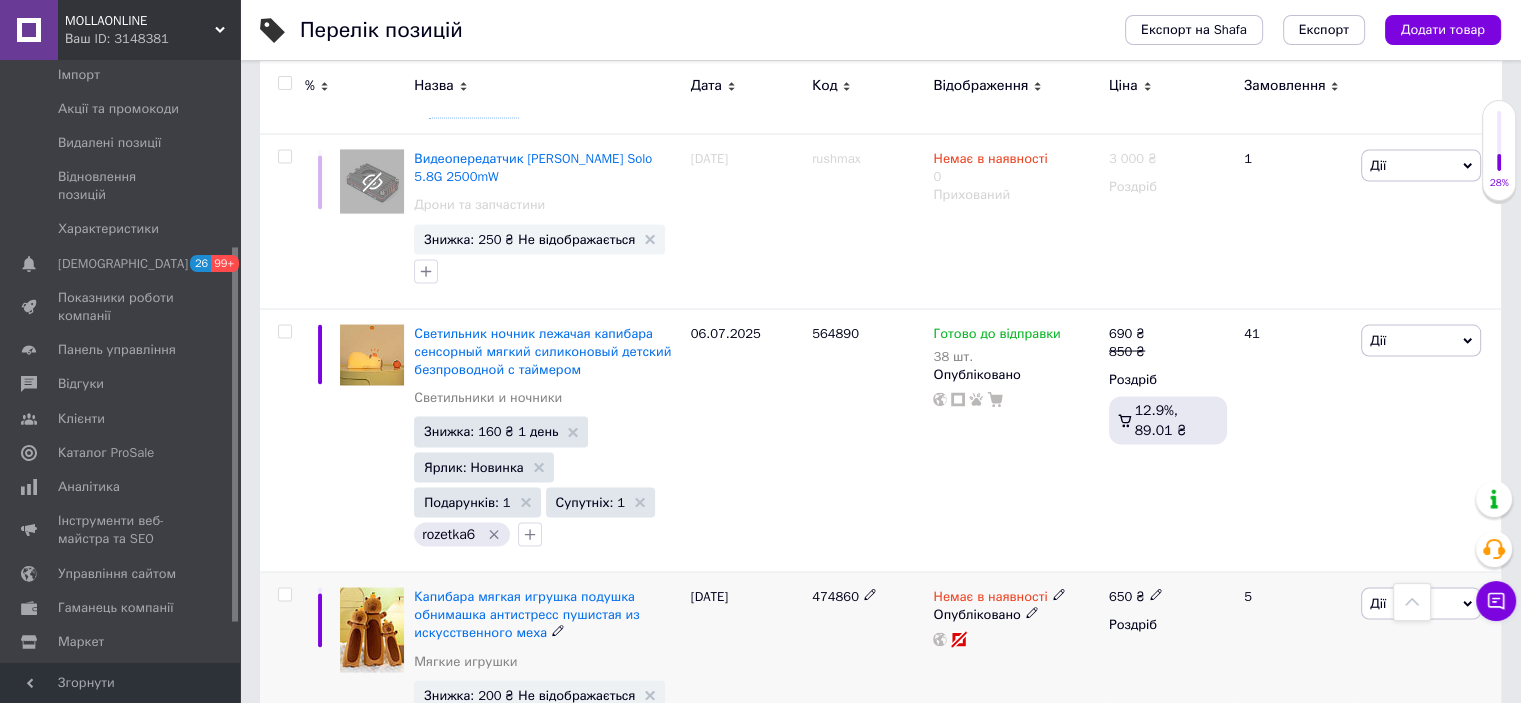 drag, startPoint x: 482, startPoint y: 611, endPoint x: 643, endPoint y: 569, distance: 166.3881 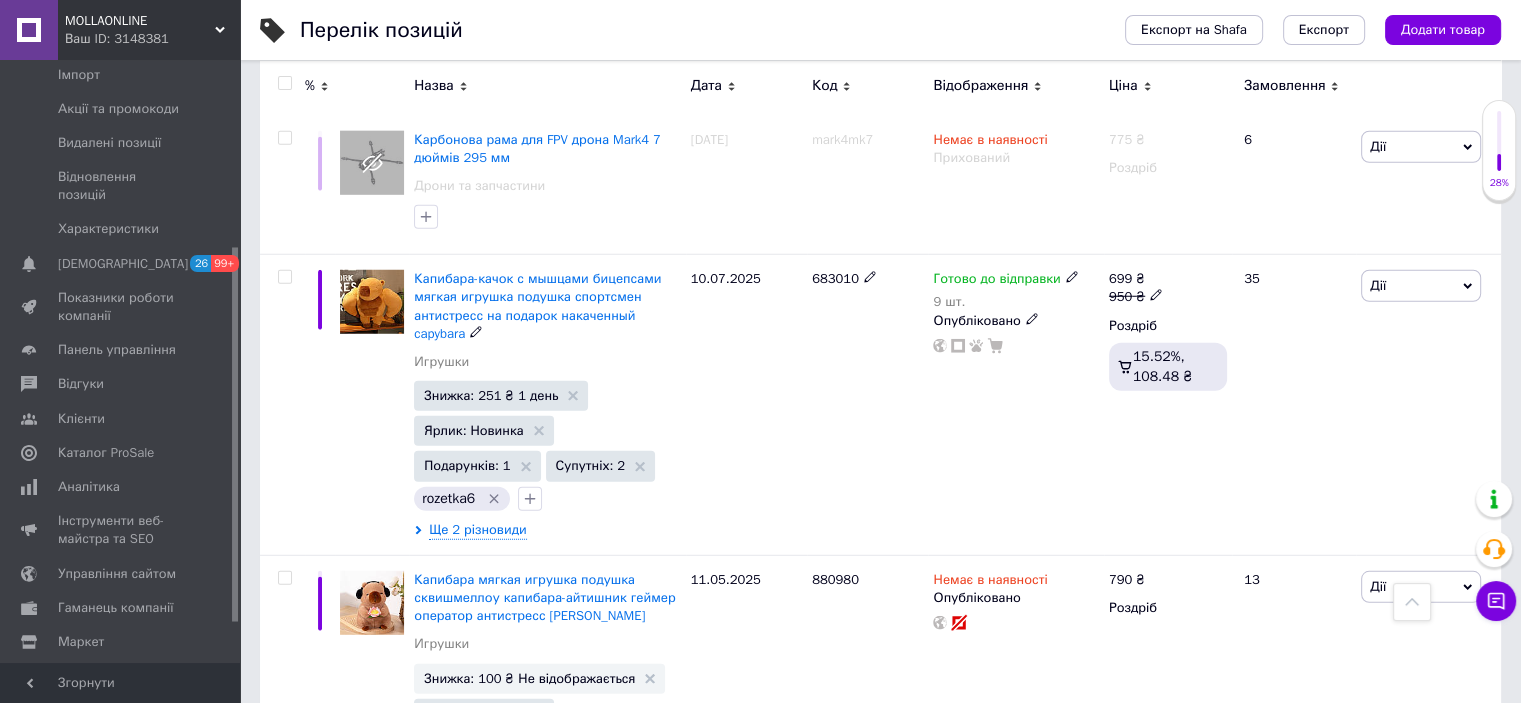 scroll, scrollTop: 20822, scrollLeft: 0, axis: vertical 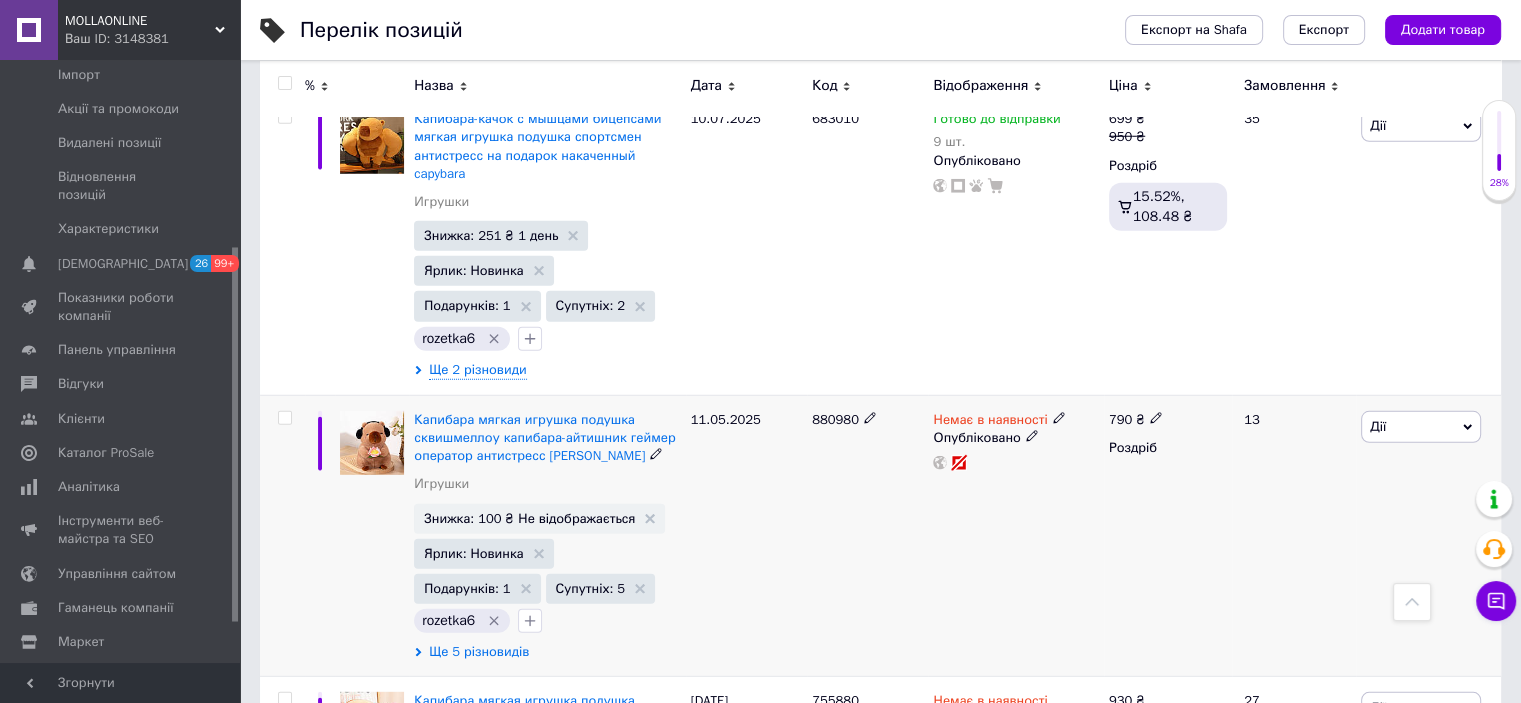 click on "Ще 5 різновидів" at bounding box center [479, 652] 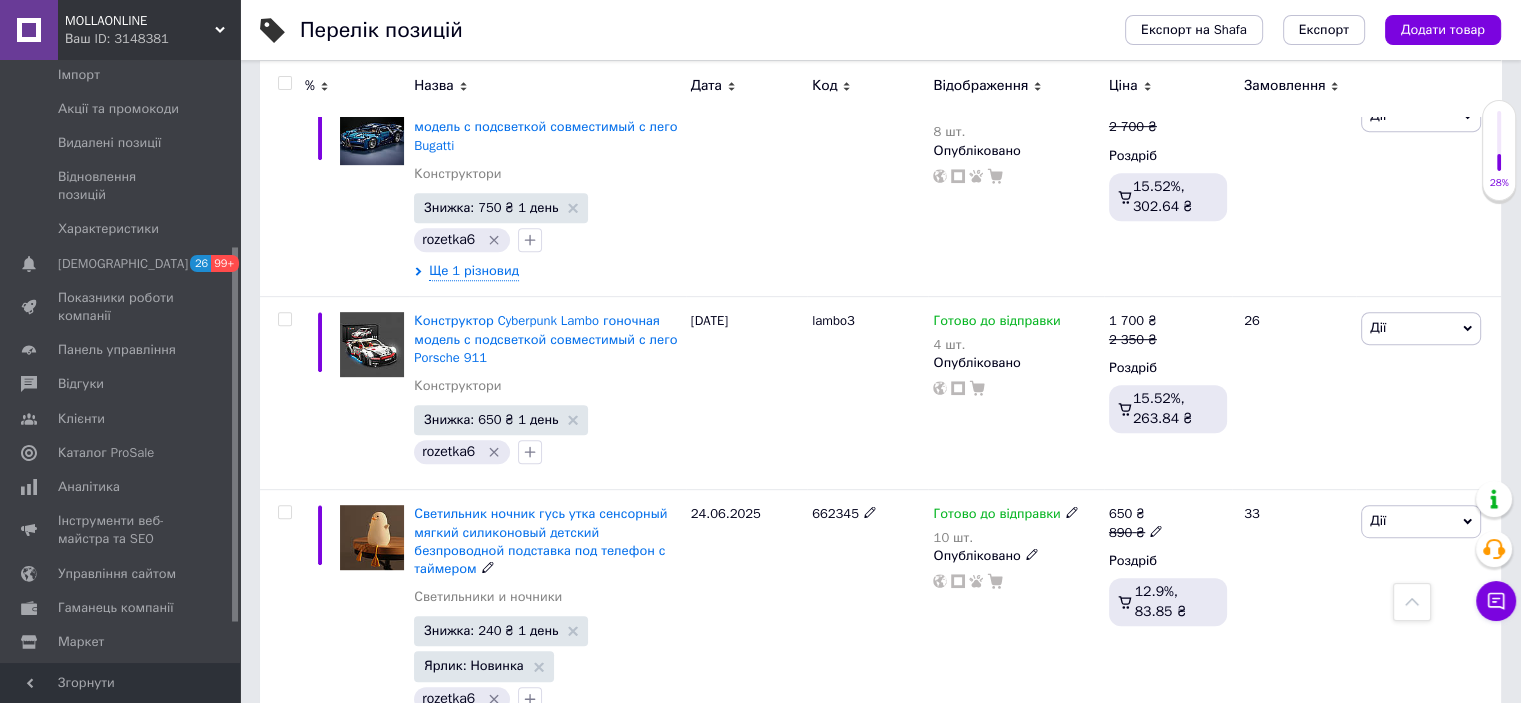 scroll, scrollTop: 23936, scrollLeft: 0, axis: vertical 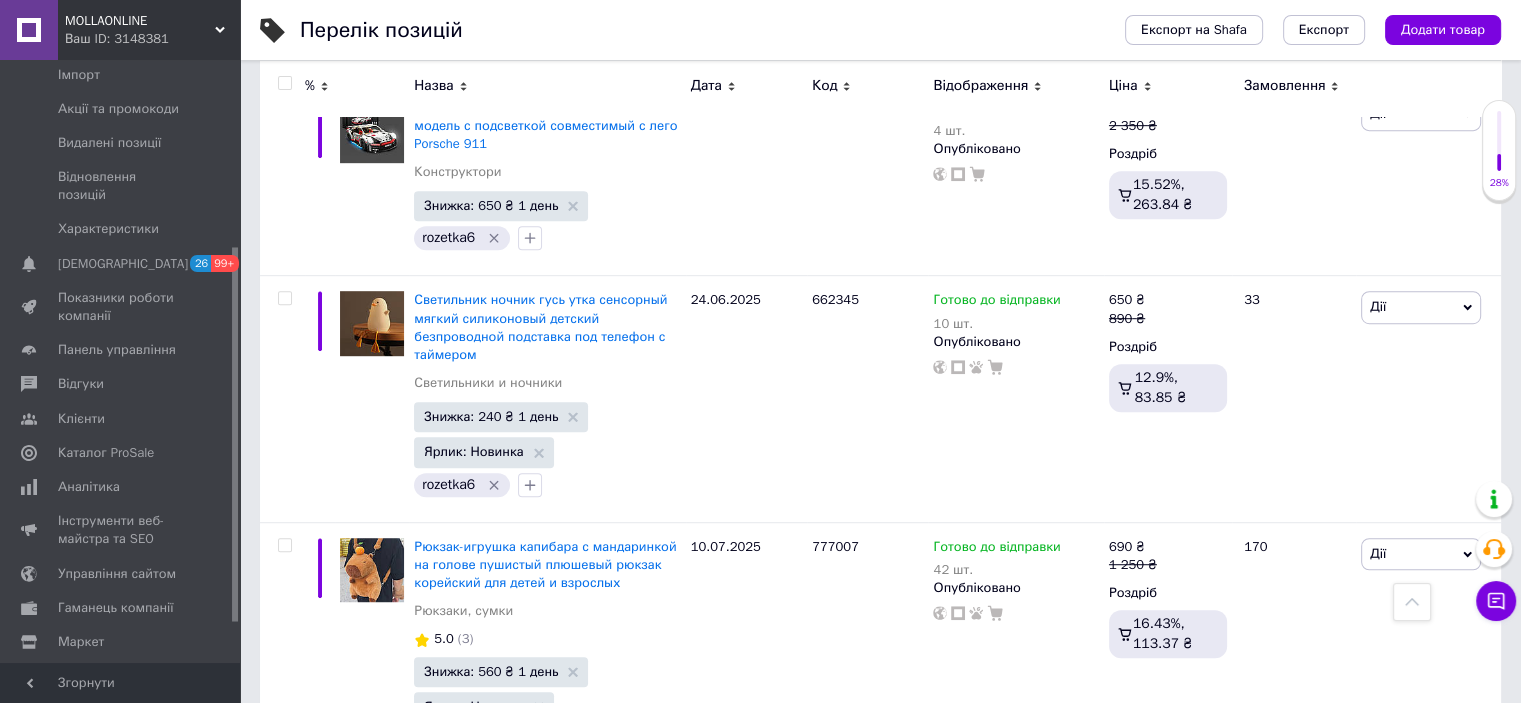 click on "2" at bounding box center [327, 853] 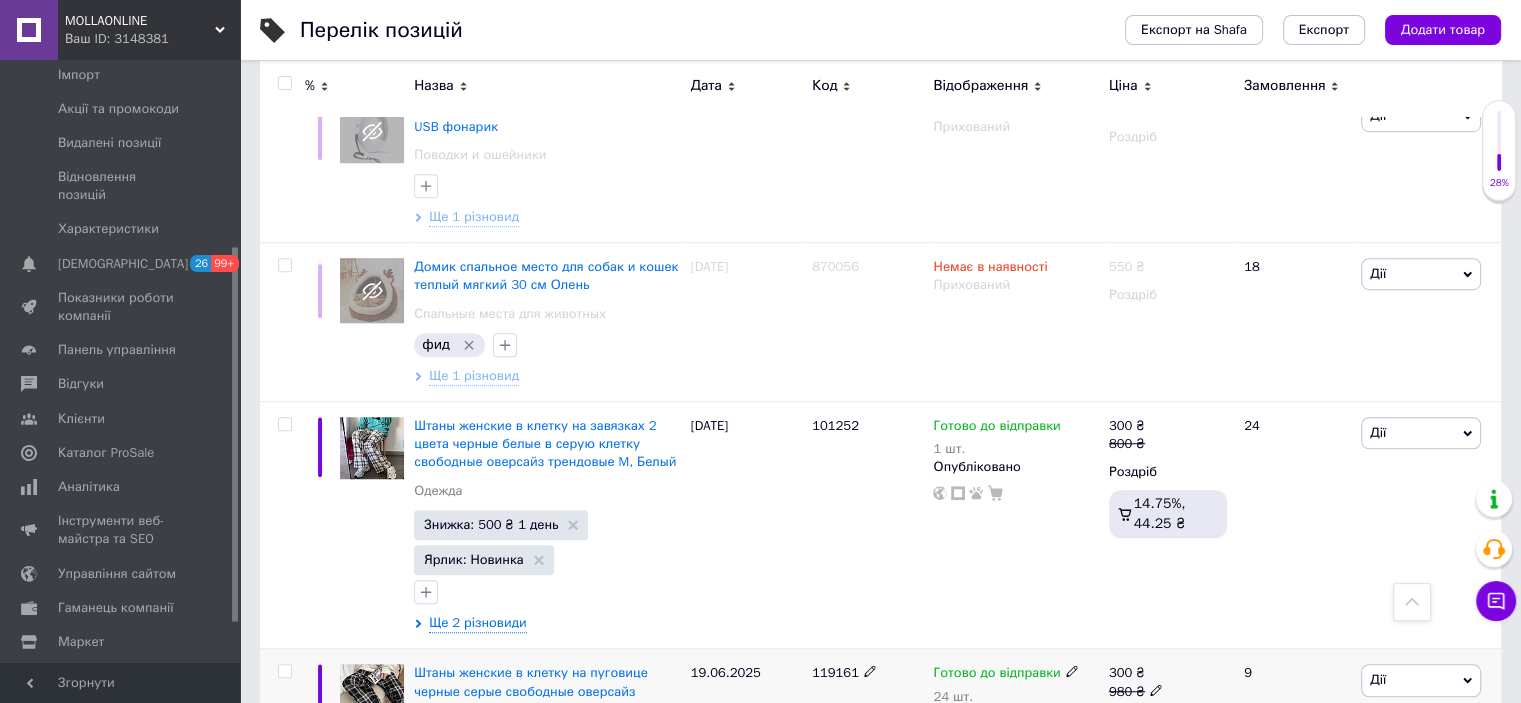 scroll, scrollTop: 16651, scrollLeft: 0, axis: vertical 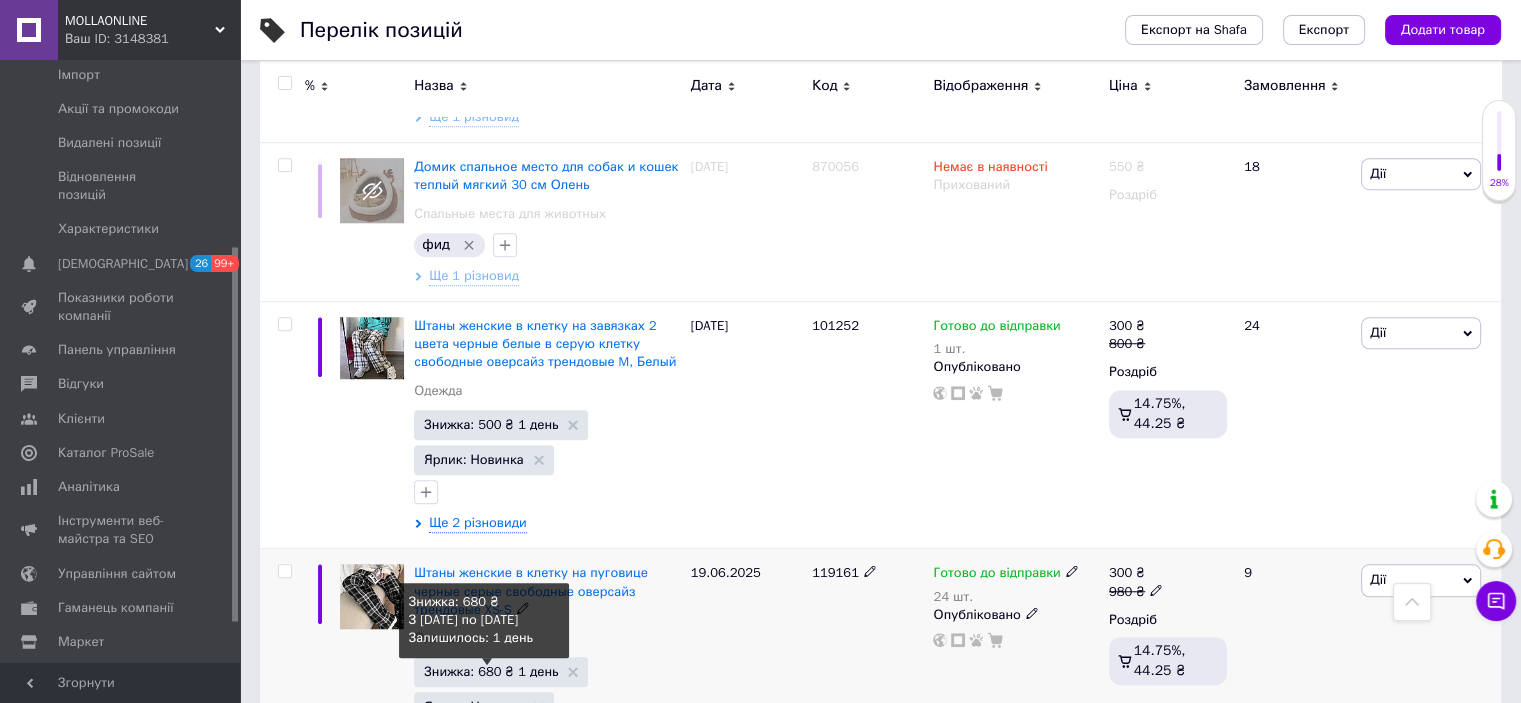 click on "Знижка: 680 ₴ 1 день" at bounding box center (491, 671) 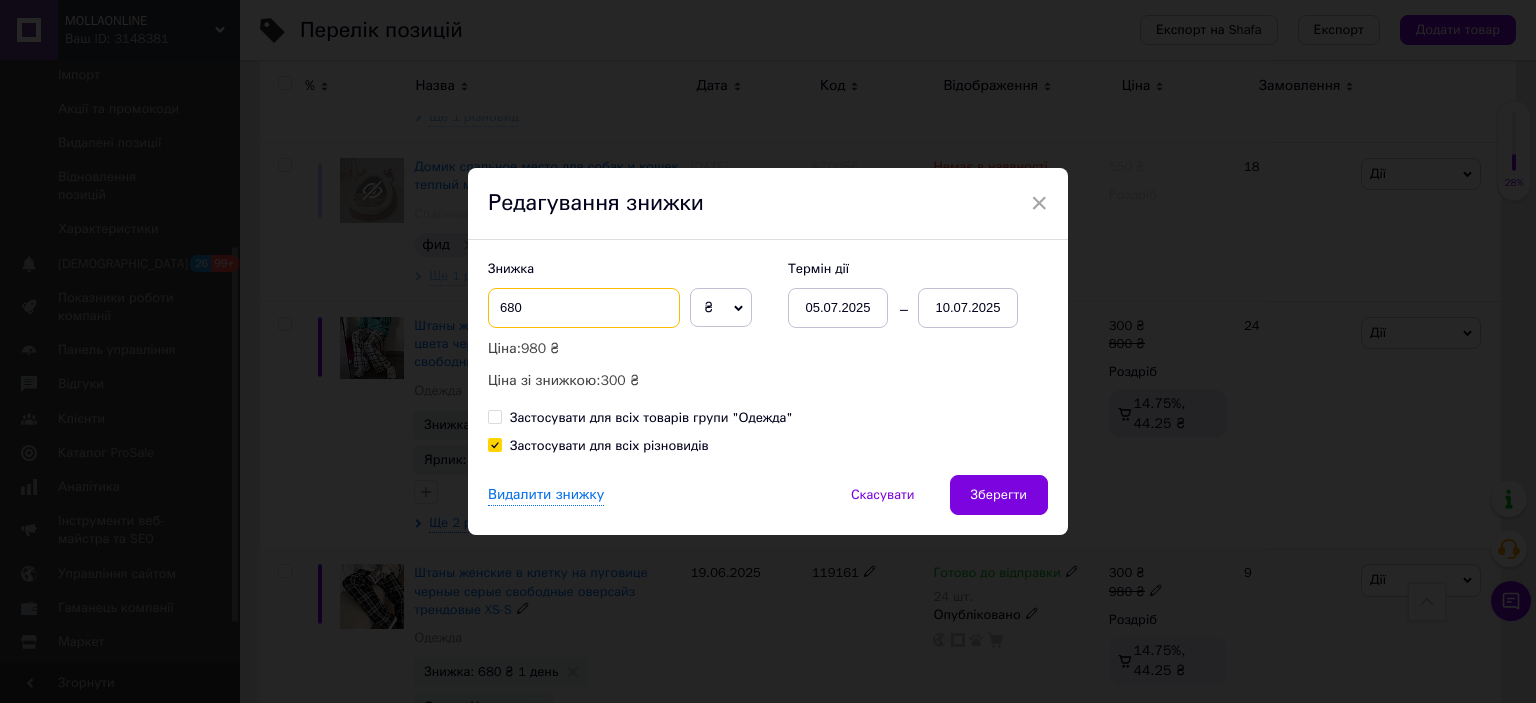 click on "680" at bounding box center (584, 308) 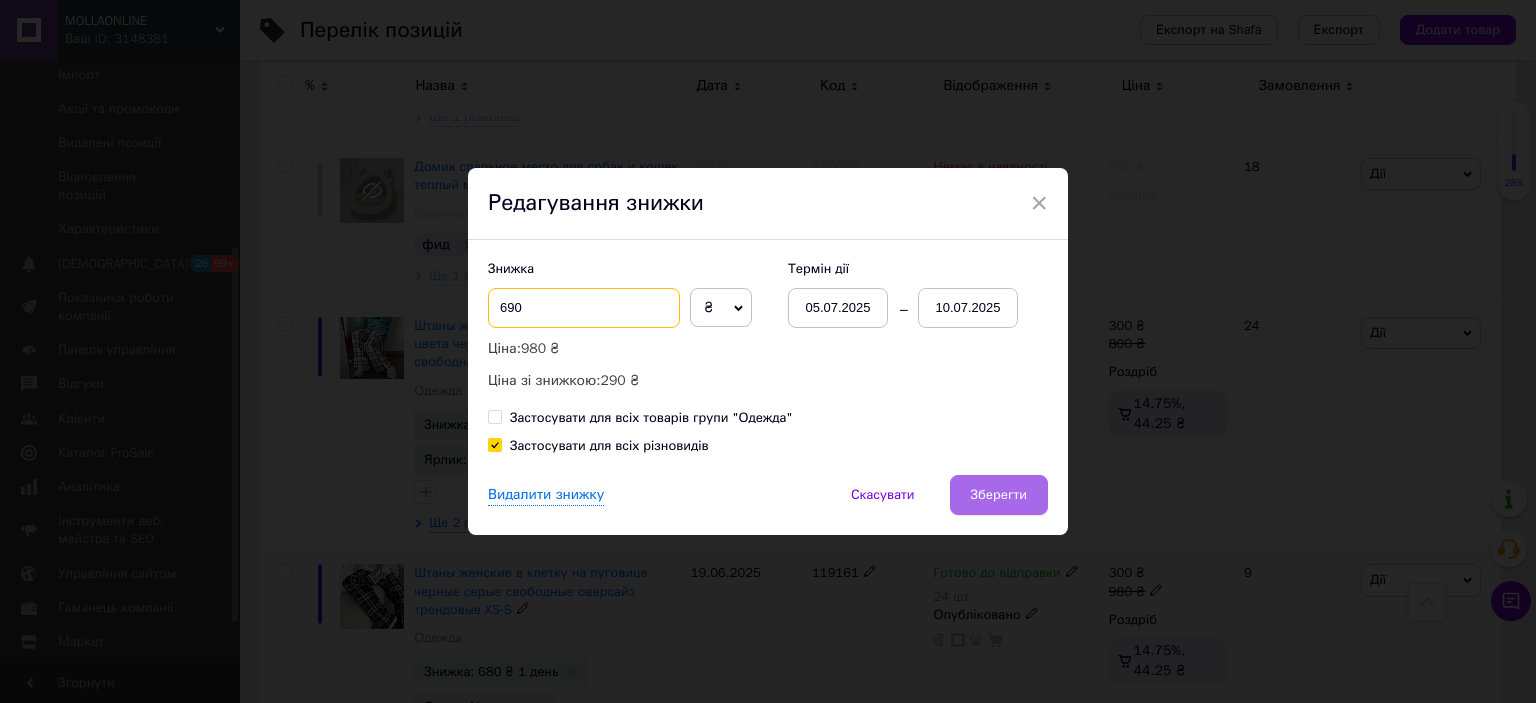type on "690" 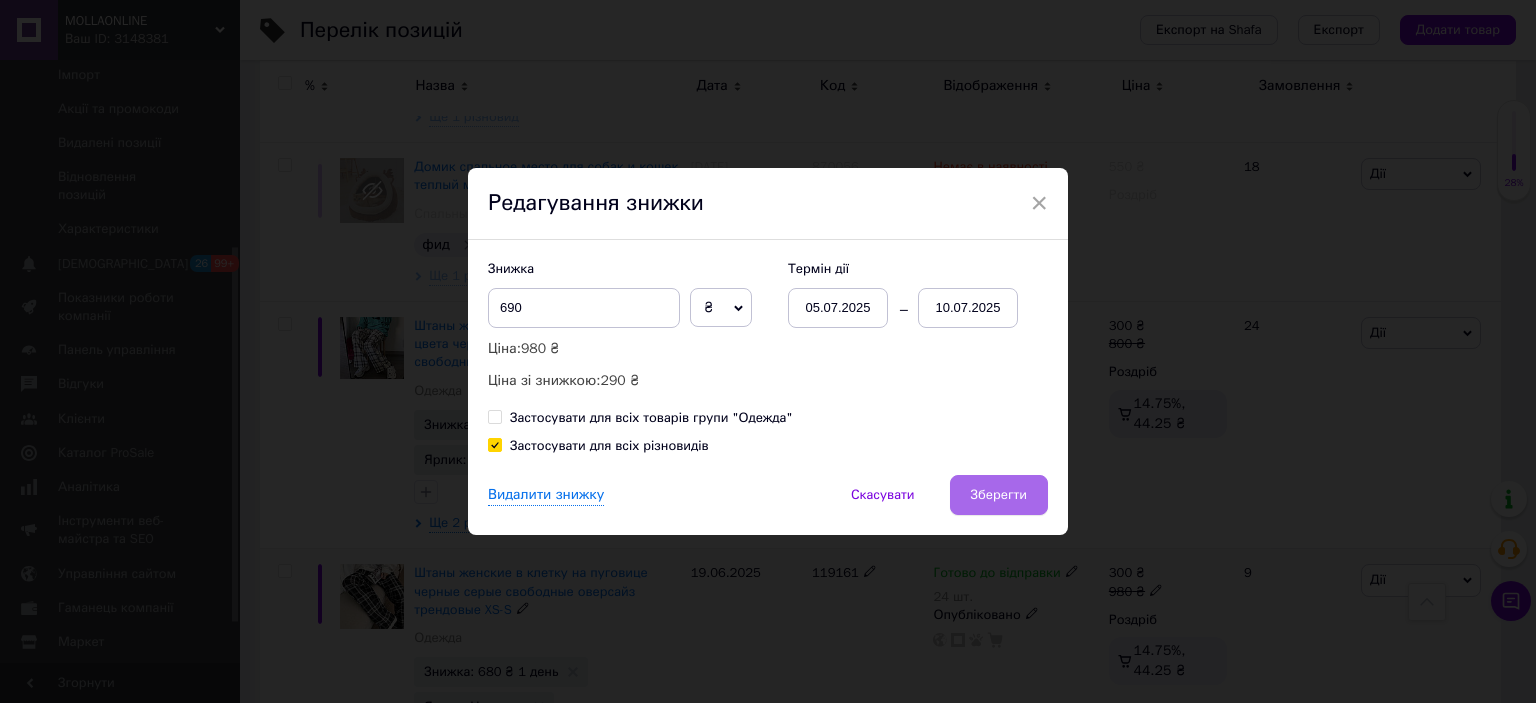 click on "Зберегти" at bounding box center [999, 495] 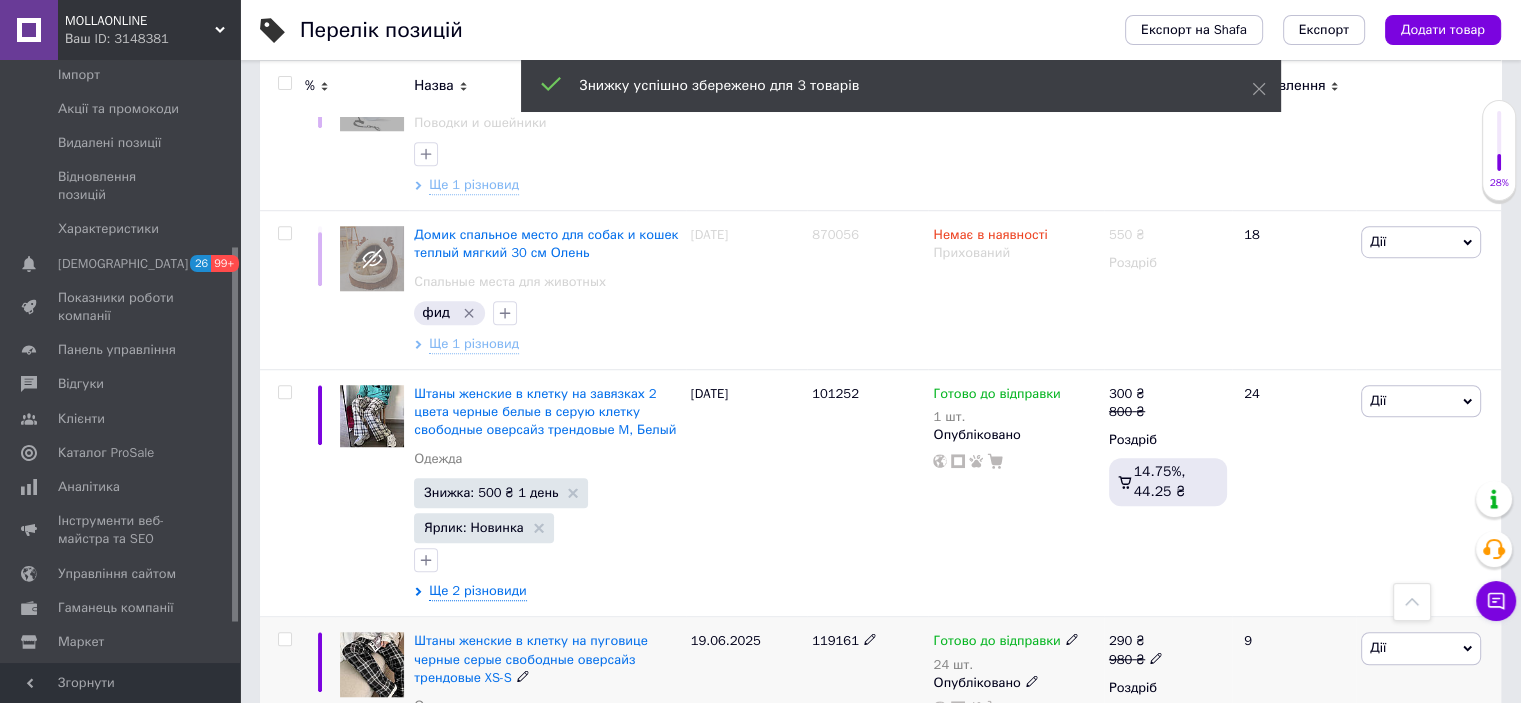 scroll, scrollTop: 16551, scrollLeft: 0, axis: vertical 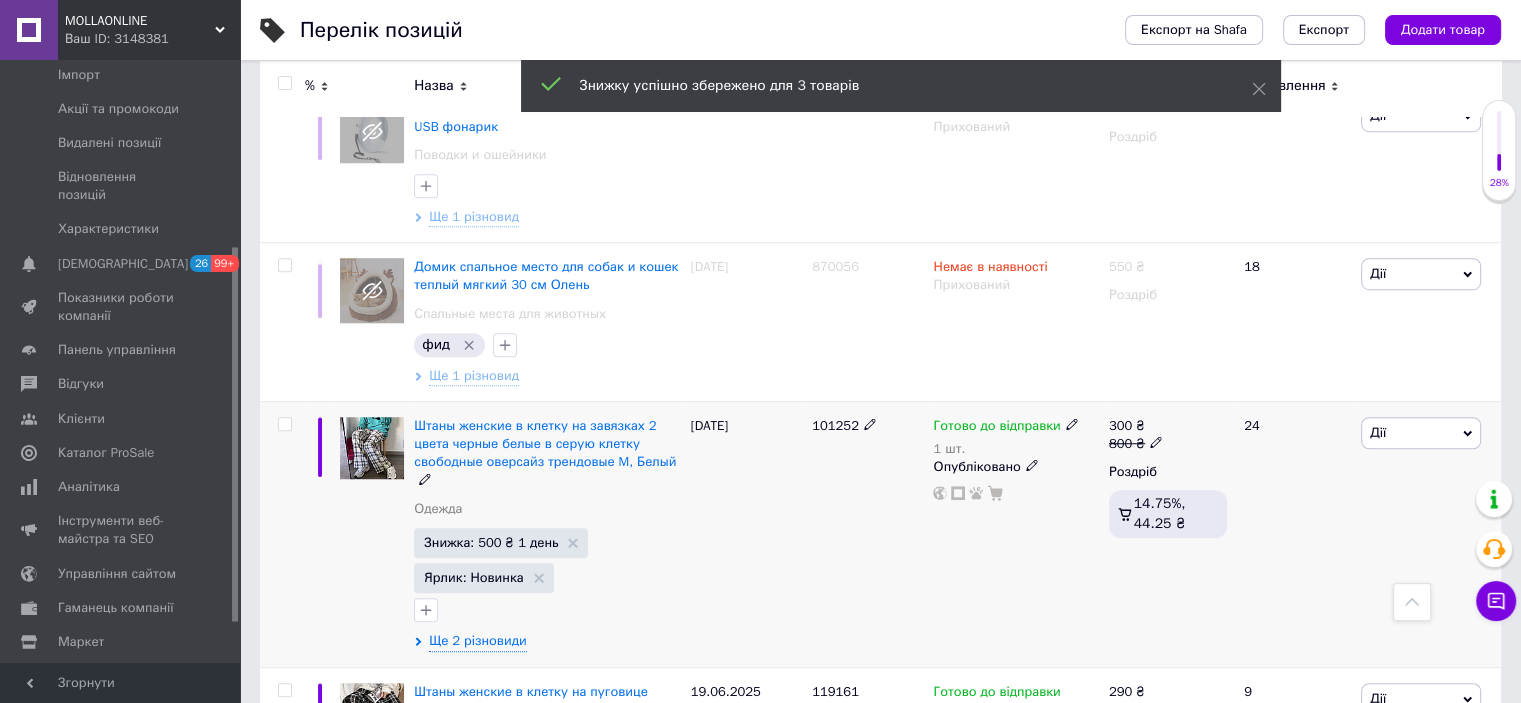click at bounding box center (547, 610) 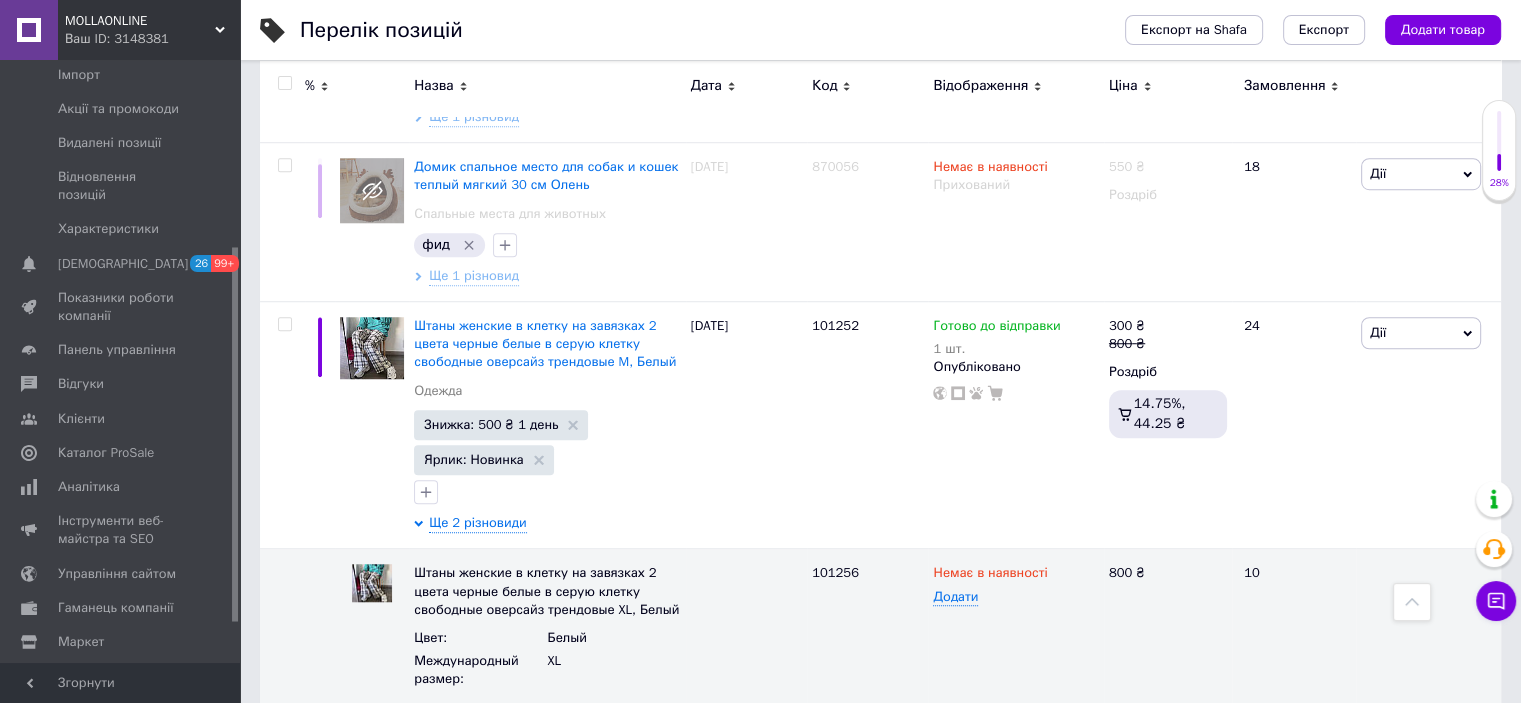 scroll, scrollTop: 16551, scrollLeft: 0, axis: vertical 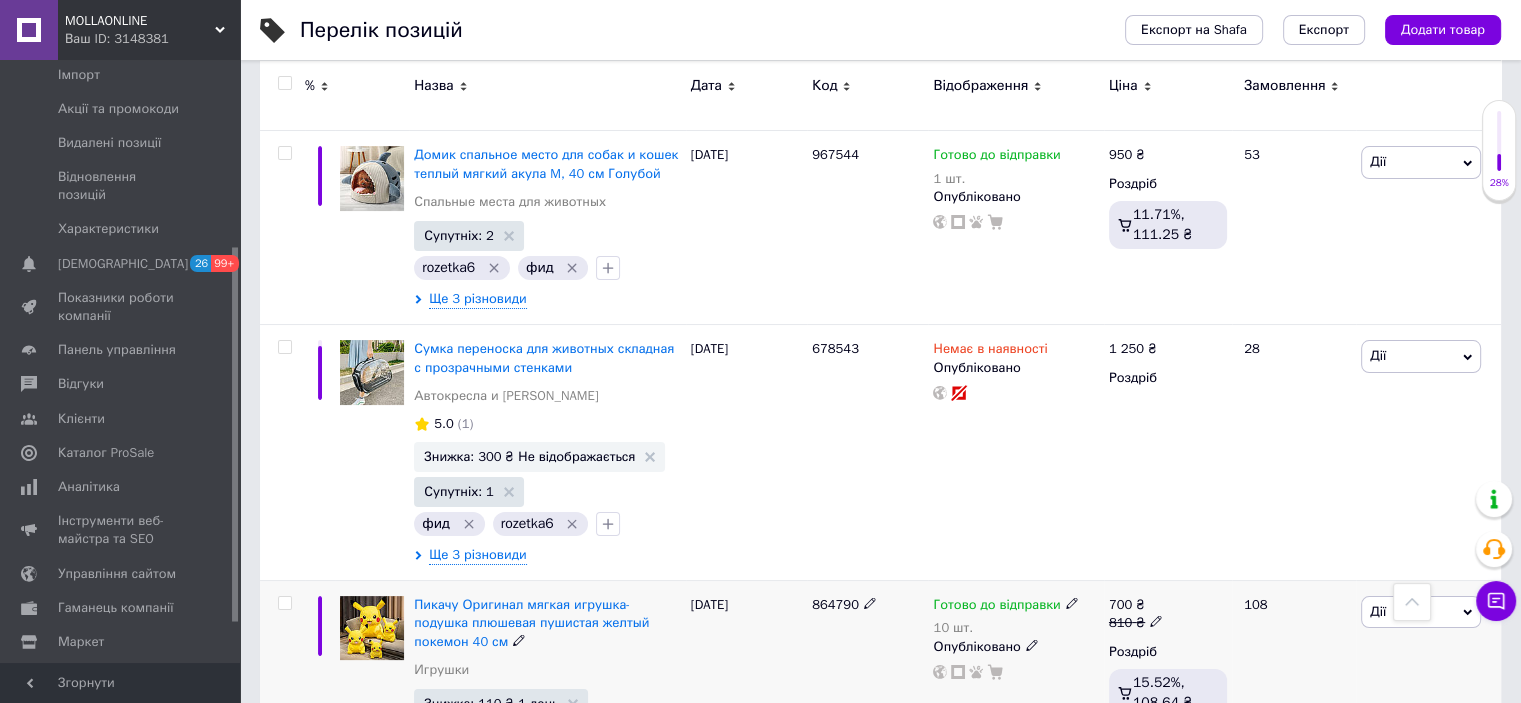 click on "Ще 3 різновиди" at bounding box center (477, 767) 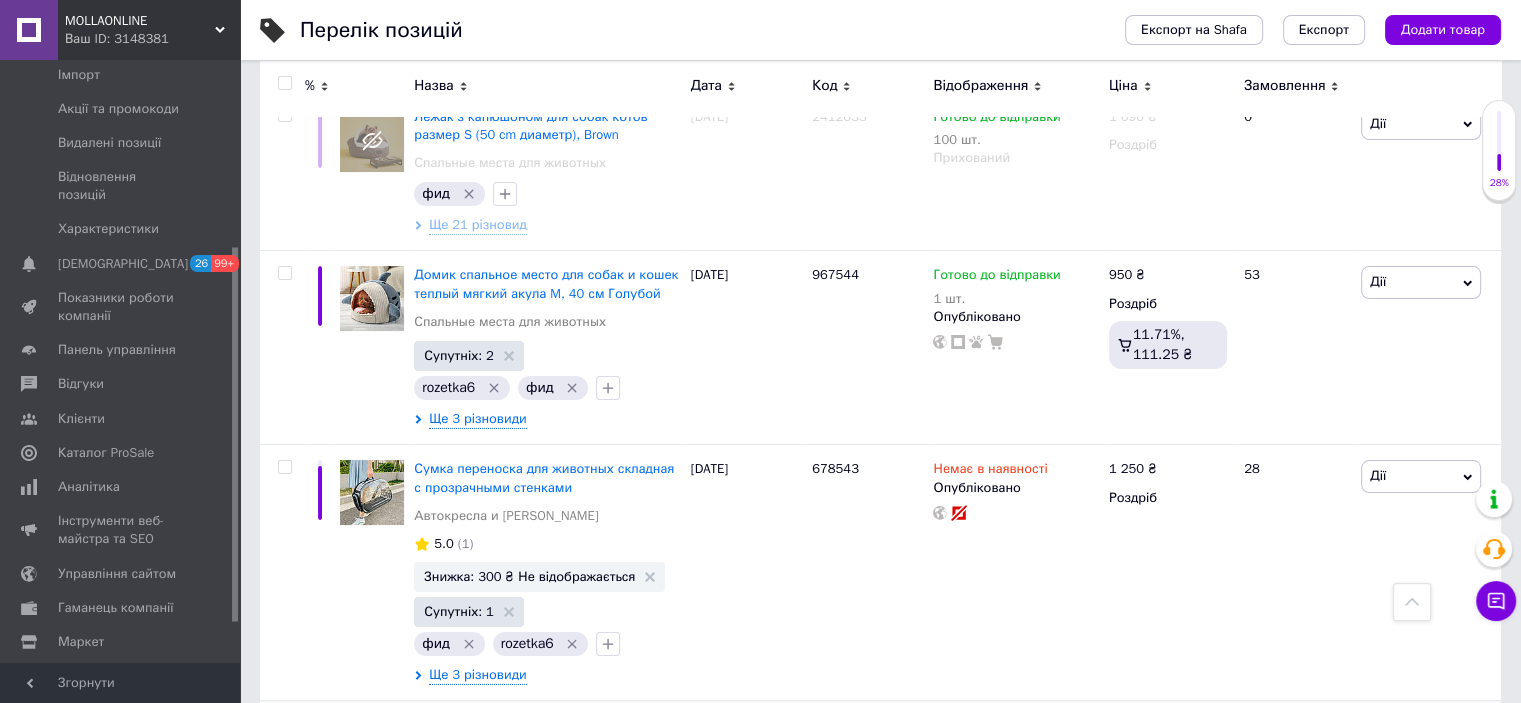 scroll, scrollTop: 15151, scrollLeft: 0, axis: vertical 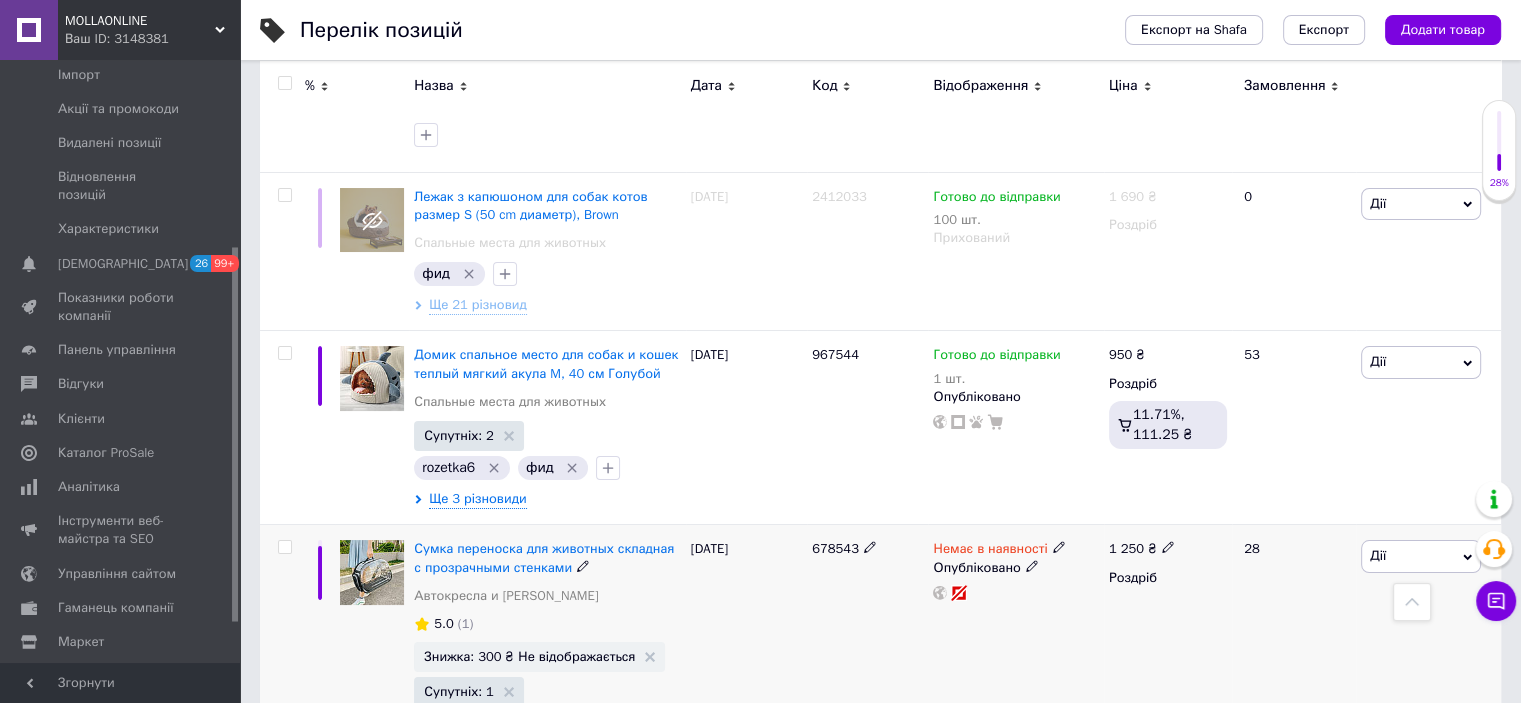 click on "Ще 3 різновиди" at bounding box center (477, 755) 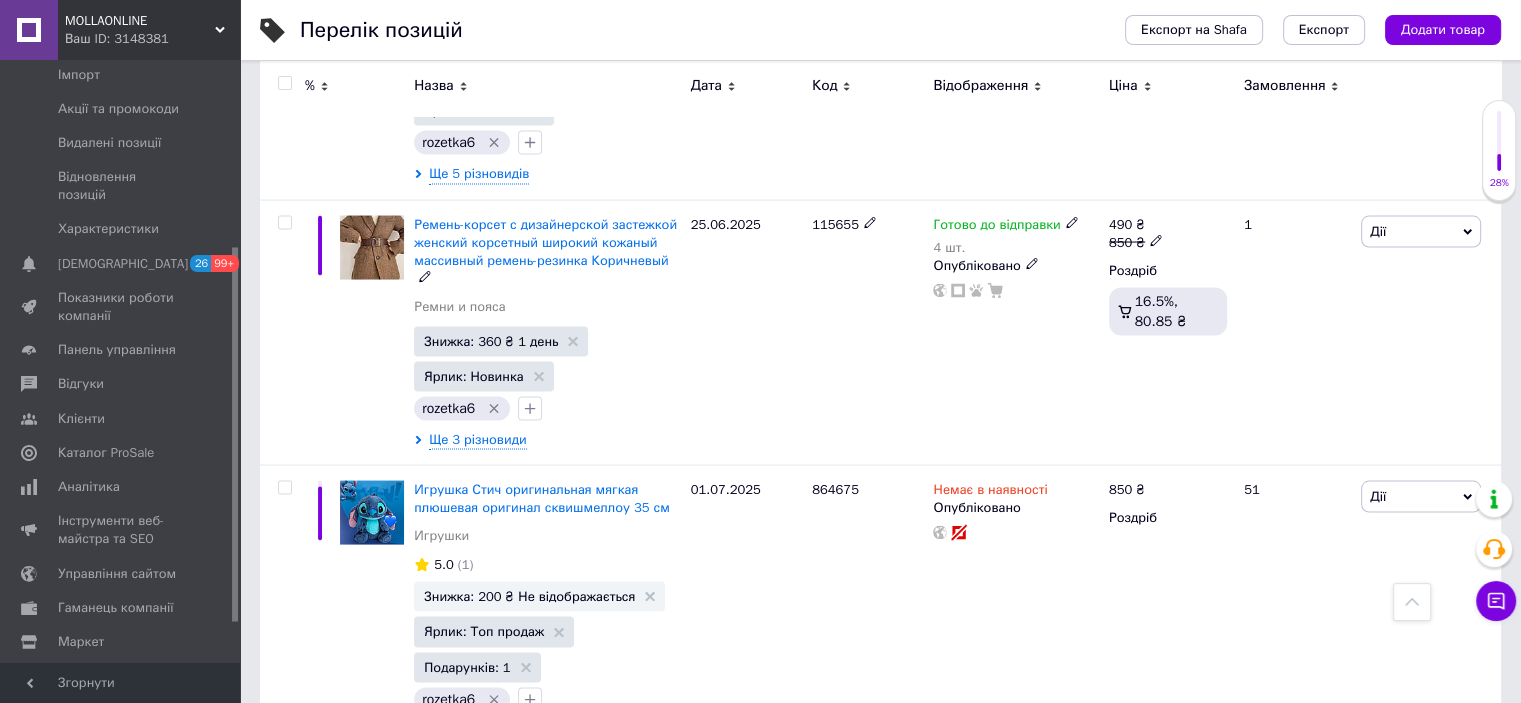 scroll, scrollTop: 4051, scrollLeft: 0, axis: vertical 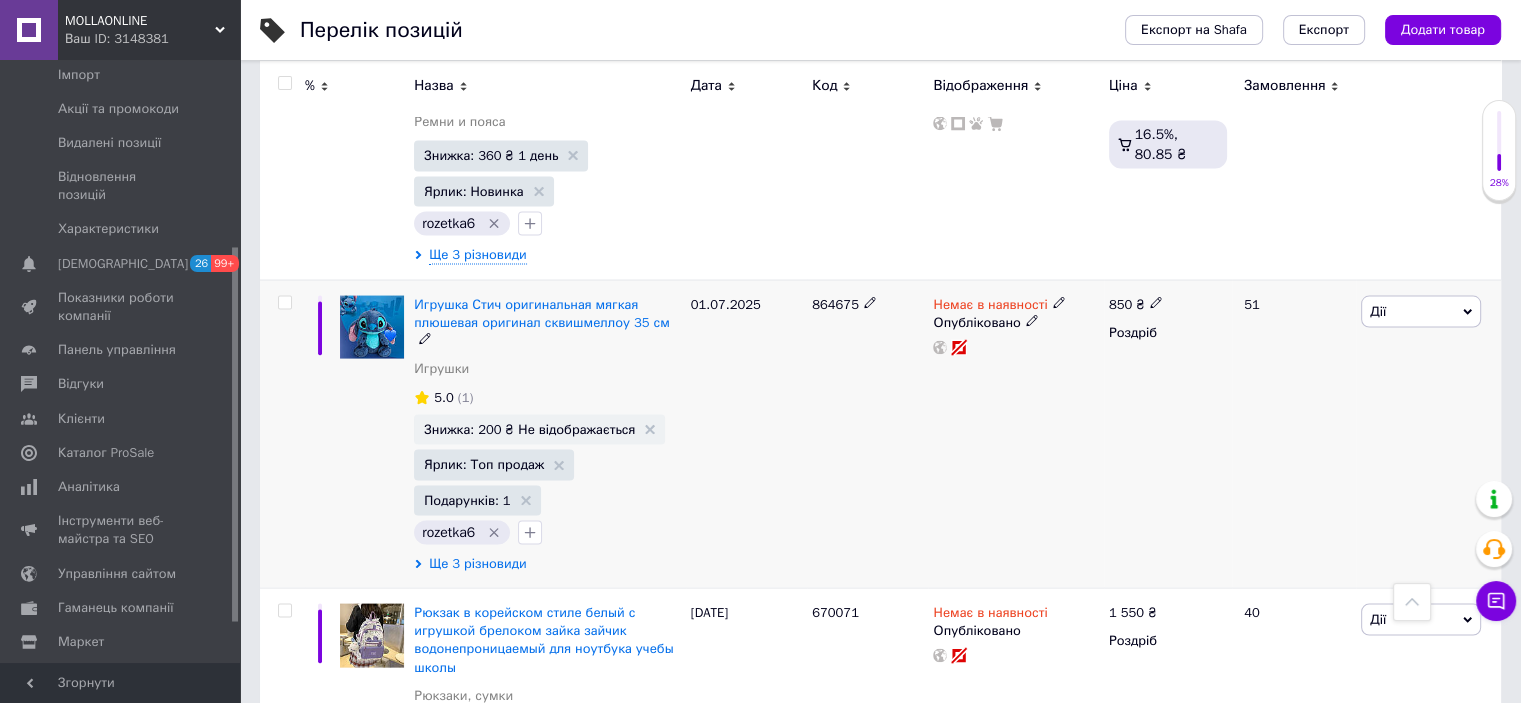 click on "Ще 3 різновиди" at bounding box center [477, 564] 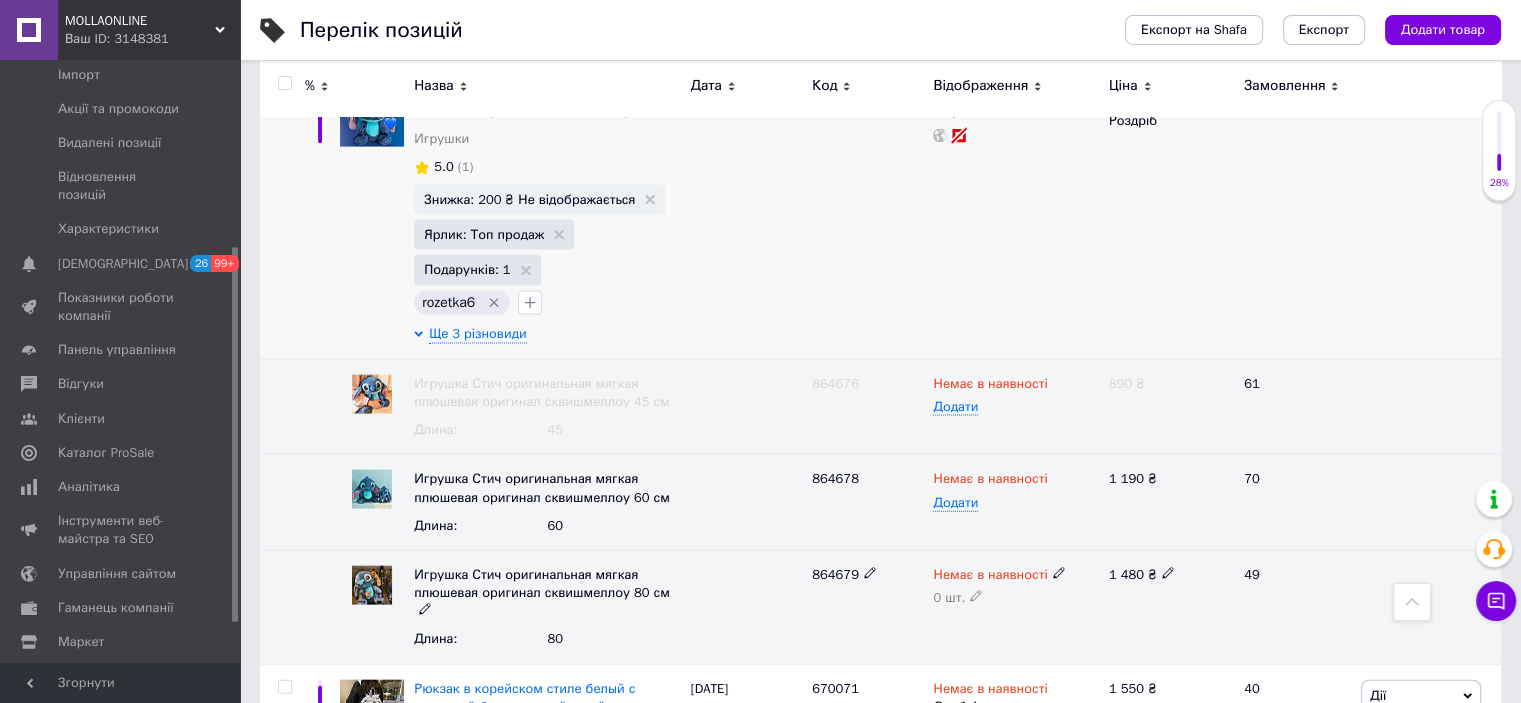 scroll, scrollTop: 4151, scrollLeft: 0, axis: vertical 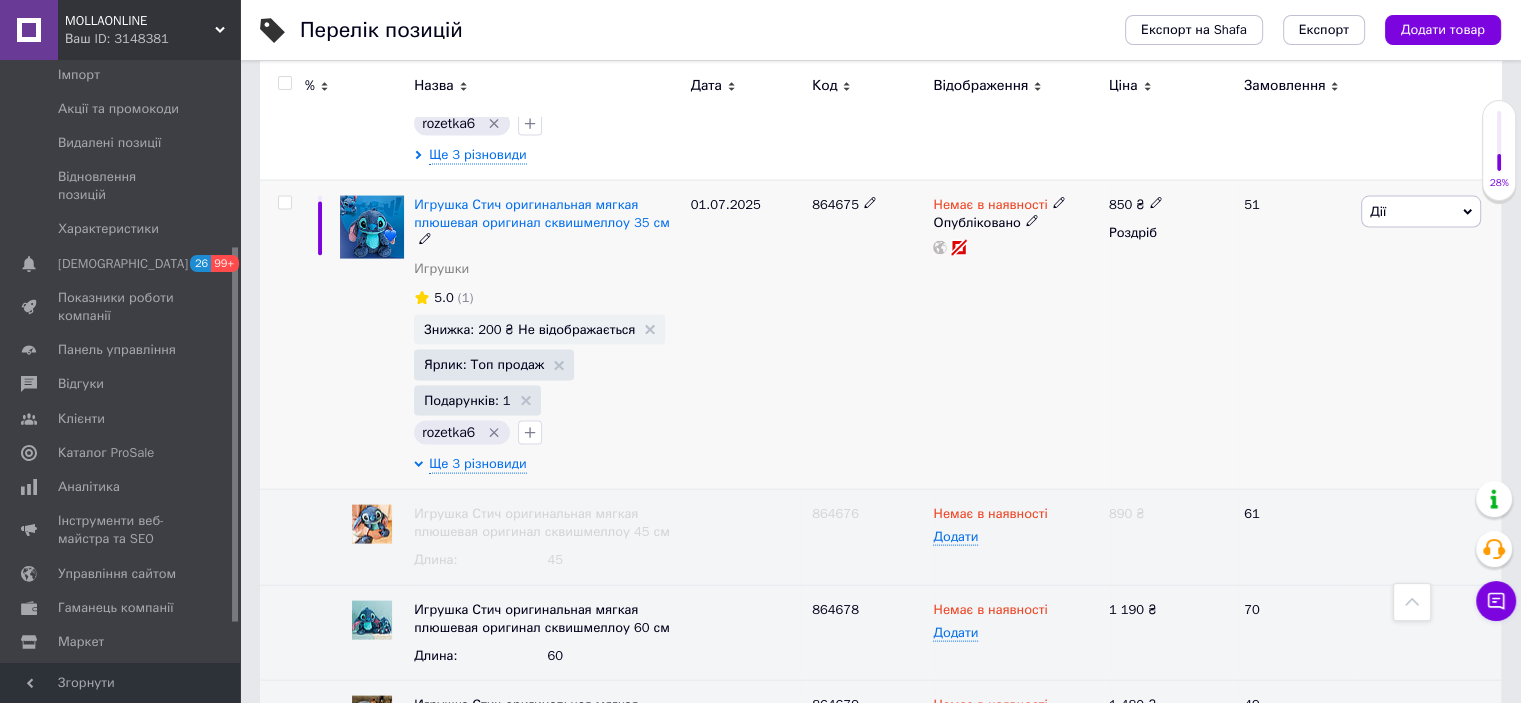 click on "Немає в наявності" at bounding box center [990, 207] 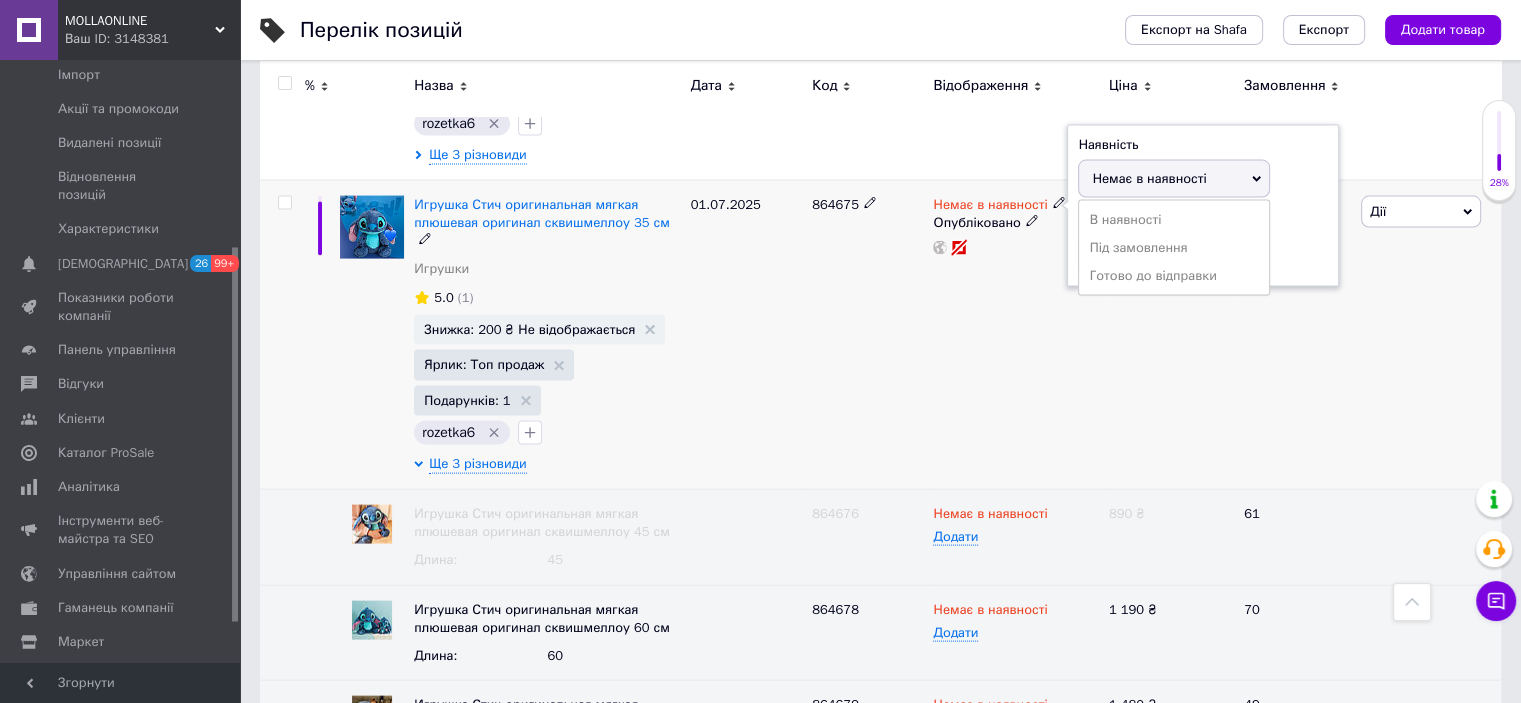 click 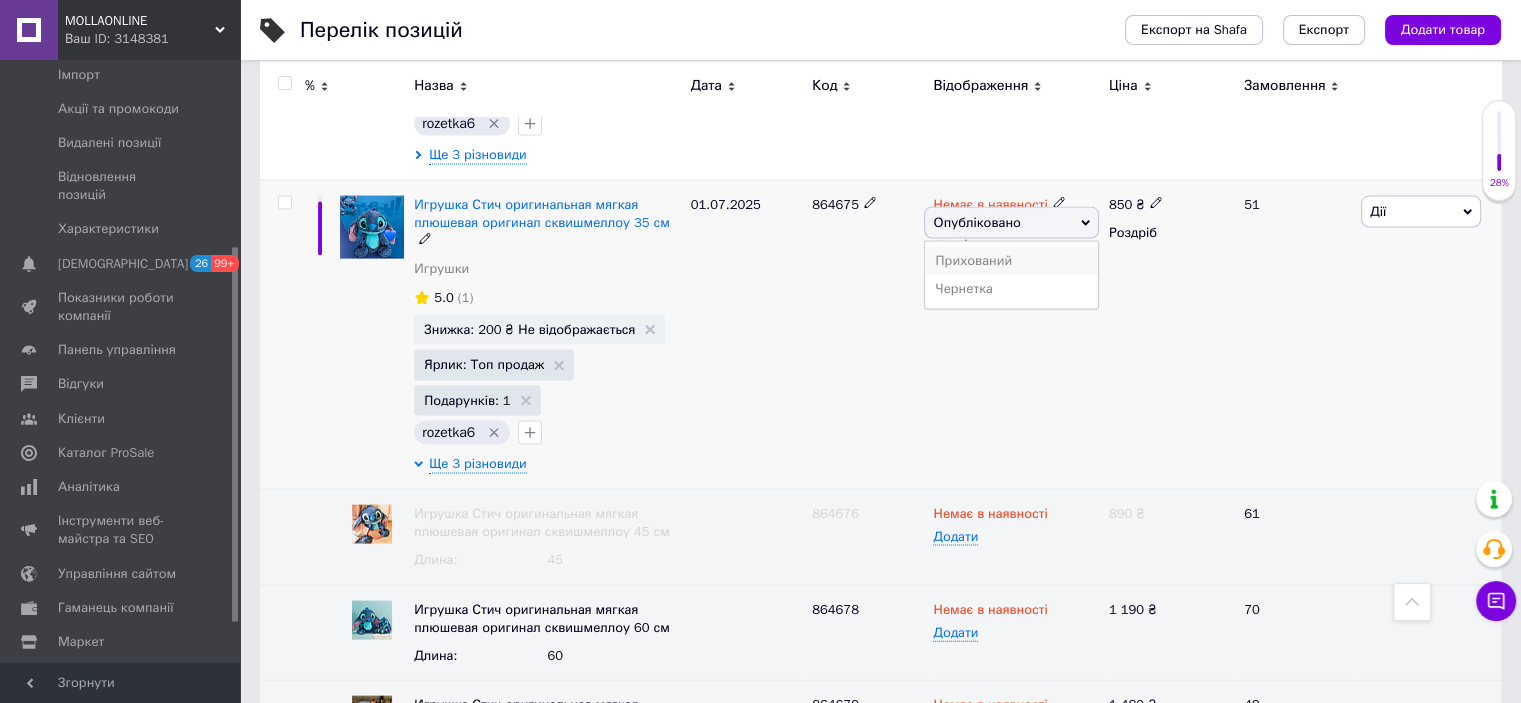click on "Прихований" at bounding box center (1011, 261) 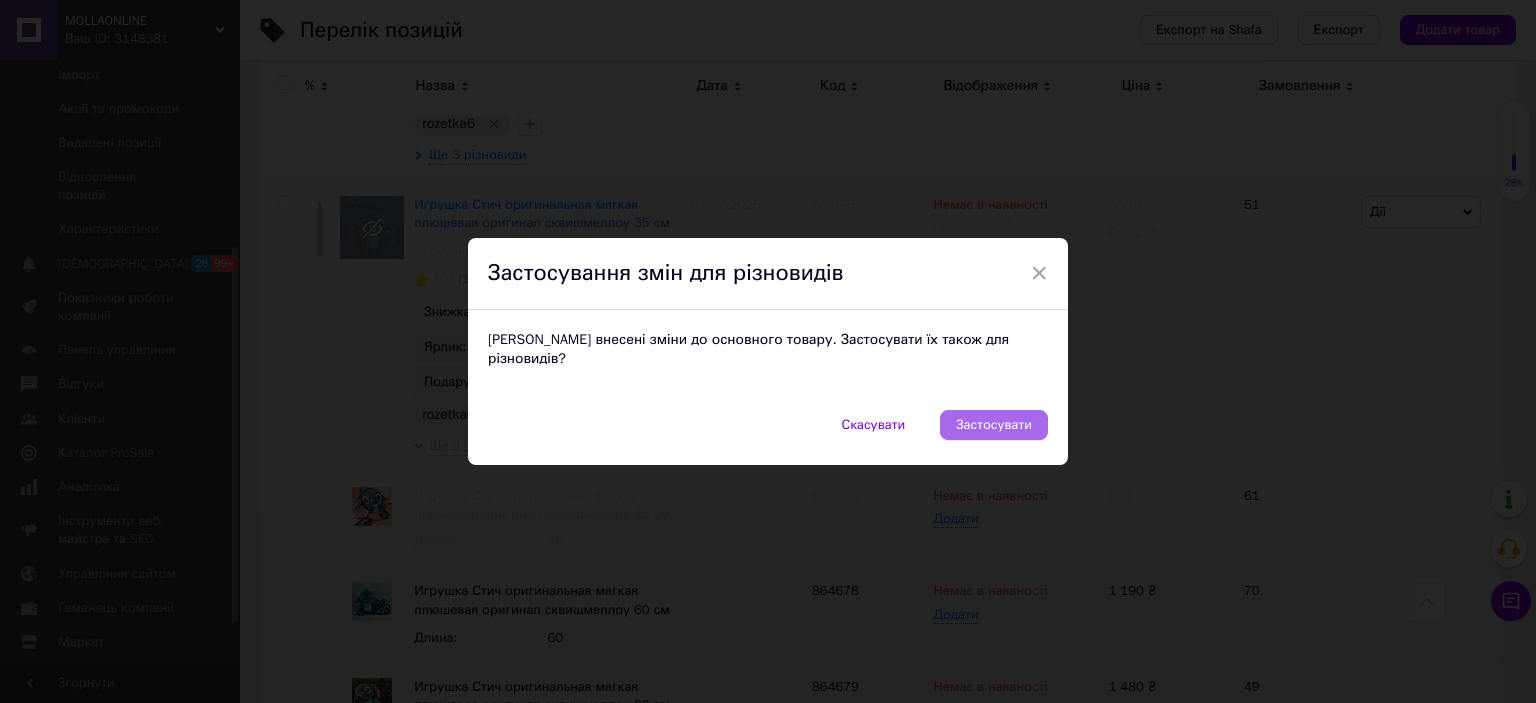 click on "Застосувати" at bounding box center (994, 425) 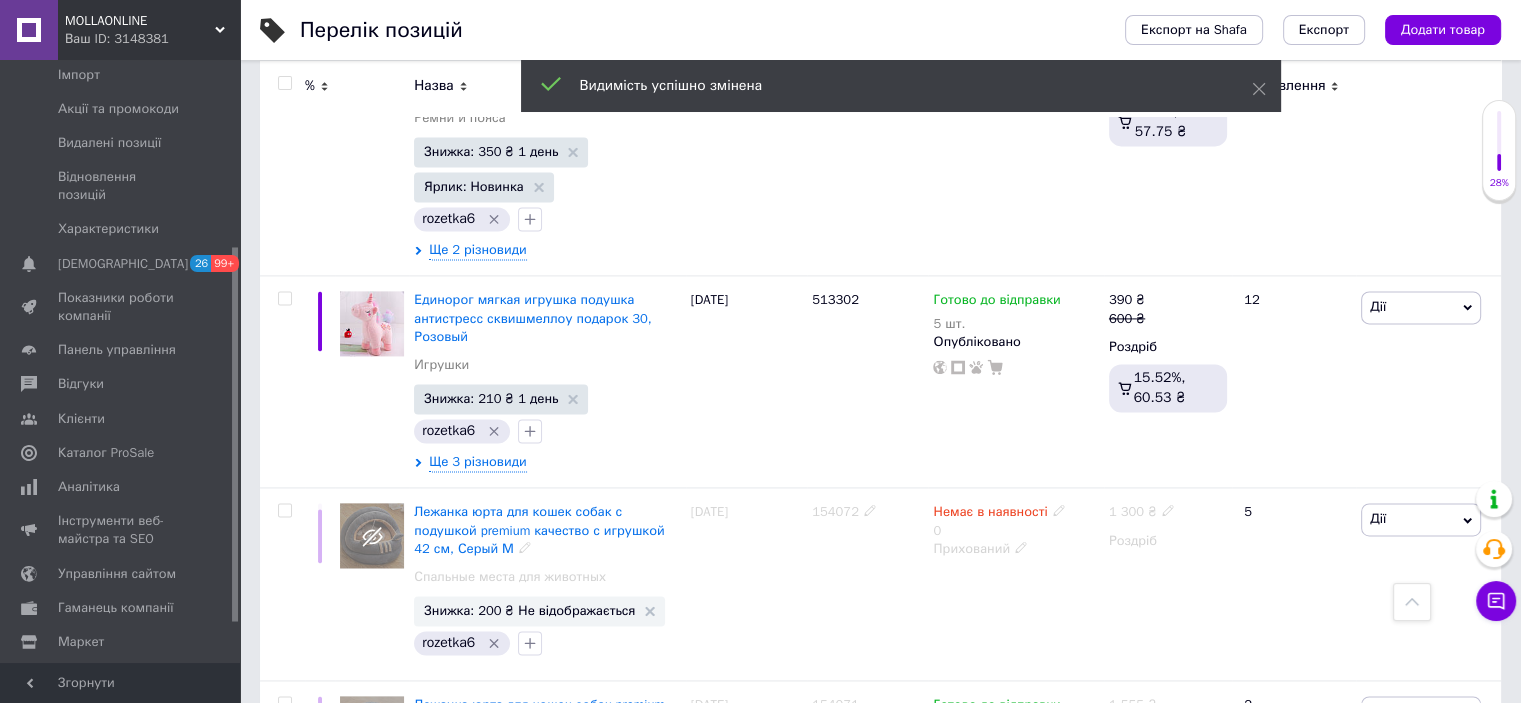 scroll, scrollTop: 2651, scrollLeft: 0, axis: vertical 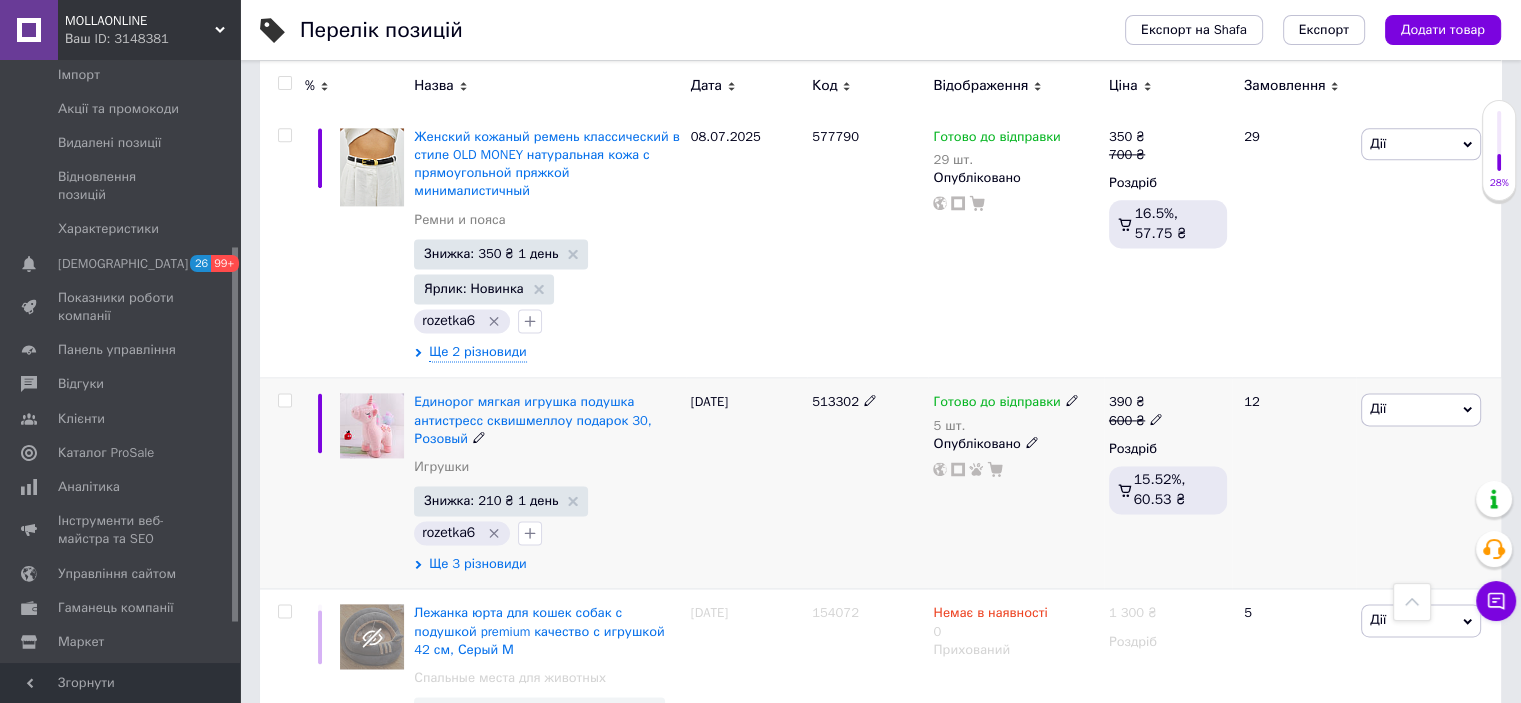 click on "Ще 3 різновиди" at bounding box center [477, 564] 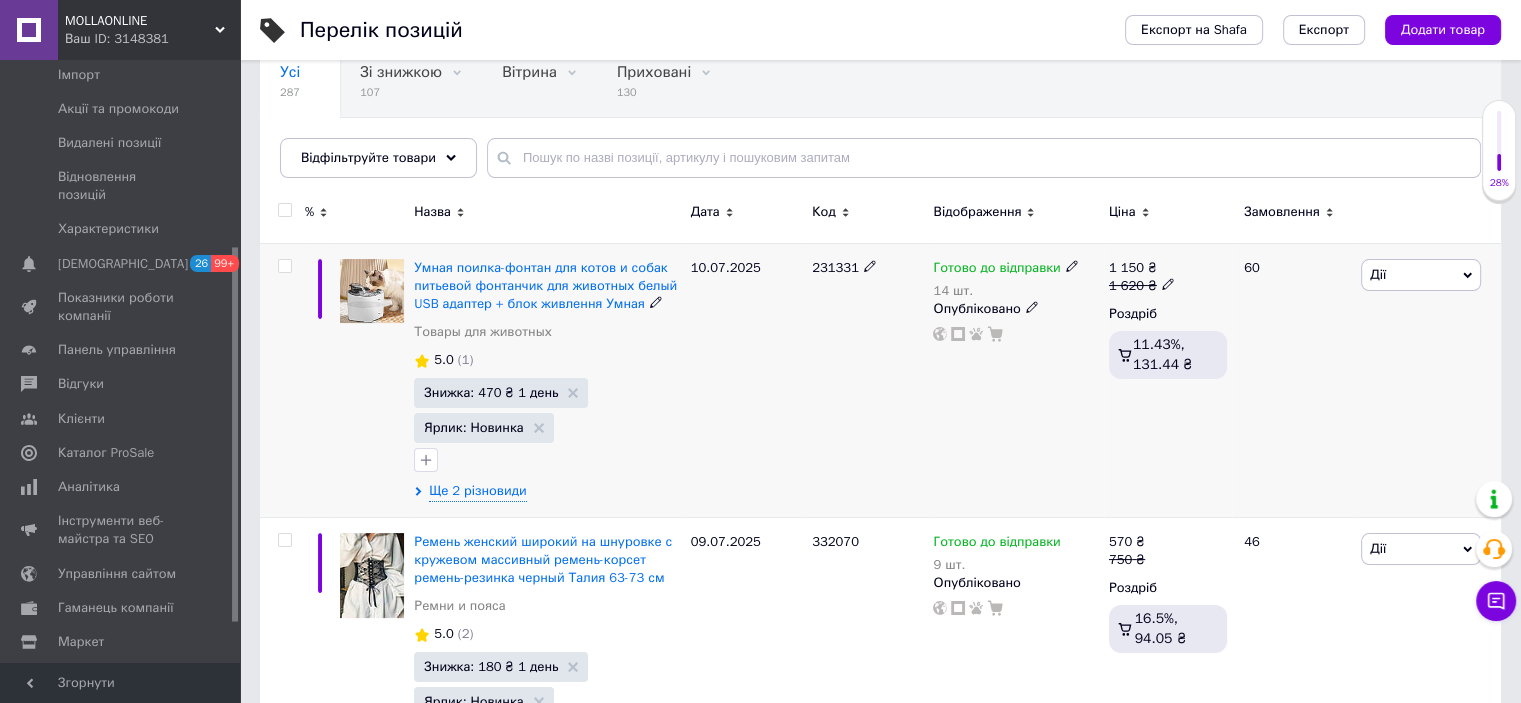 scroll, scrollTop: 200, scrollLeft: 0, axis: vertical 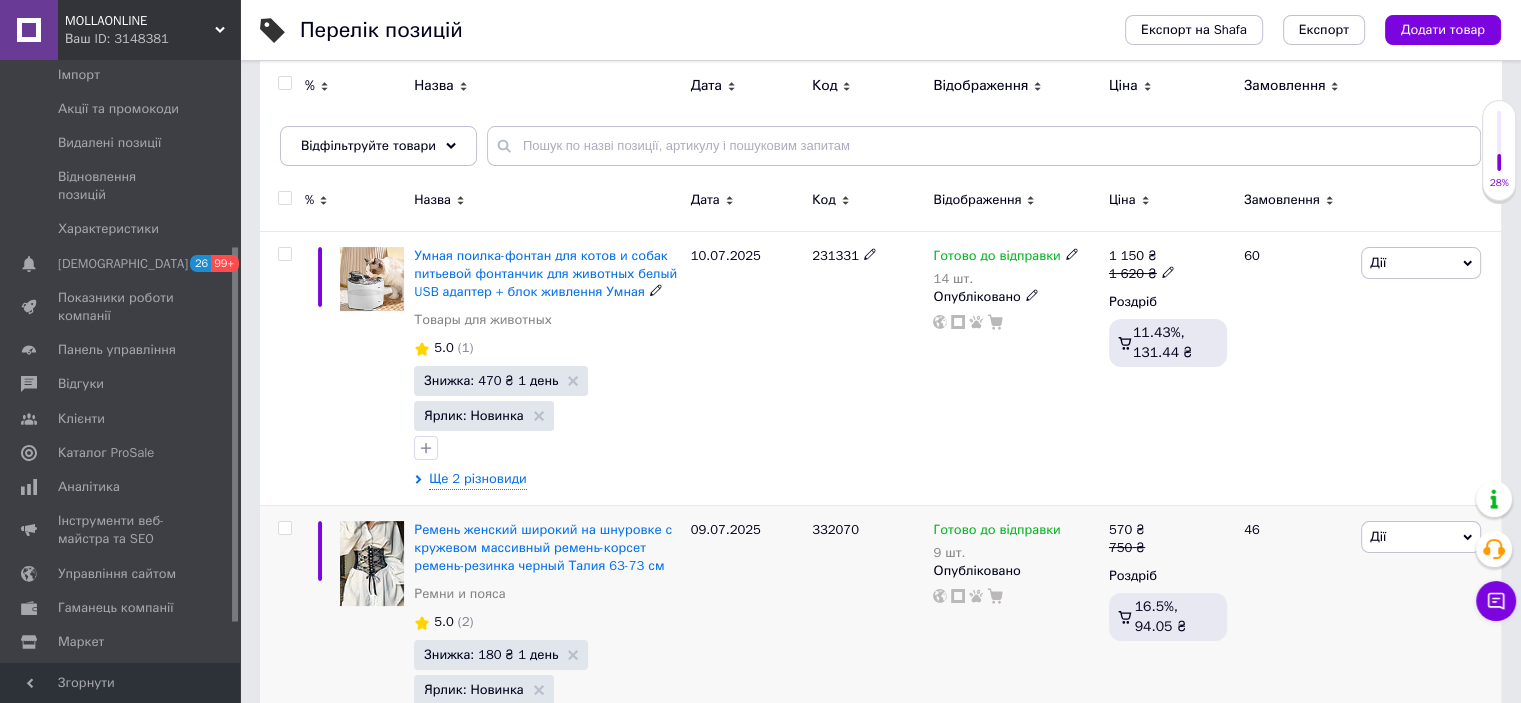 click on "Ще 2 різновиди" at bounding box center [477, 479] 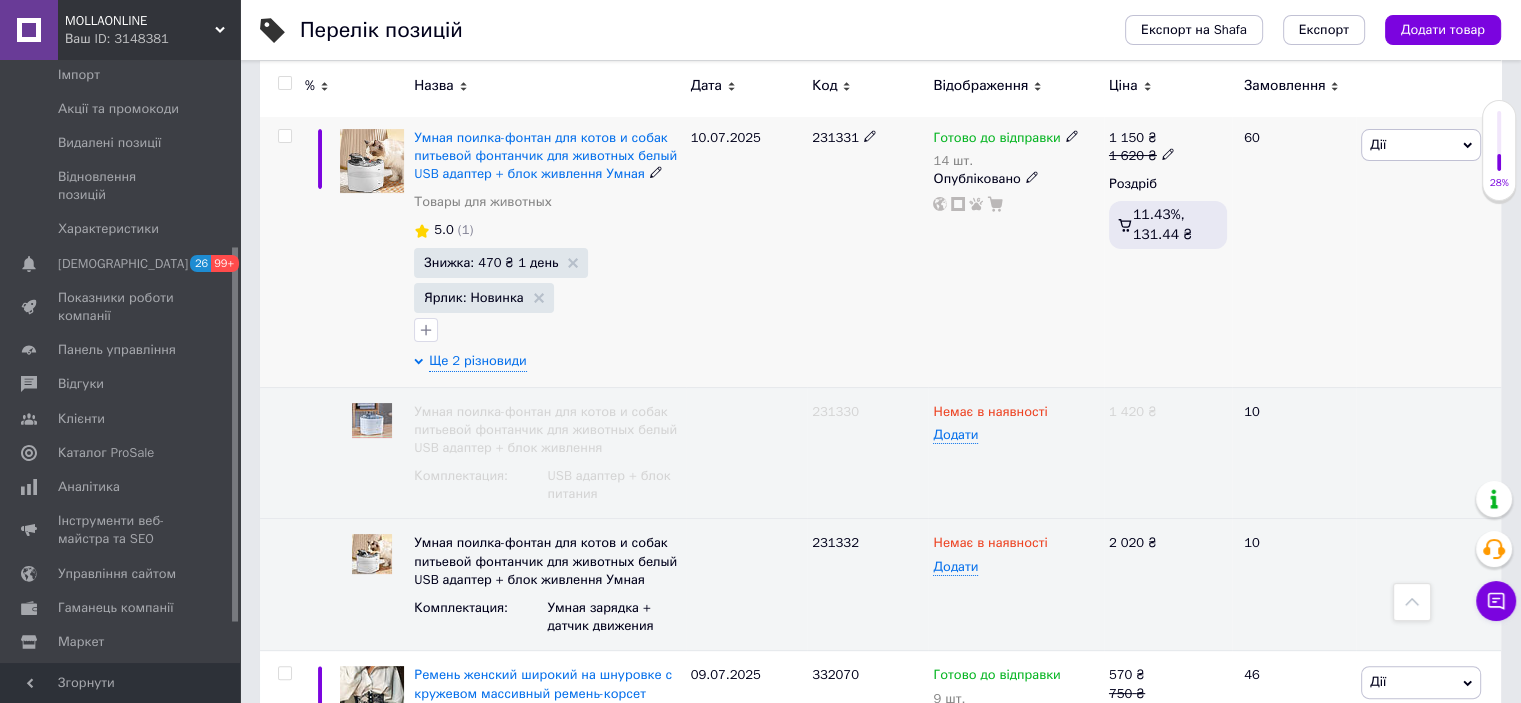 scroll, scrollTop: 200, scrollLeft: 0, axis: vertical 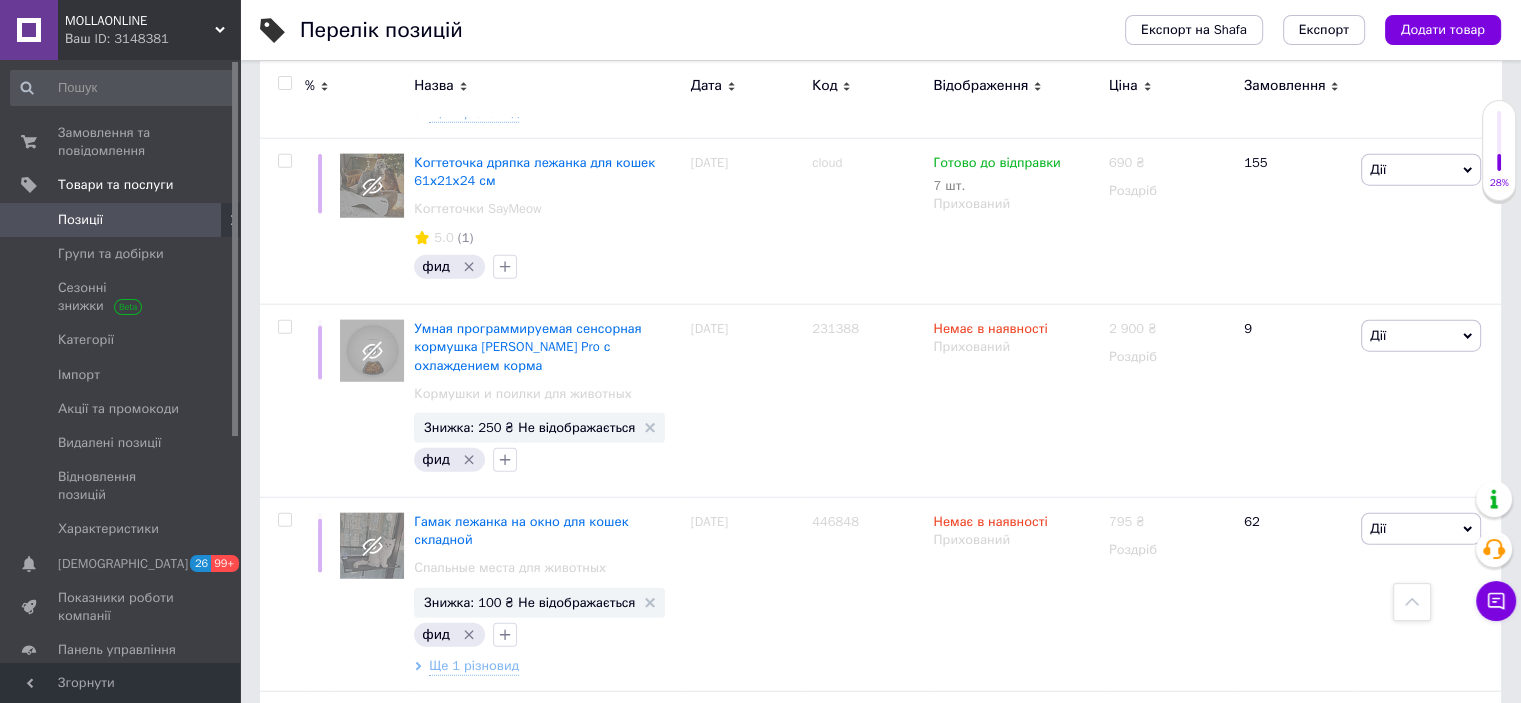 click on "3" at bounding box center [494, 944] 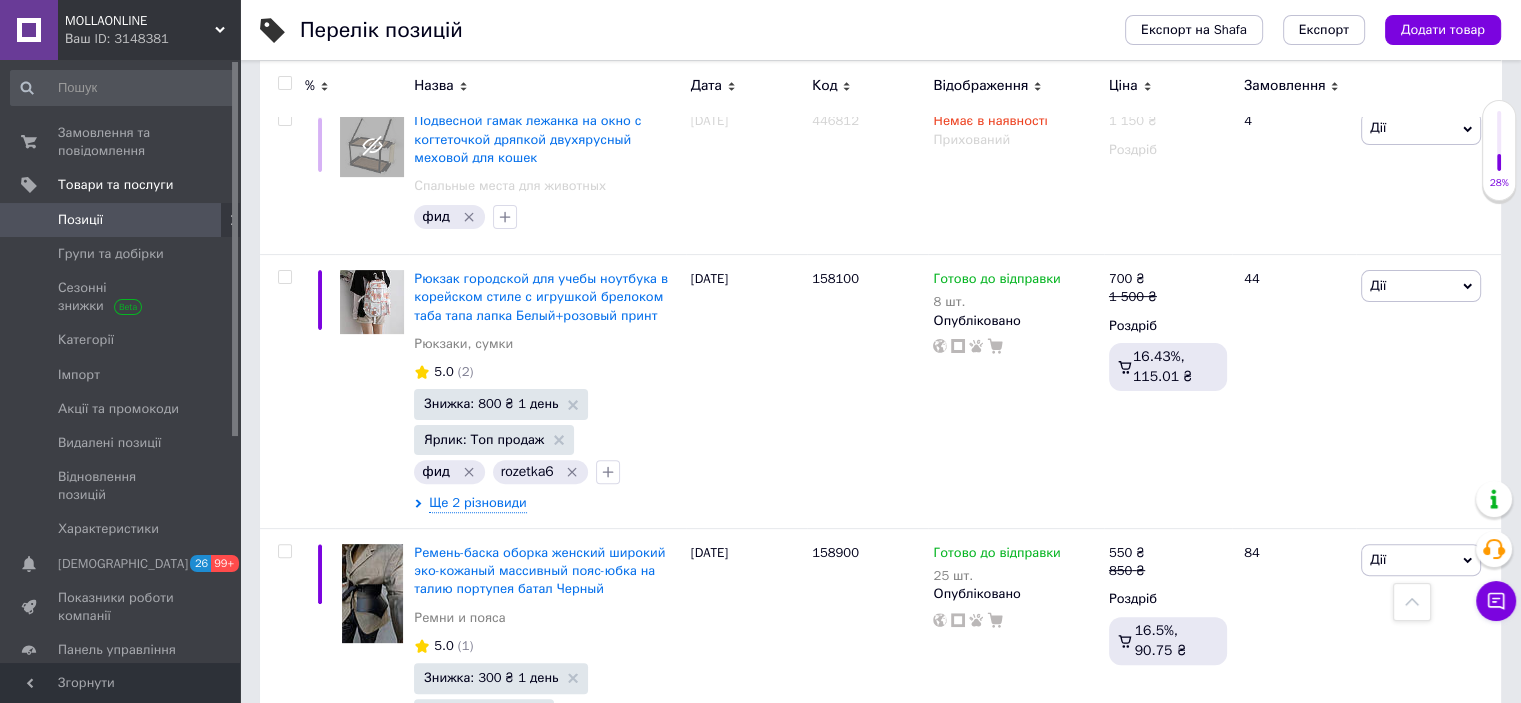 scroll, scrollTop: 0, scrollLeft: 0, axis: both 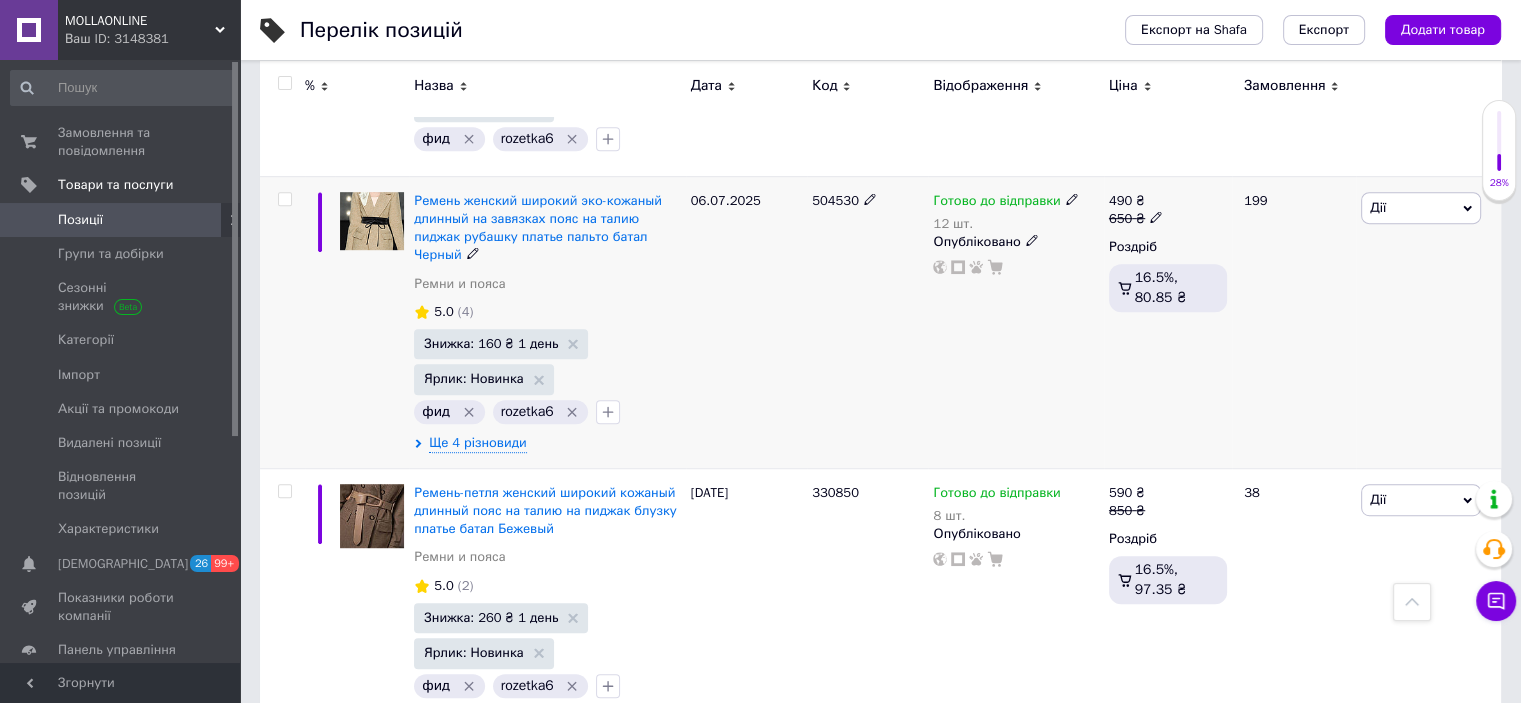 drag, startPoint x: 512, startPoint y: 429, endPoint x: 895, endPoint y: 430, distance: 383.0013 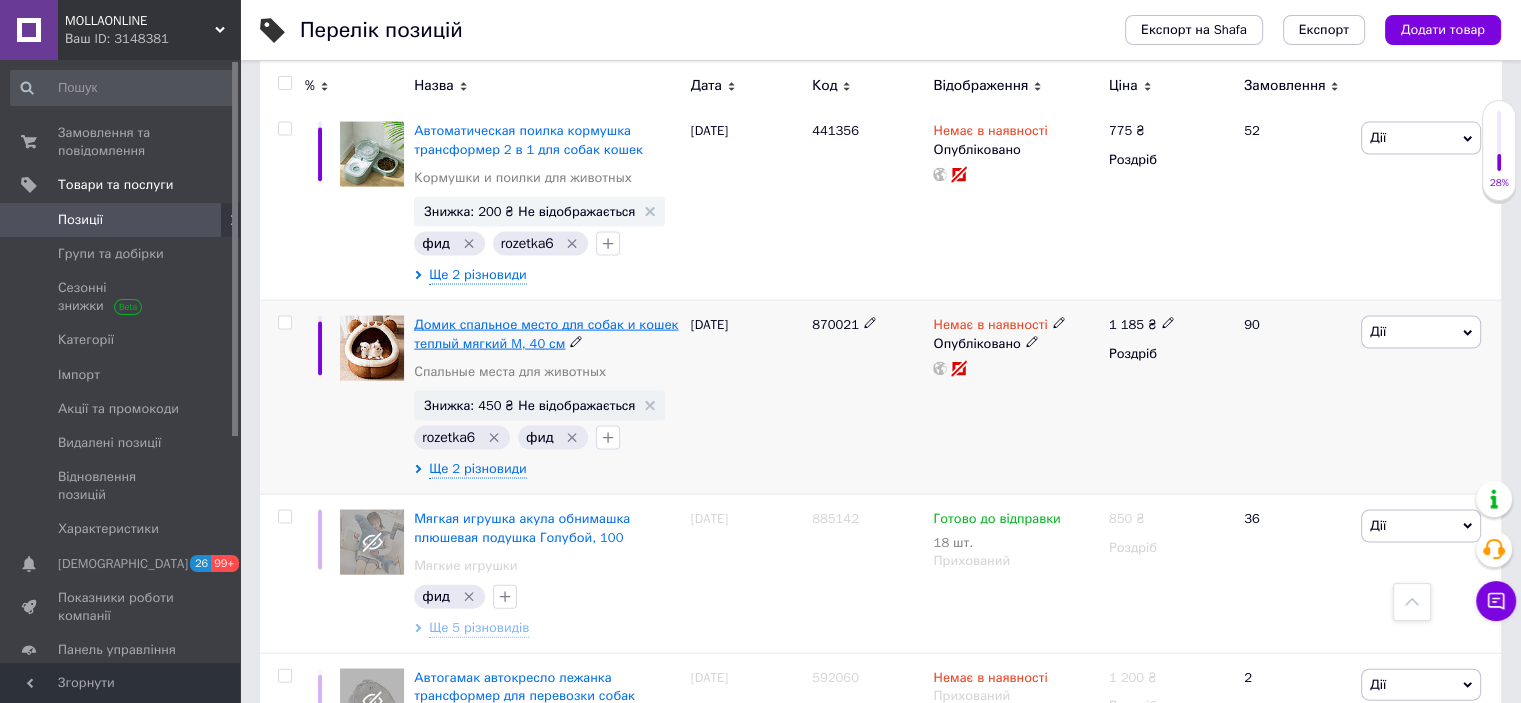 scroll, scrollTop: 4200, scrollLeft: 0, axis: vertical 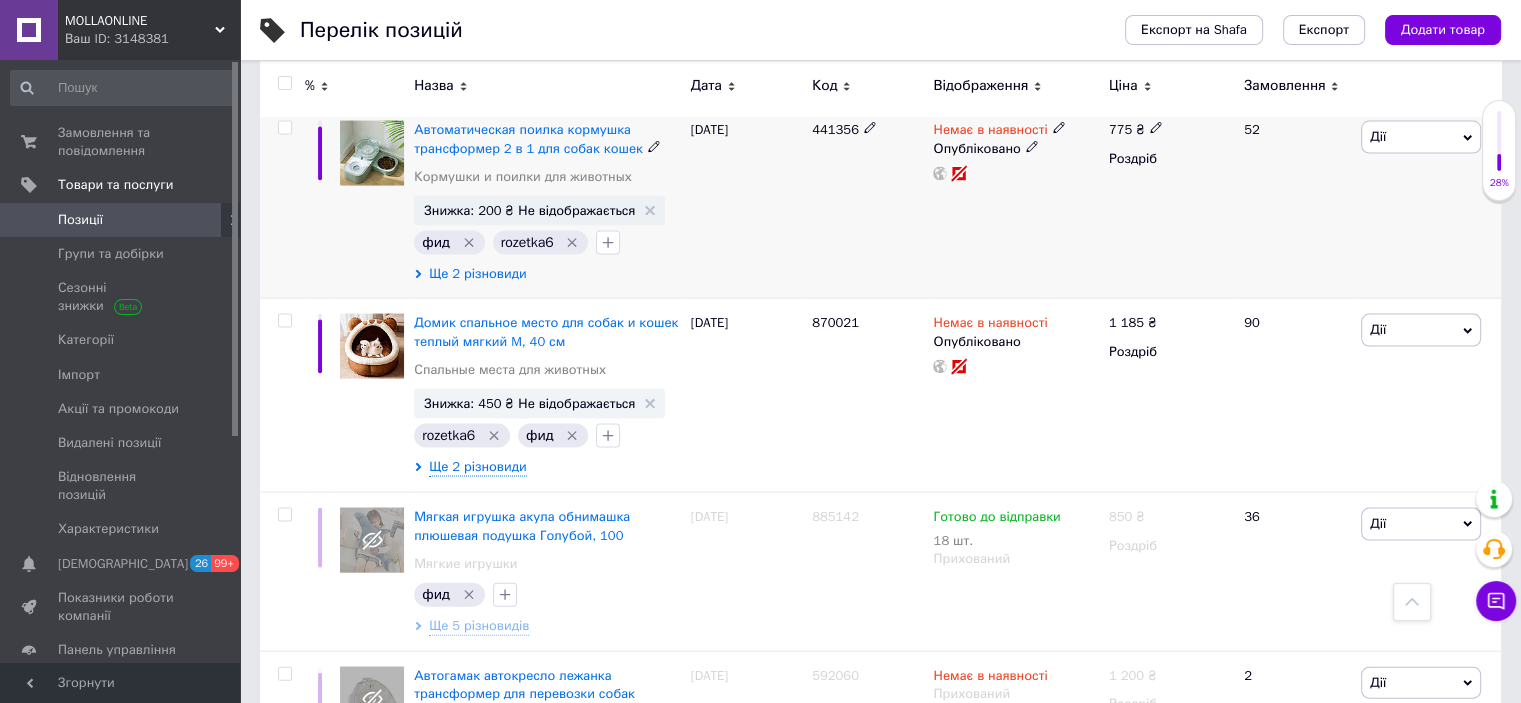 click on "Ще 2 різновиди" at bounding box center [477, 274] 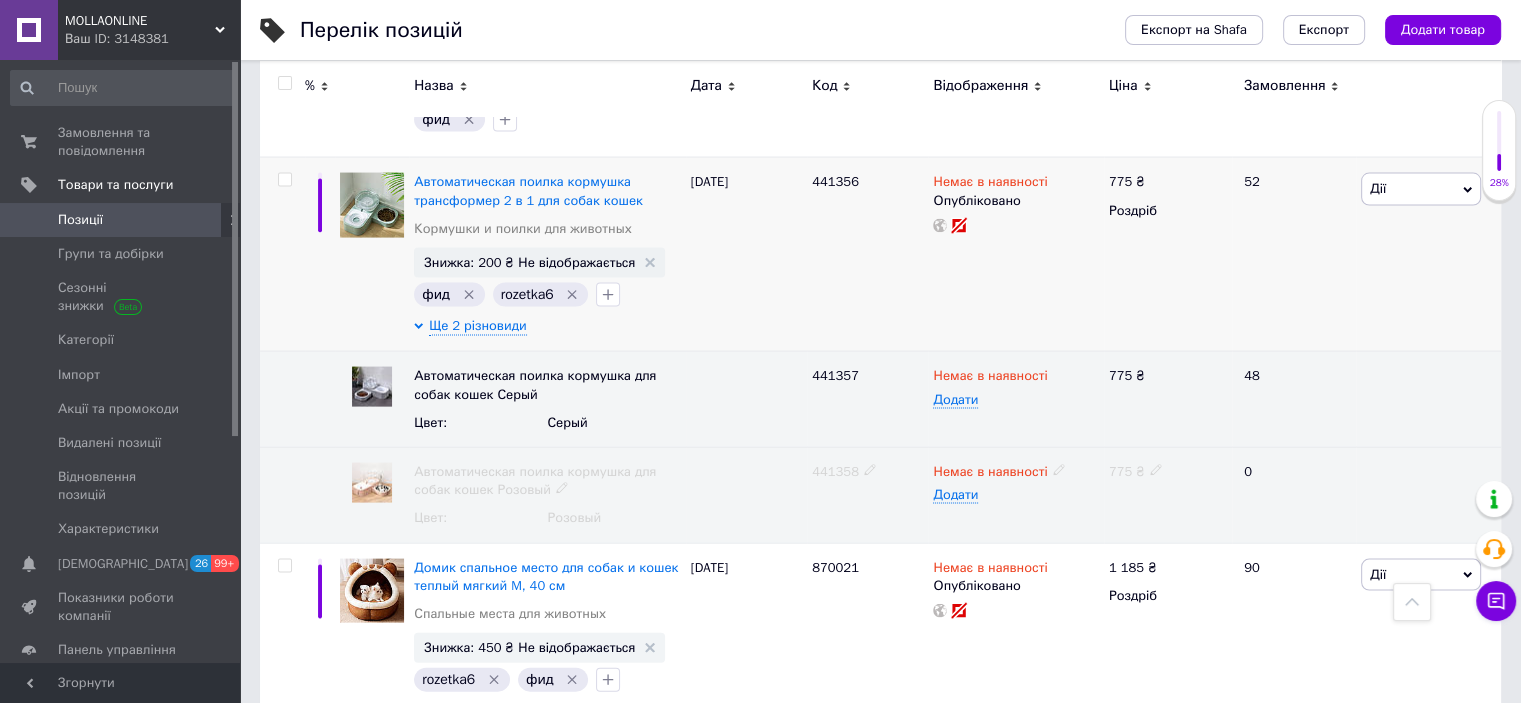 scroll, scrollTop: 4100, scrollLeft: 0, axis: vertical 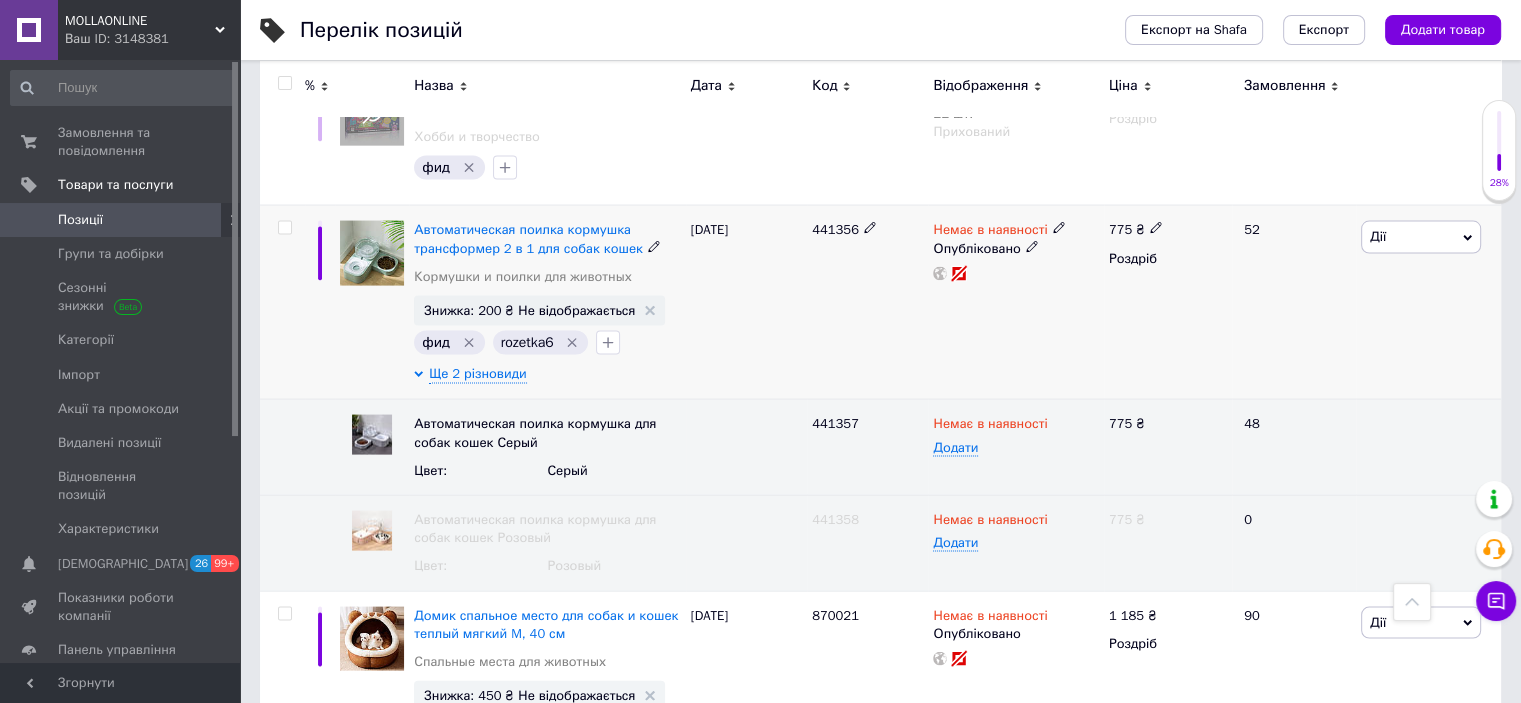 click 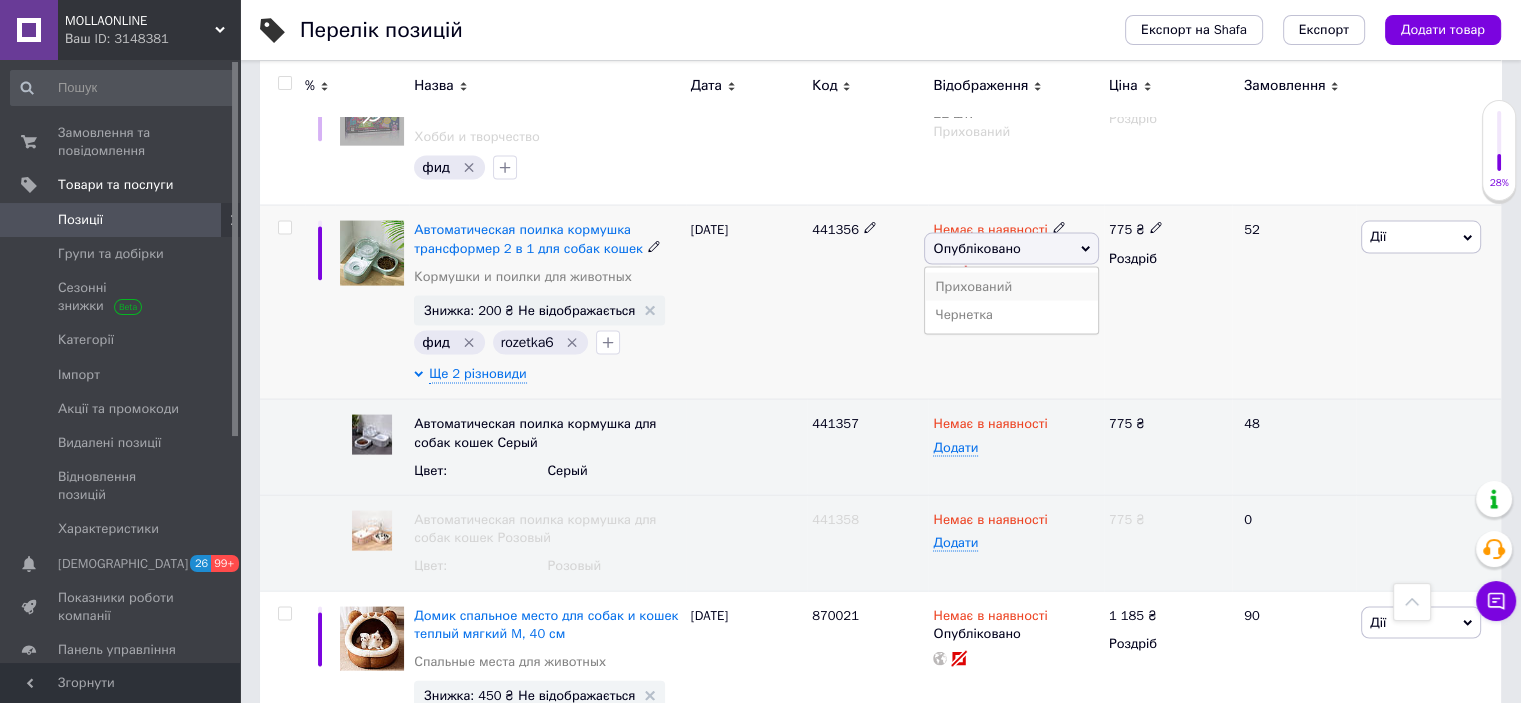 click on "Прихований" at bounding box center (1011, 287) 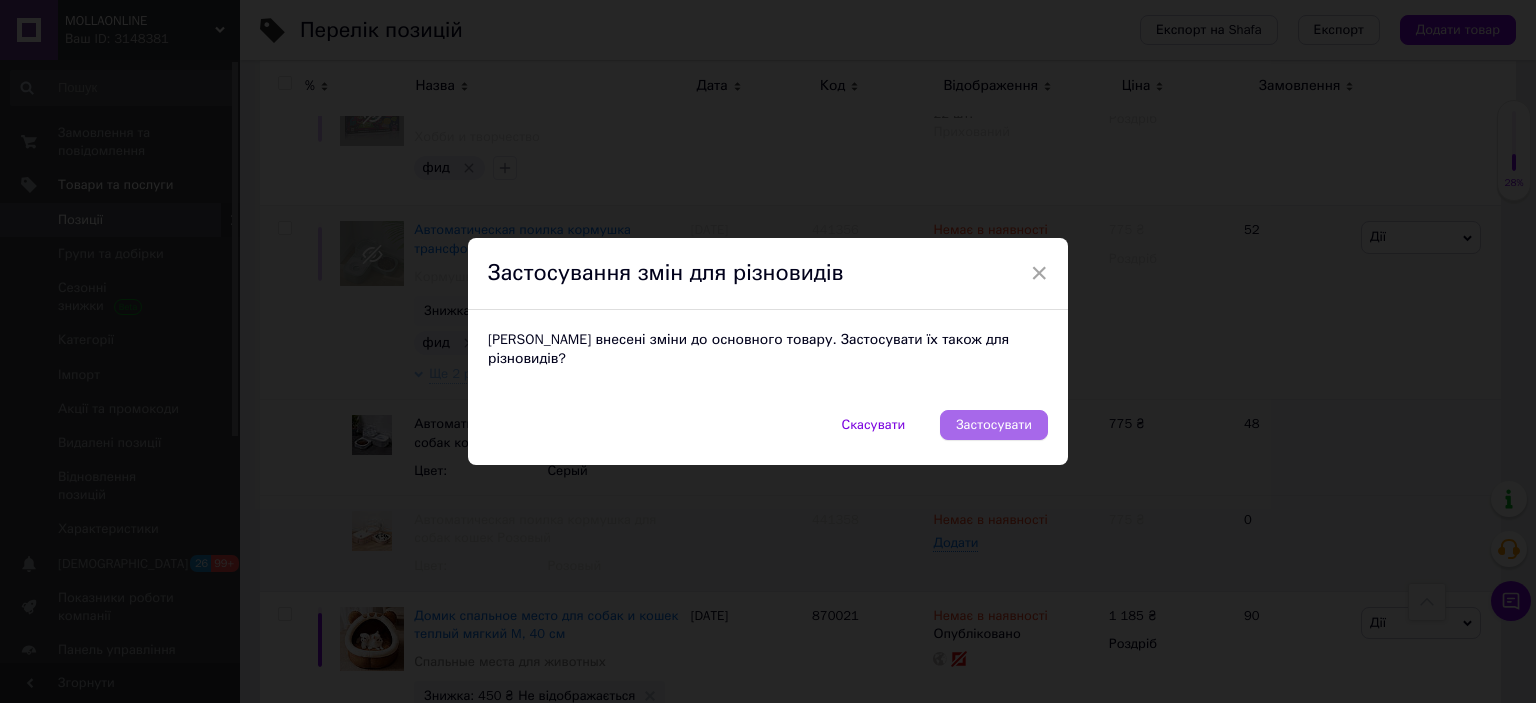 click on "Застосувати" at bounding box center (994, 425) 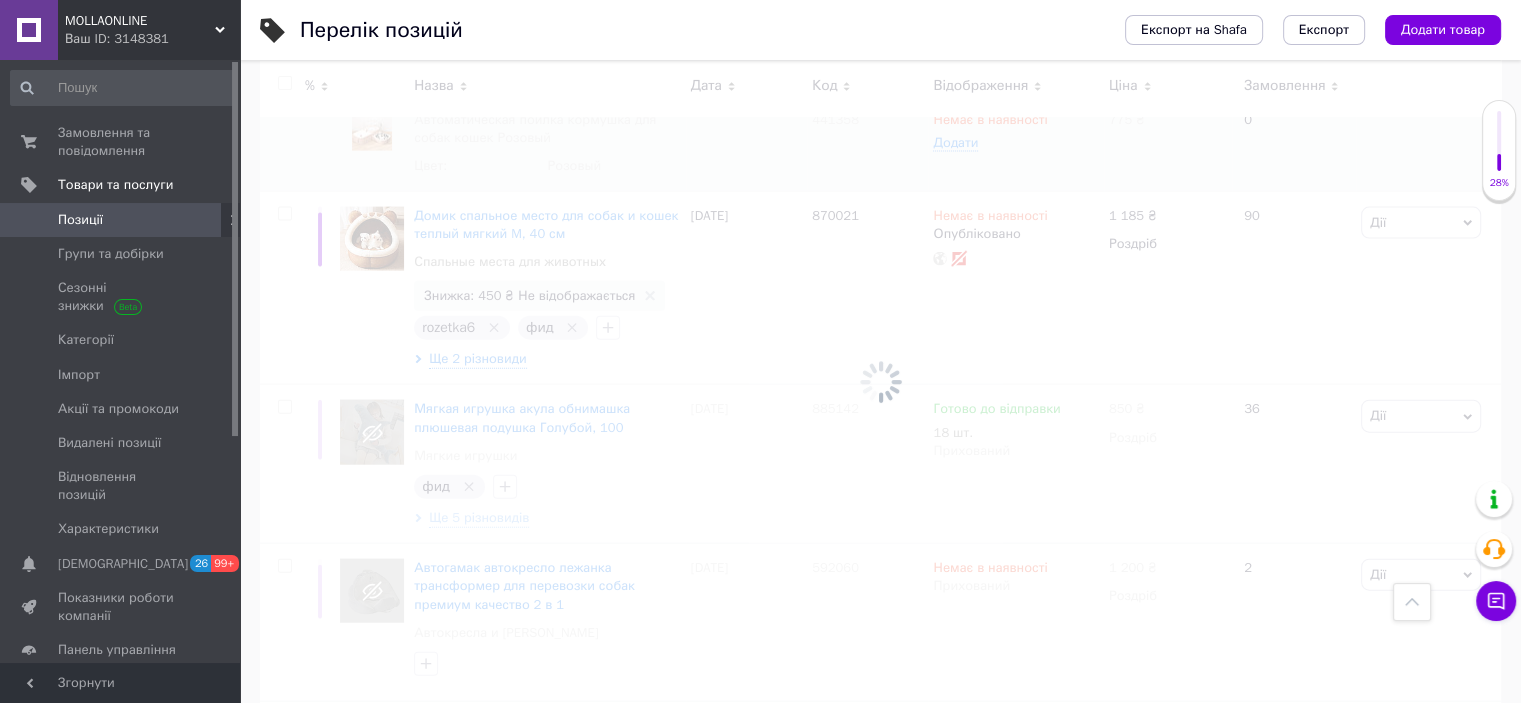 scroll, scrollTop: 3855, scrollLeft: 0, axis: vertical 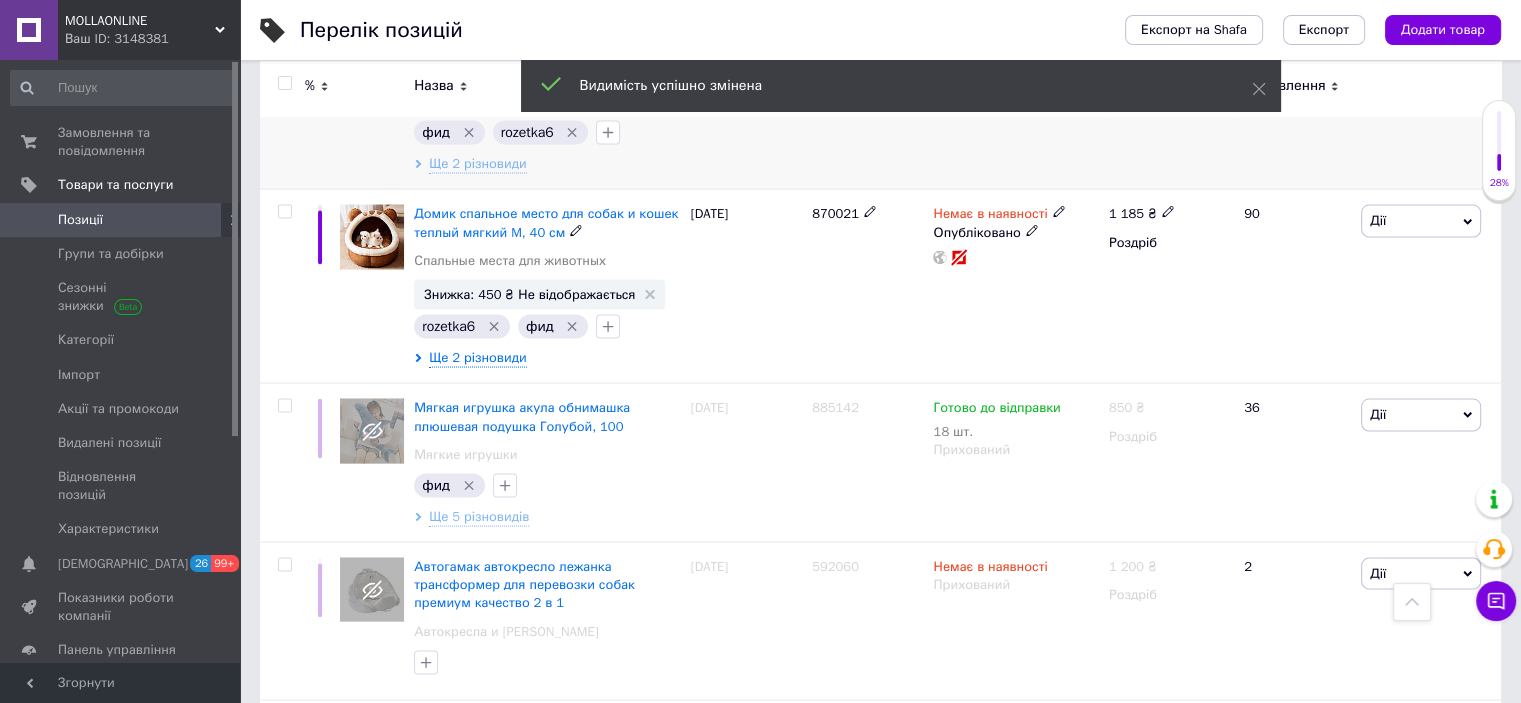 click on "Ще 2 різновиди" at bounding box center (477, 358) 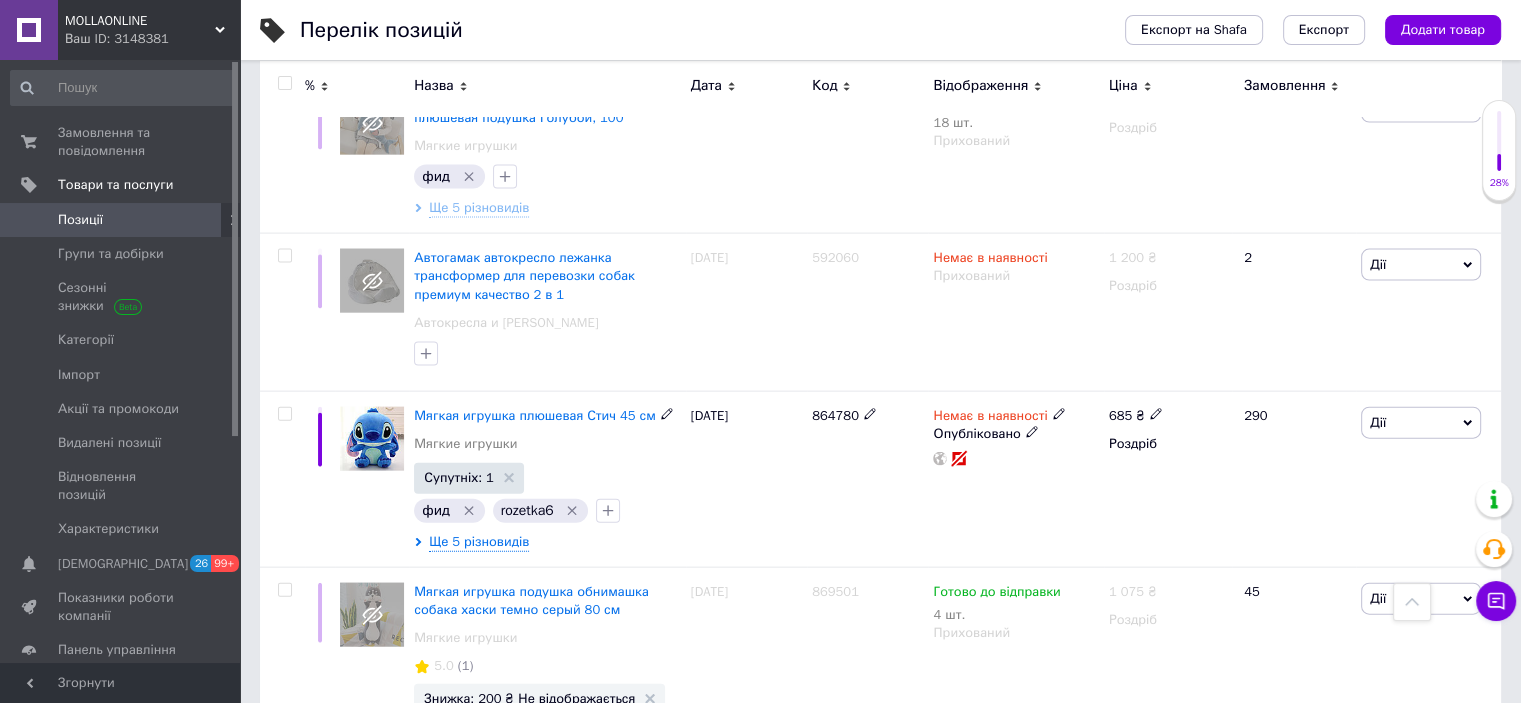 scroll, scrollTop: 4555, scrollLeft: 0, axis: vertical 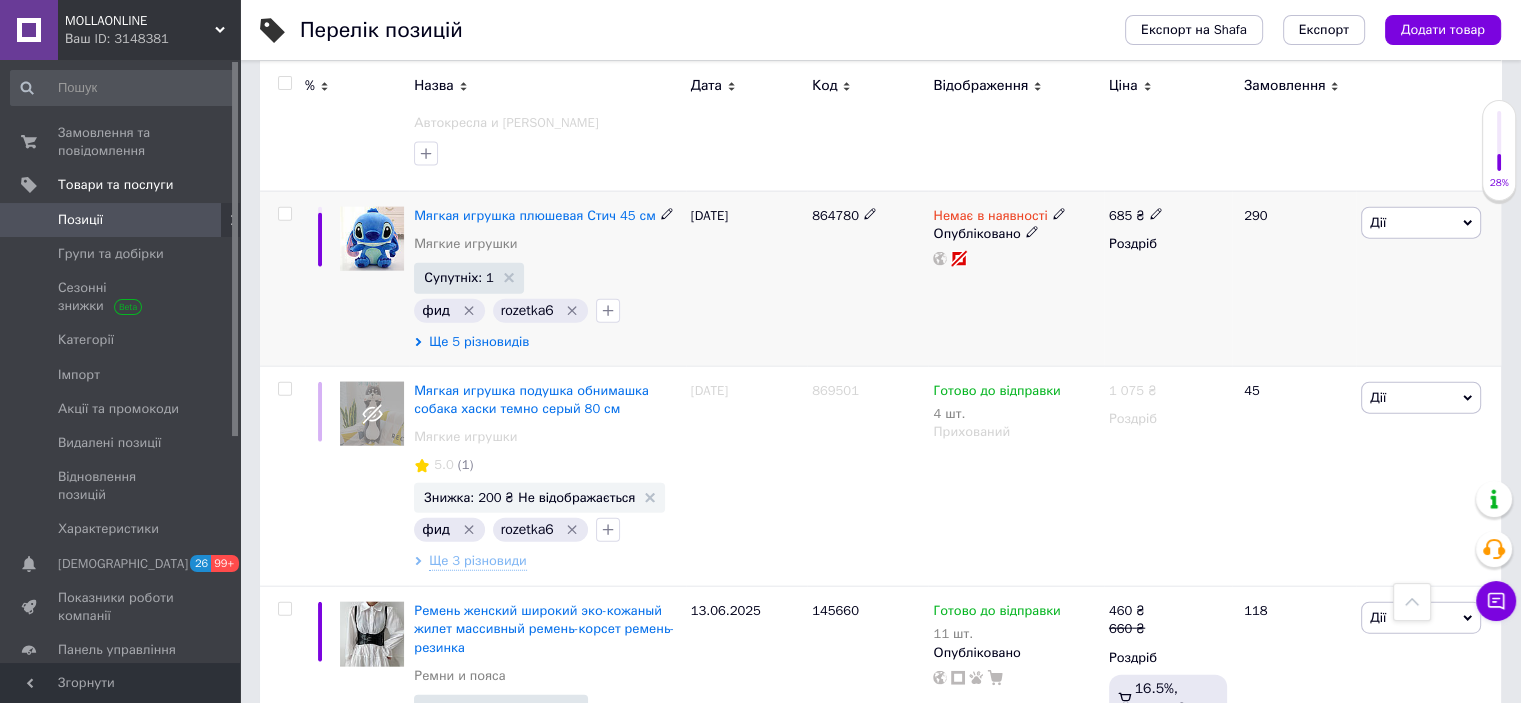 click on "Ще 5 різновидів" at bounding box center [479, 342] 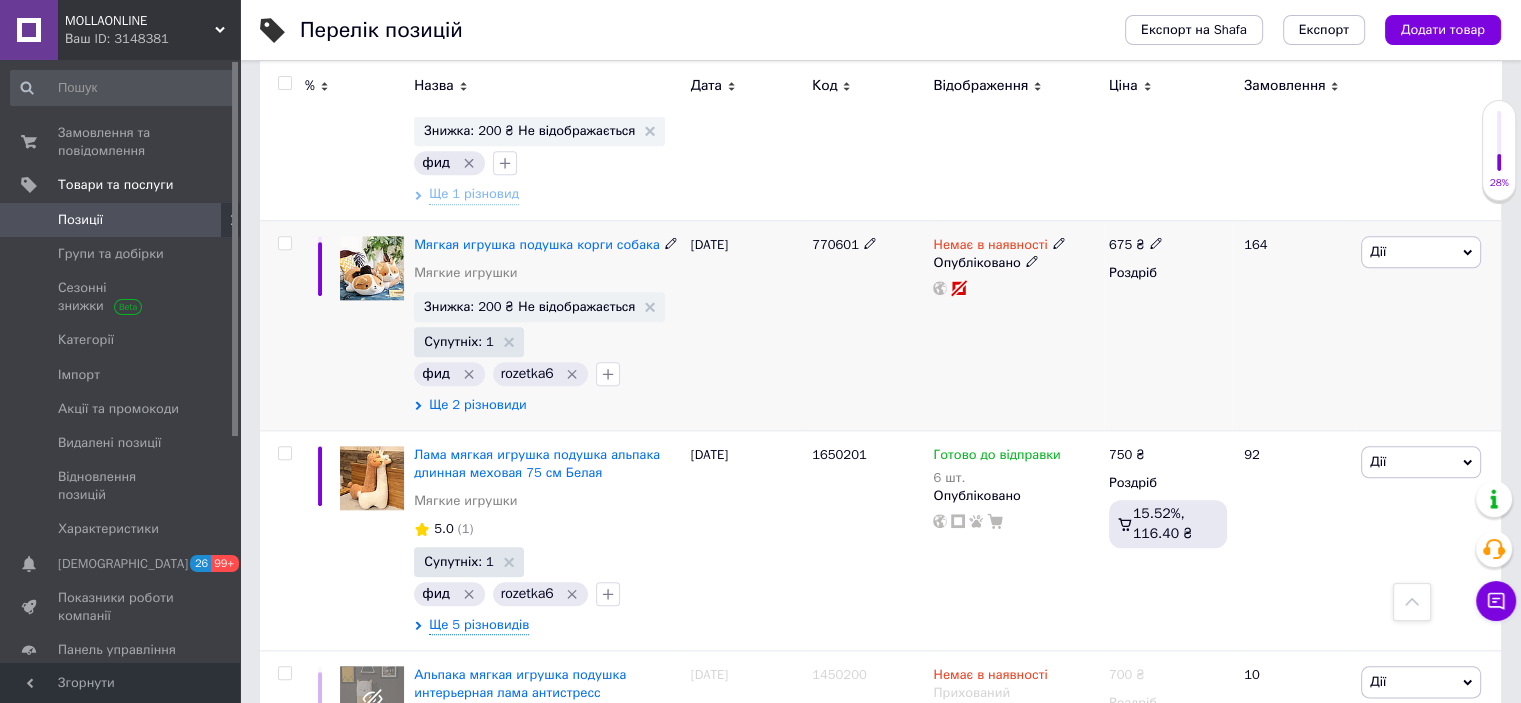 scroll, scrollTop: 9755, scrollLeft: 0, axis: vertical 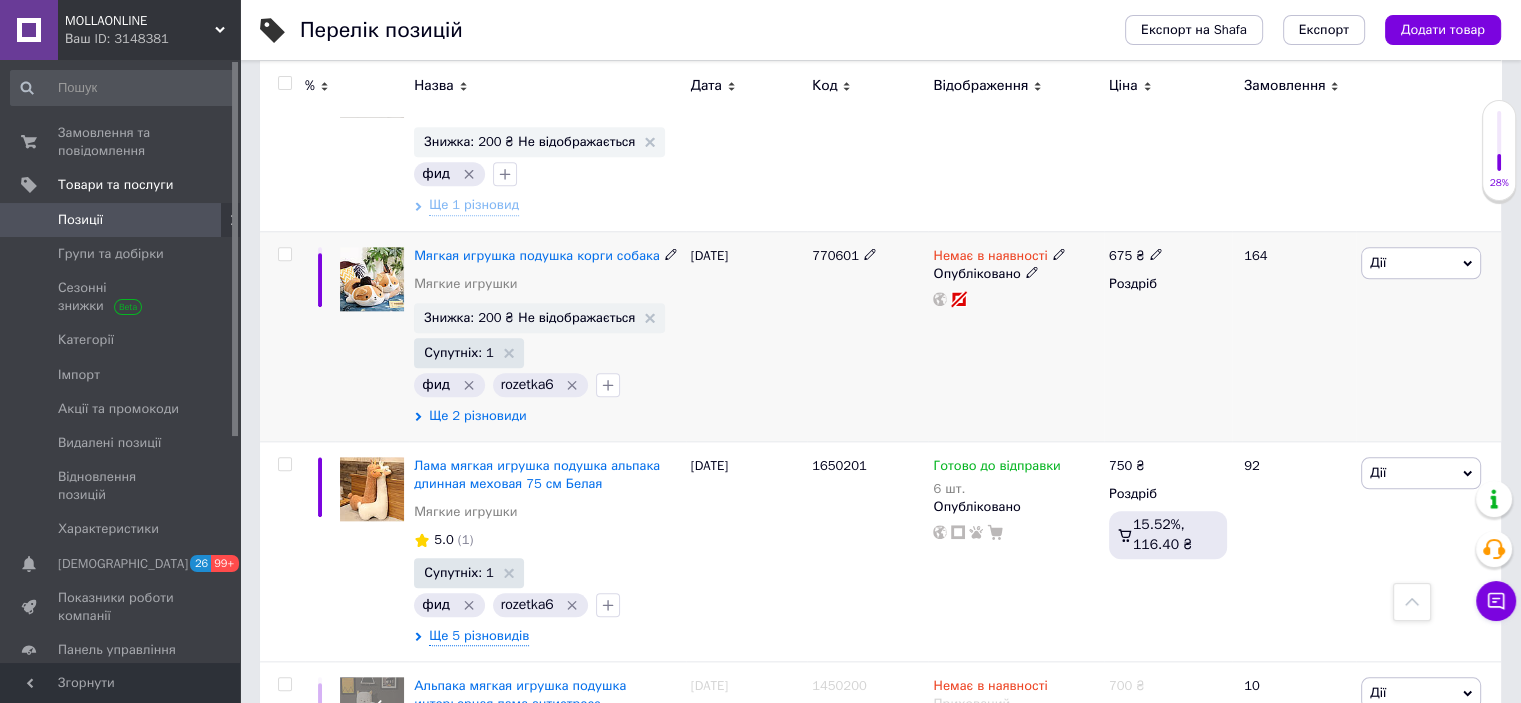 click on "Ще 2 різновиди" at bounding box center [477, 416] 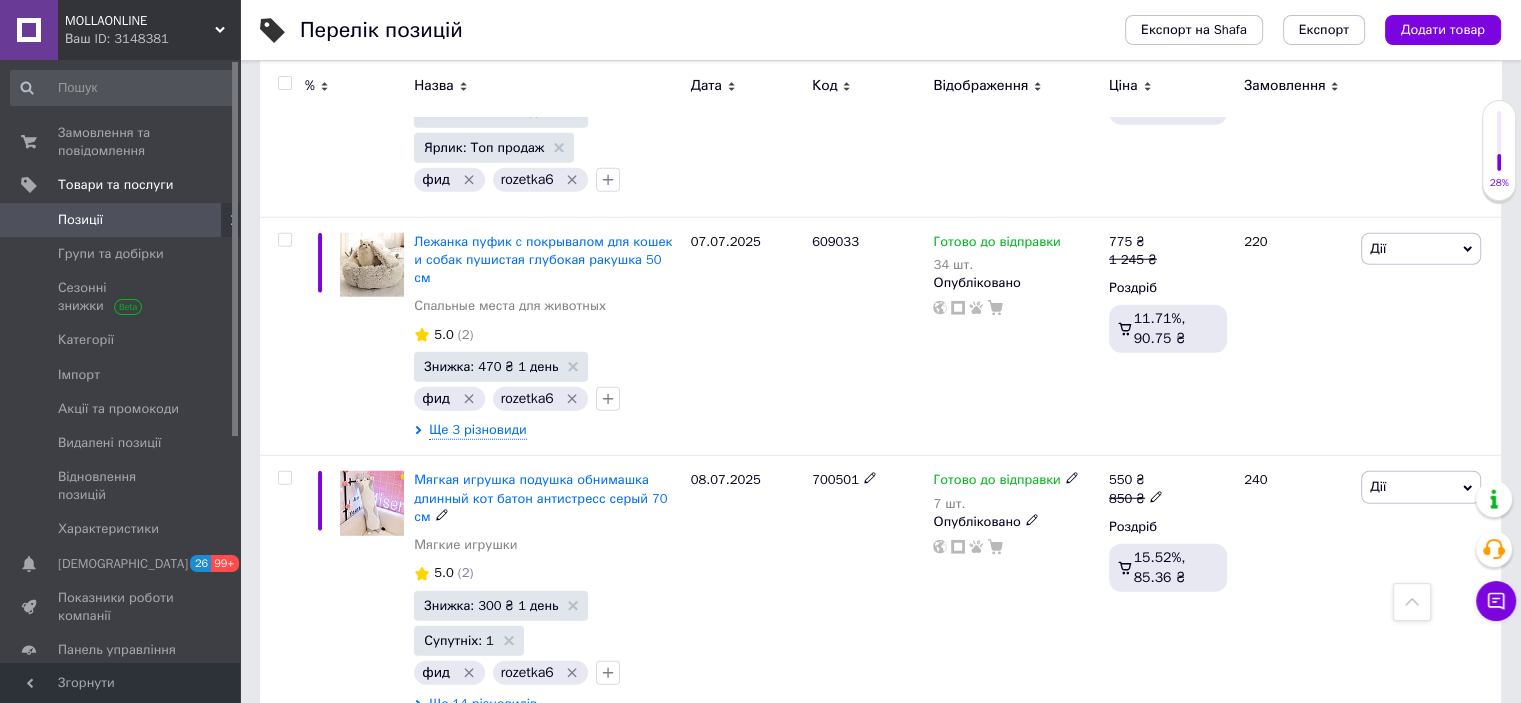 scroll, scrollTop: 12655, scrollLeft: 0, axis: vertical 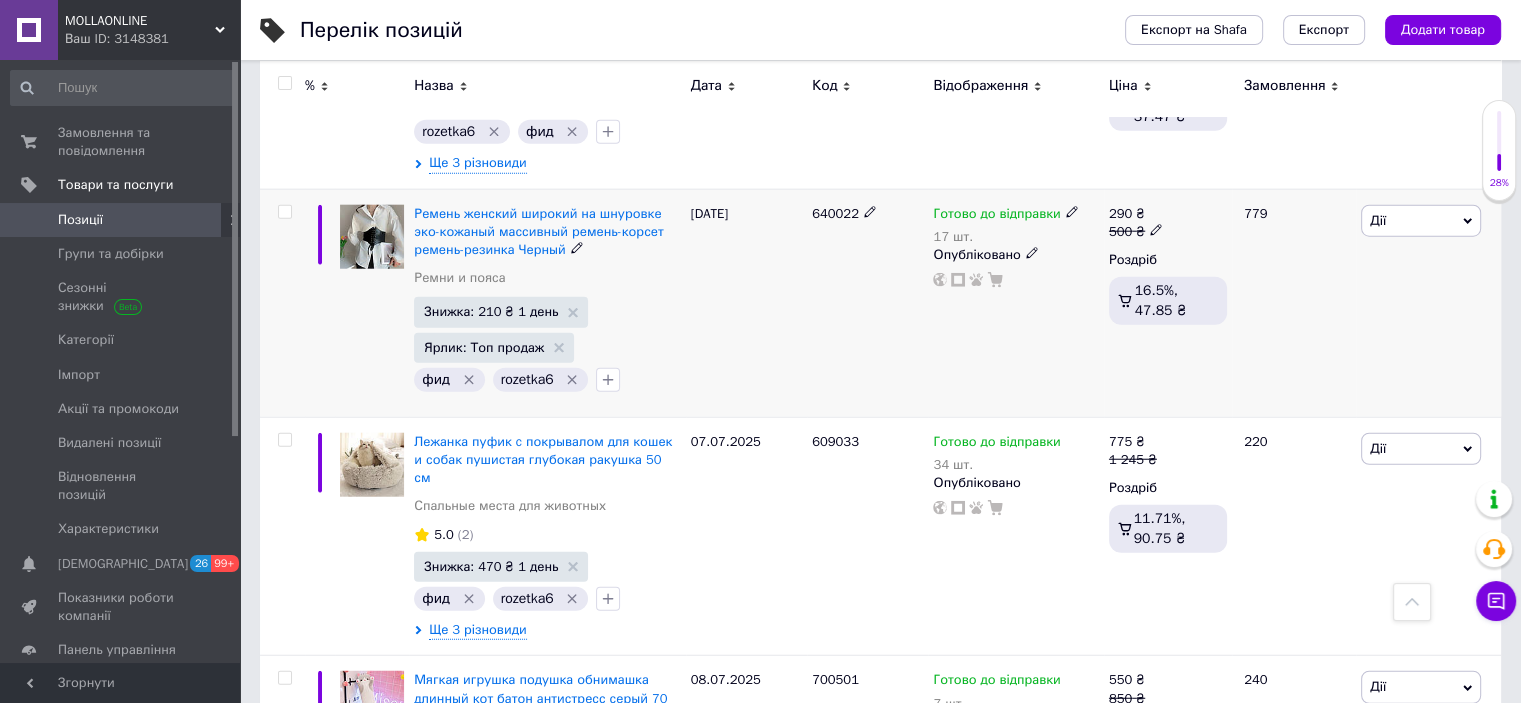 click on "Знижка: 210 ₴ 1 день" at bounding box center [501, 312] 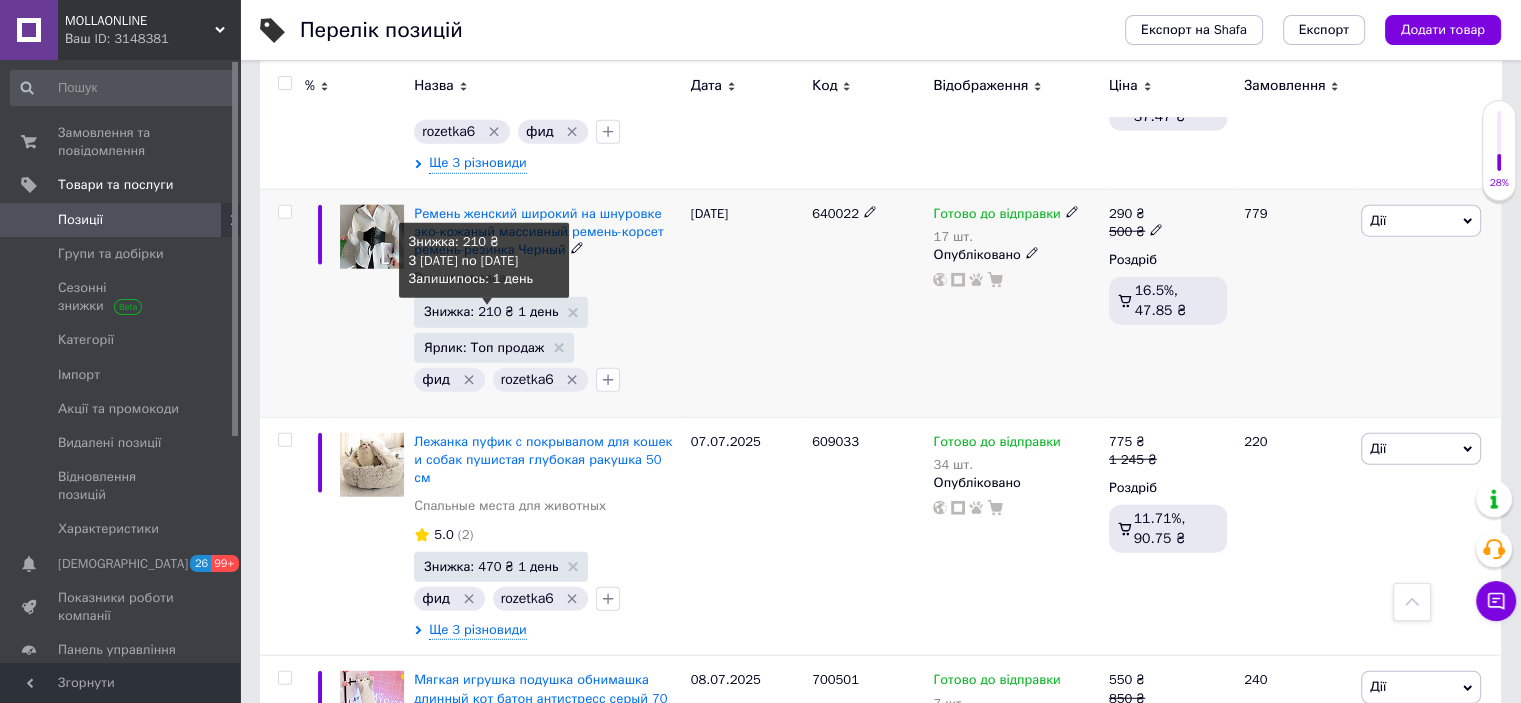click on "Знижка: 210 ₴ 1 день" at bounding box center [491, 311] 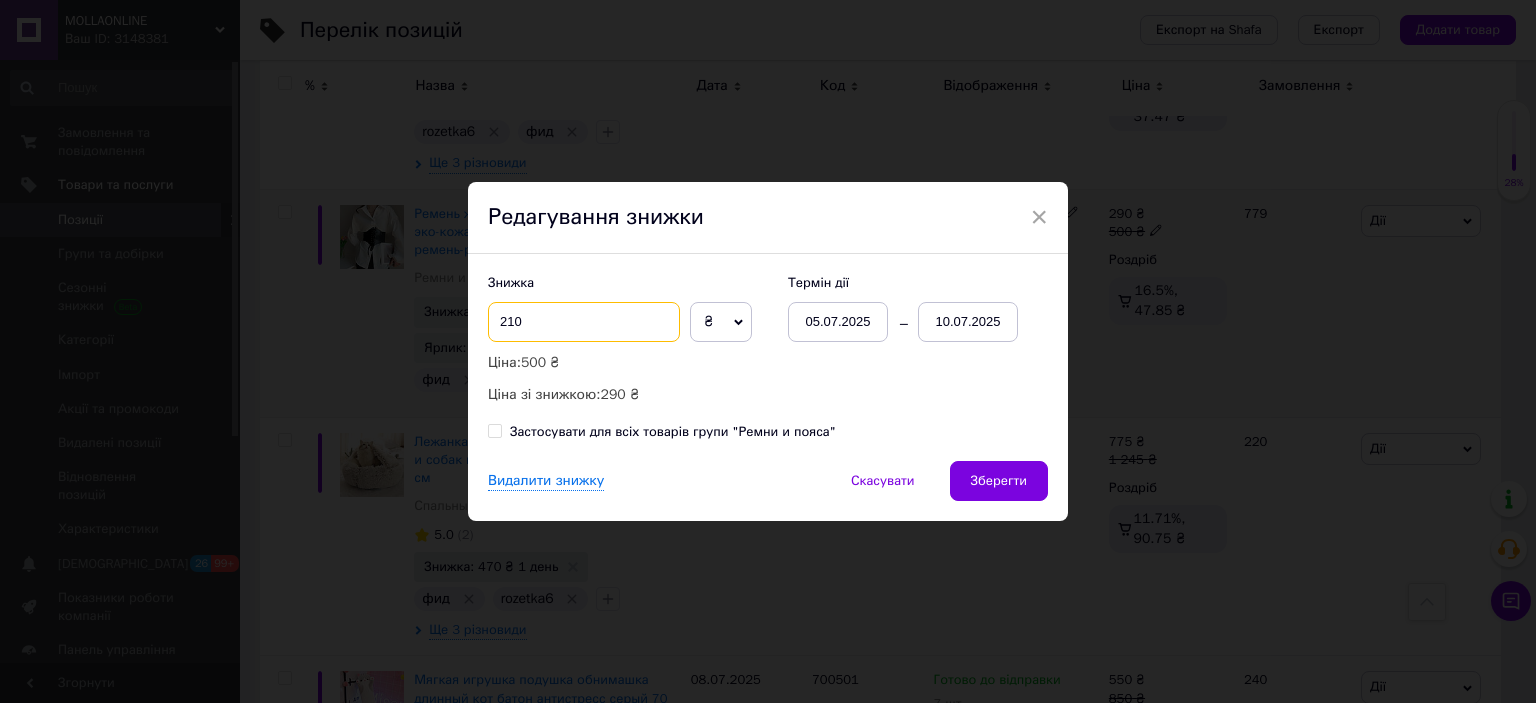 click on "210" at bounding box center (584, 322) 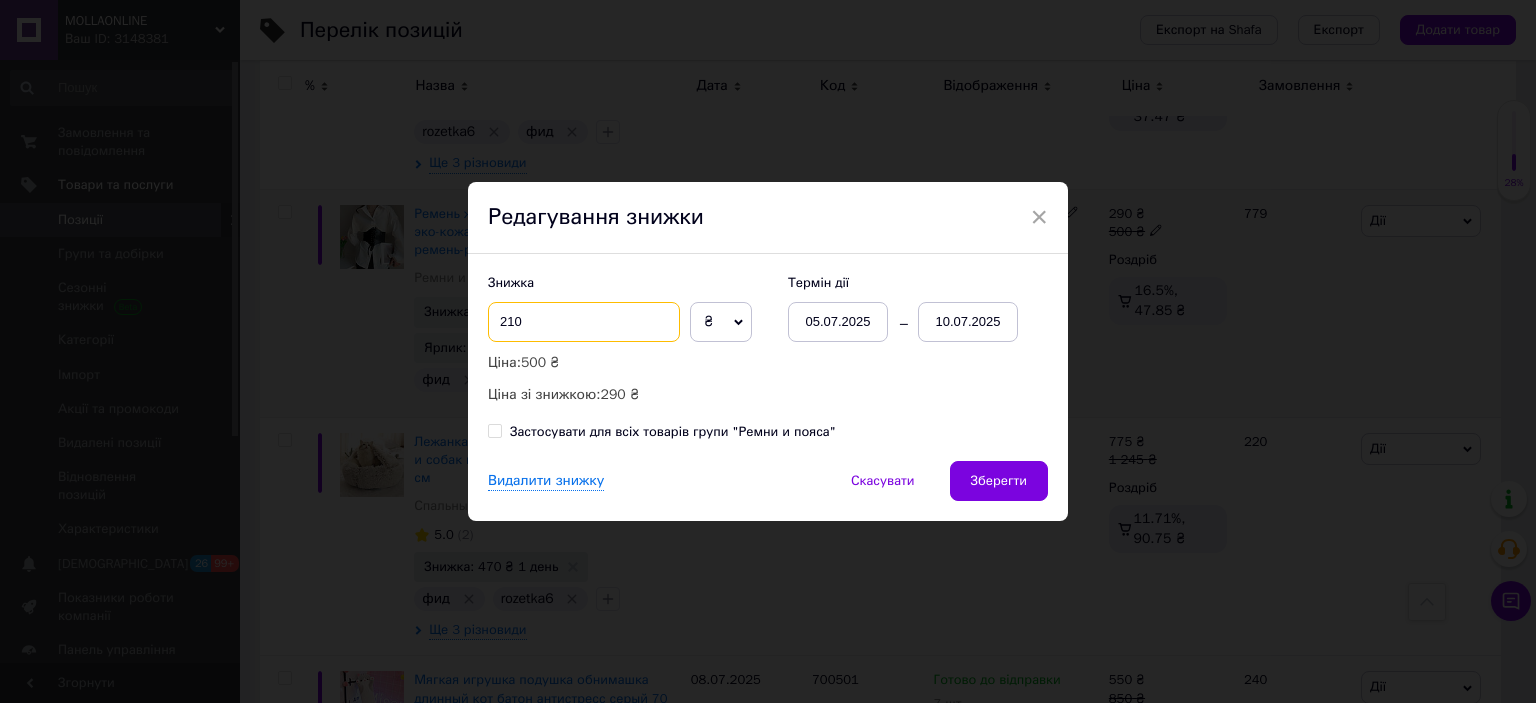 click on "210" at bounding box center (584, 322) 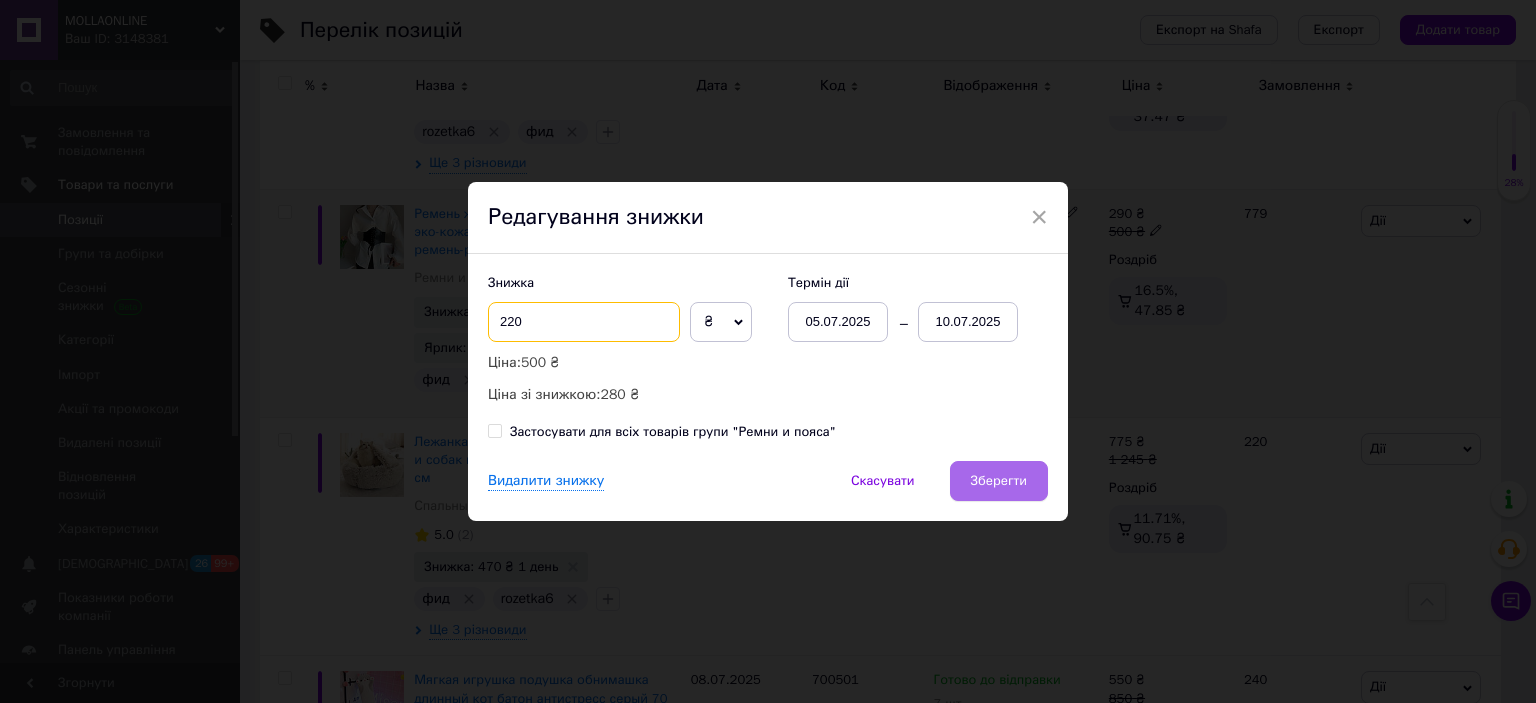 type on "220" 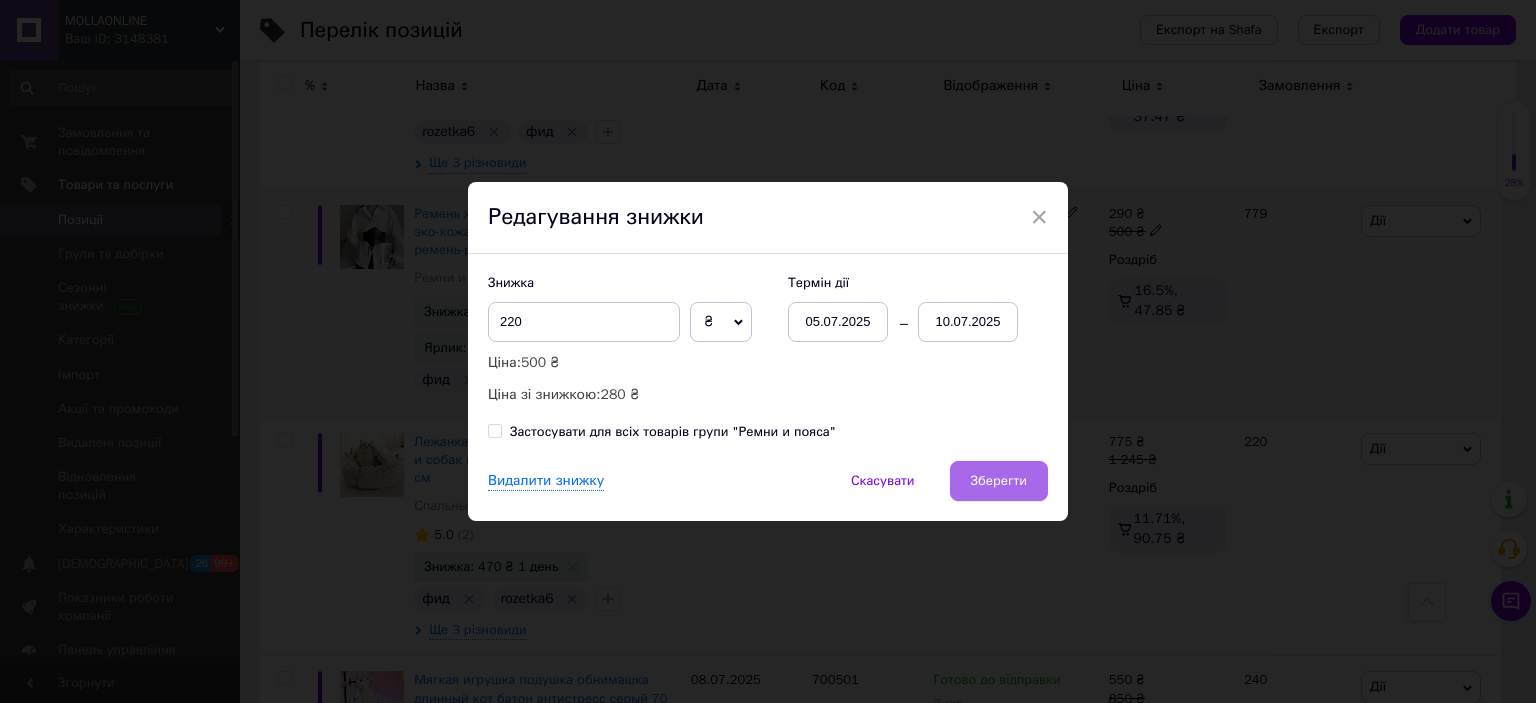 click on "Зберегти" at bounding box center [999, 481] 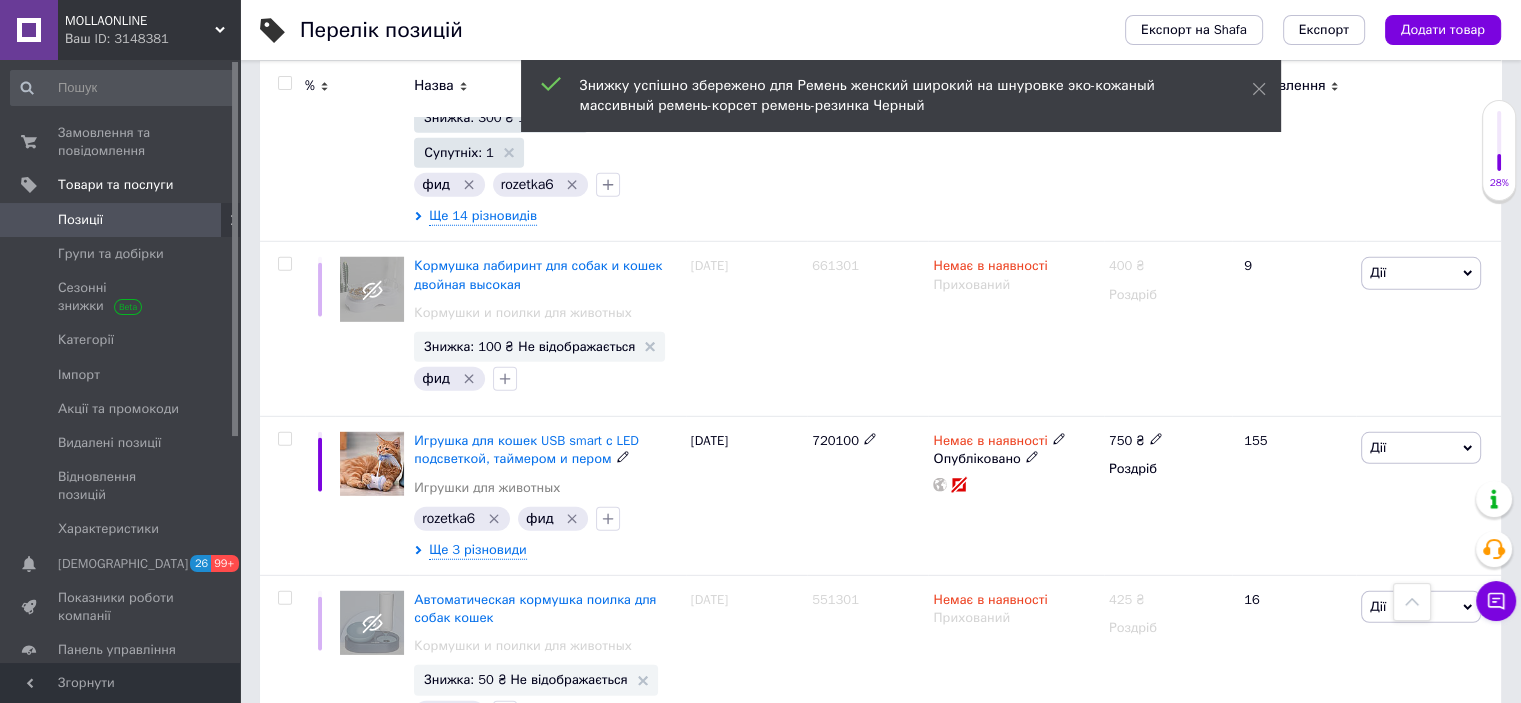 scroll, scrollTop: 13455, scrollLeft: 0, axis: vertical 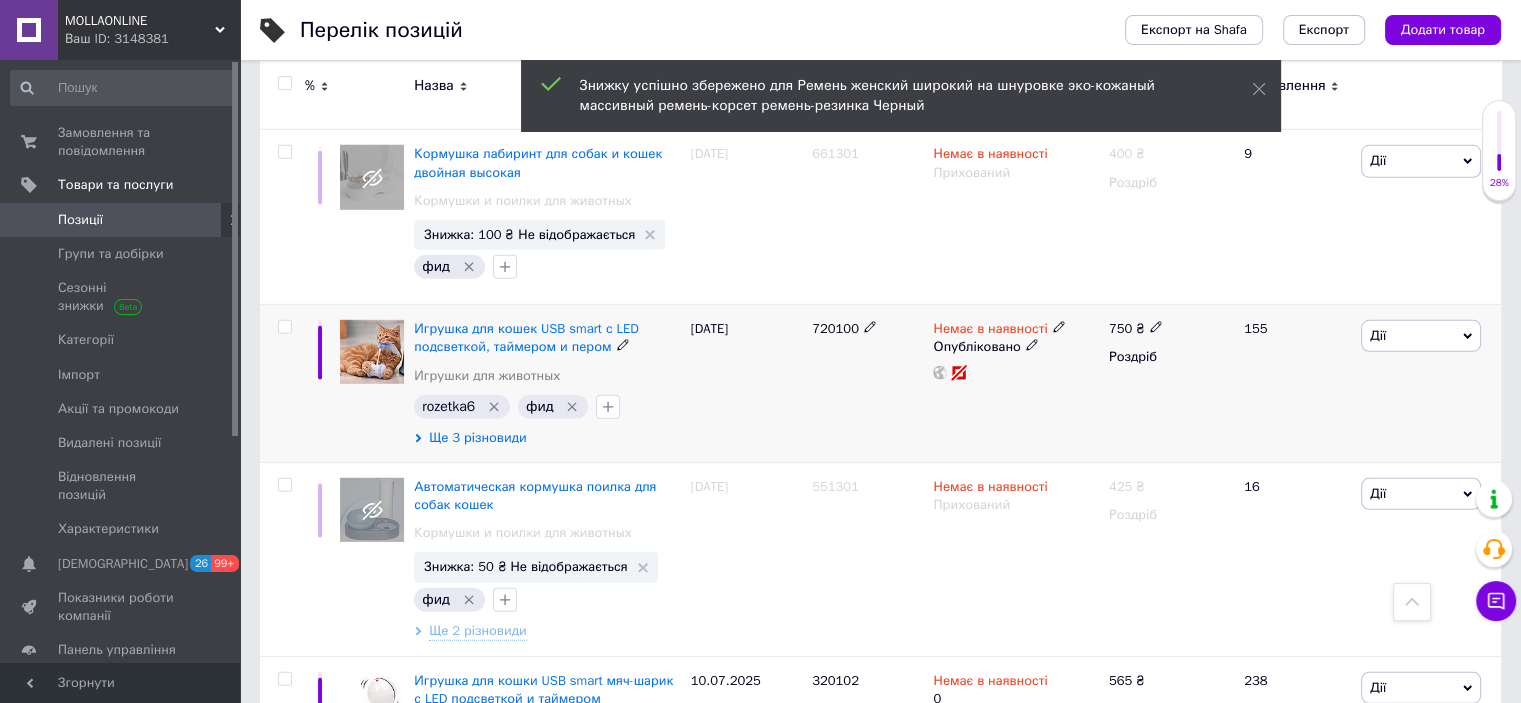 click on "Ще 3 різновиди" at bounding box center [477, 438] 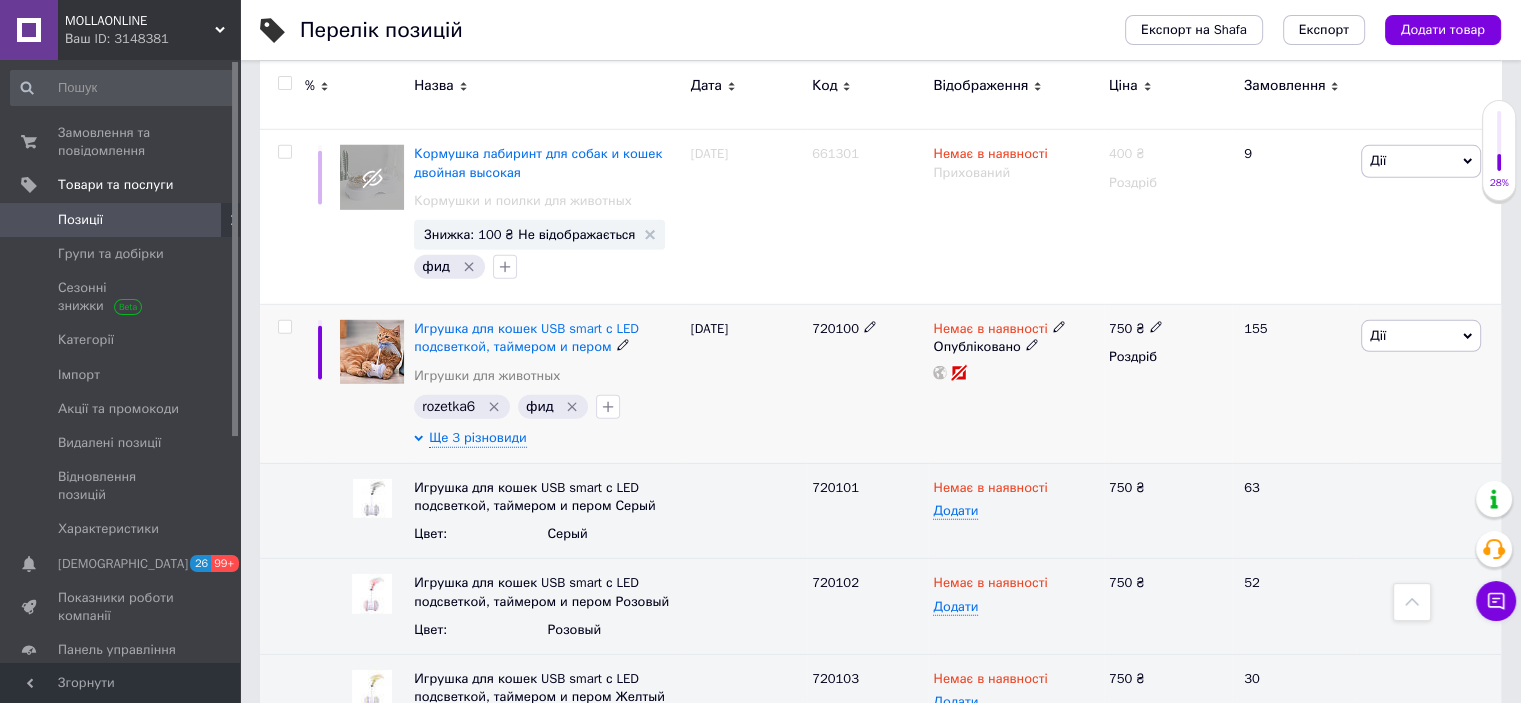 click 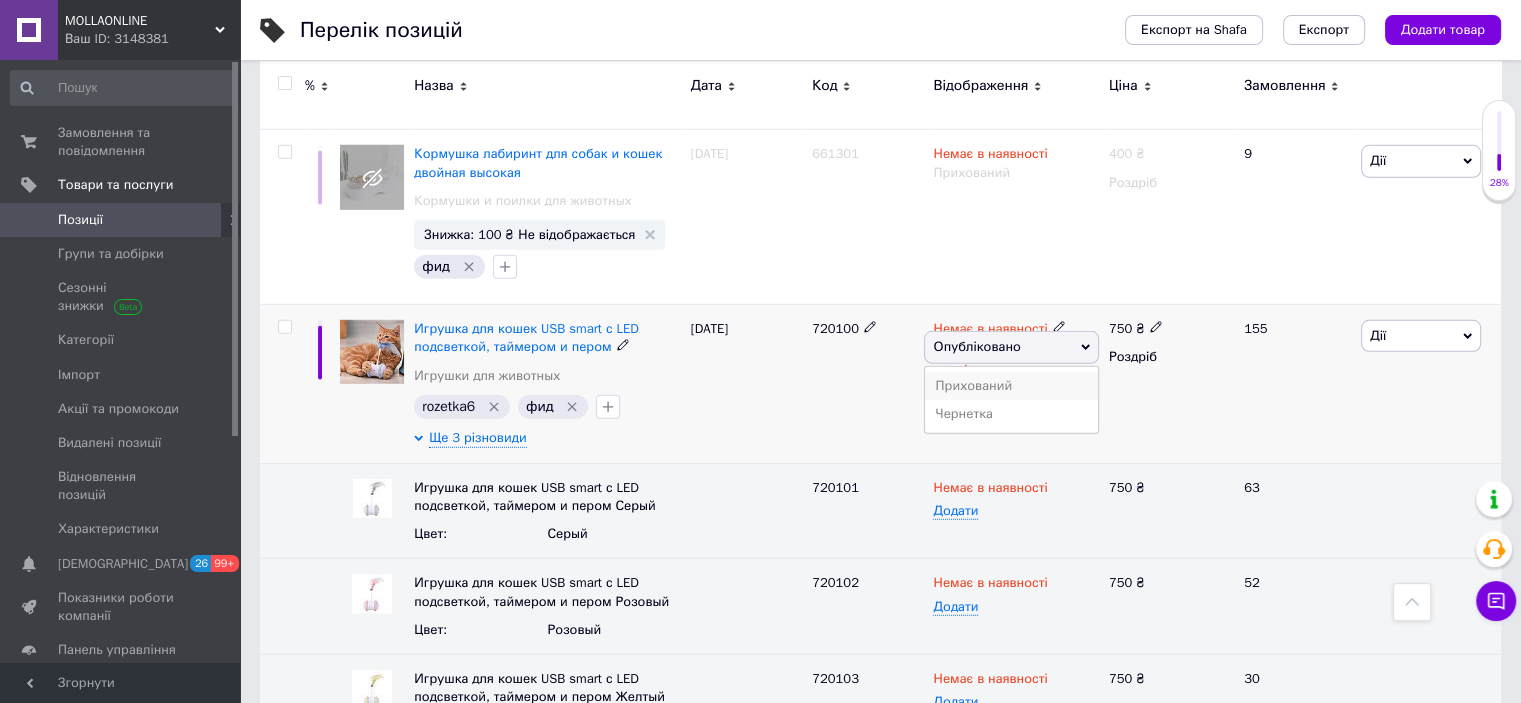 click on "Прихований" at bounding box center [1011, 386] 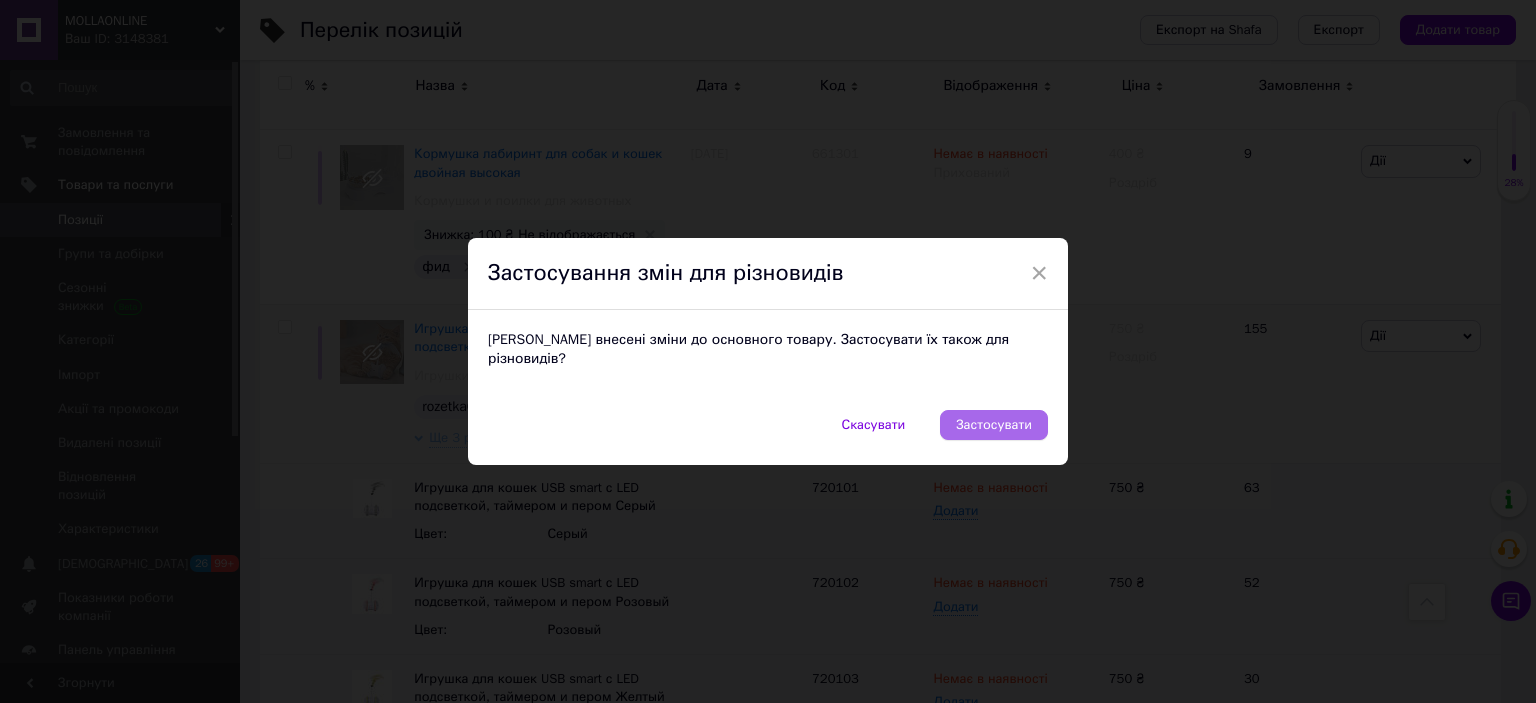 click on "Застосувати" at bounding box center (994, 425) 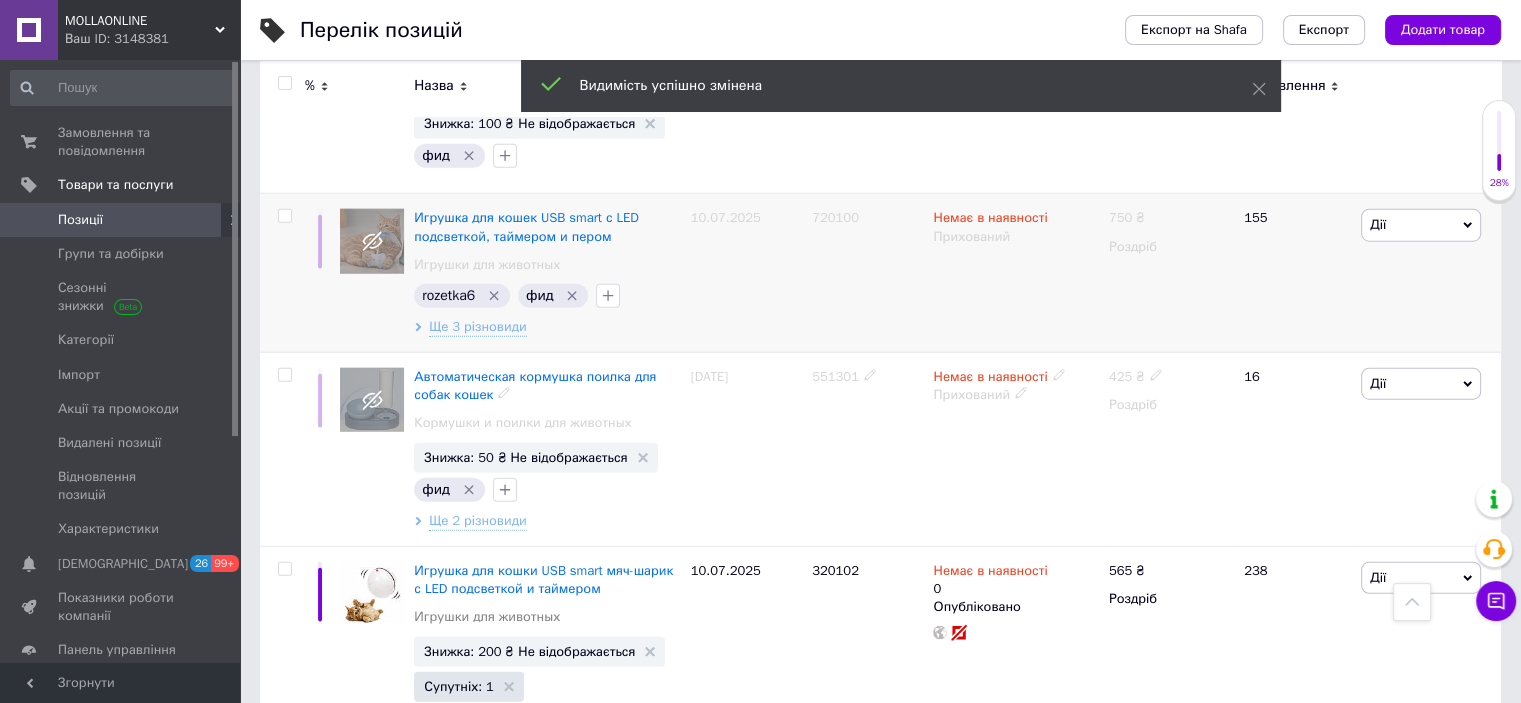scroll, scrollTop: 12798, scrollLeft: 0, axis: vertical 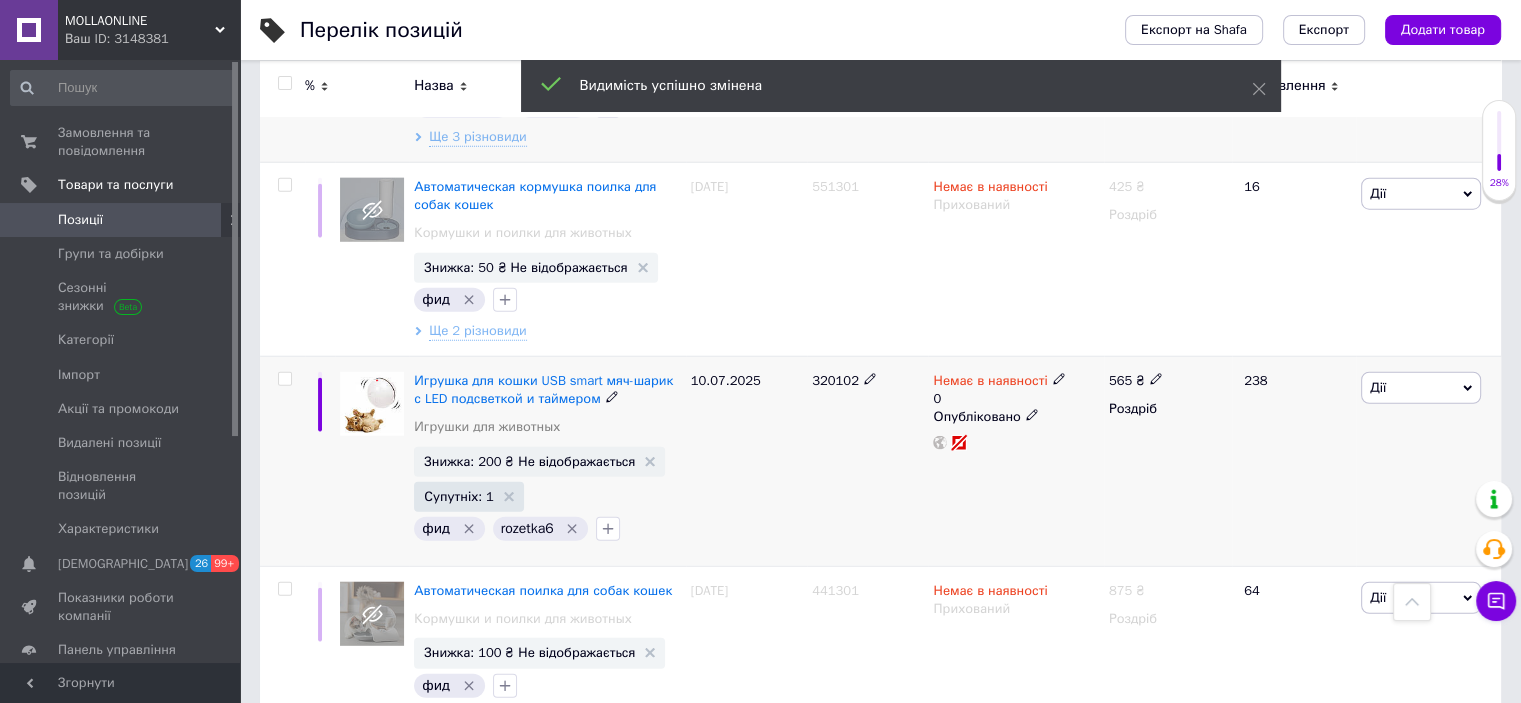 click 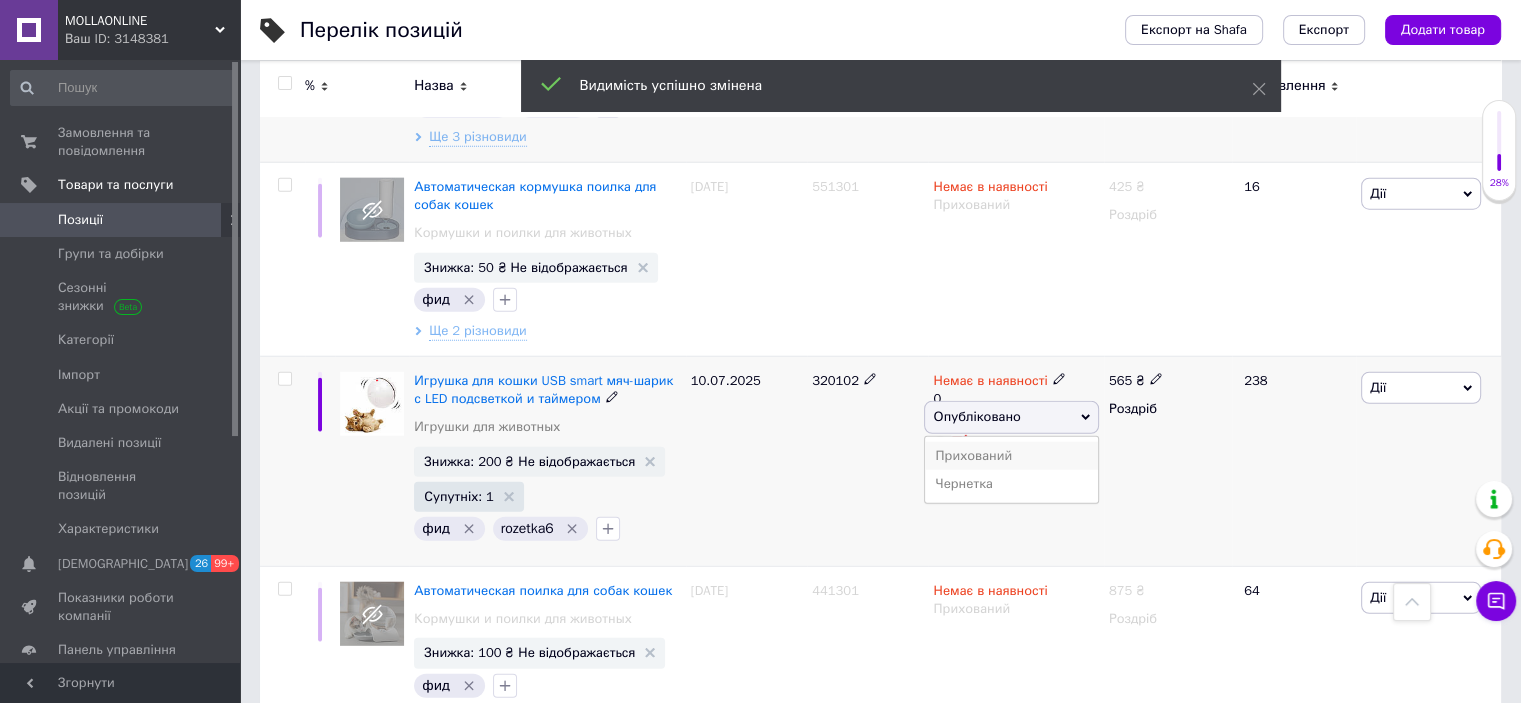 click on "Прихований" at bounding box center [1011, 456] 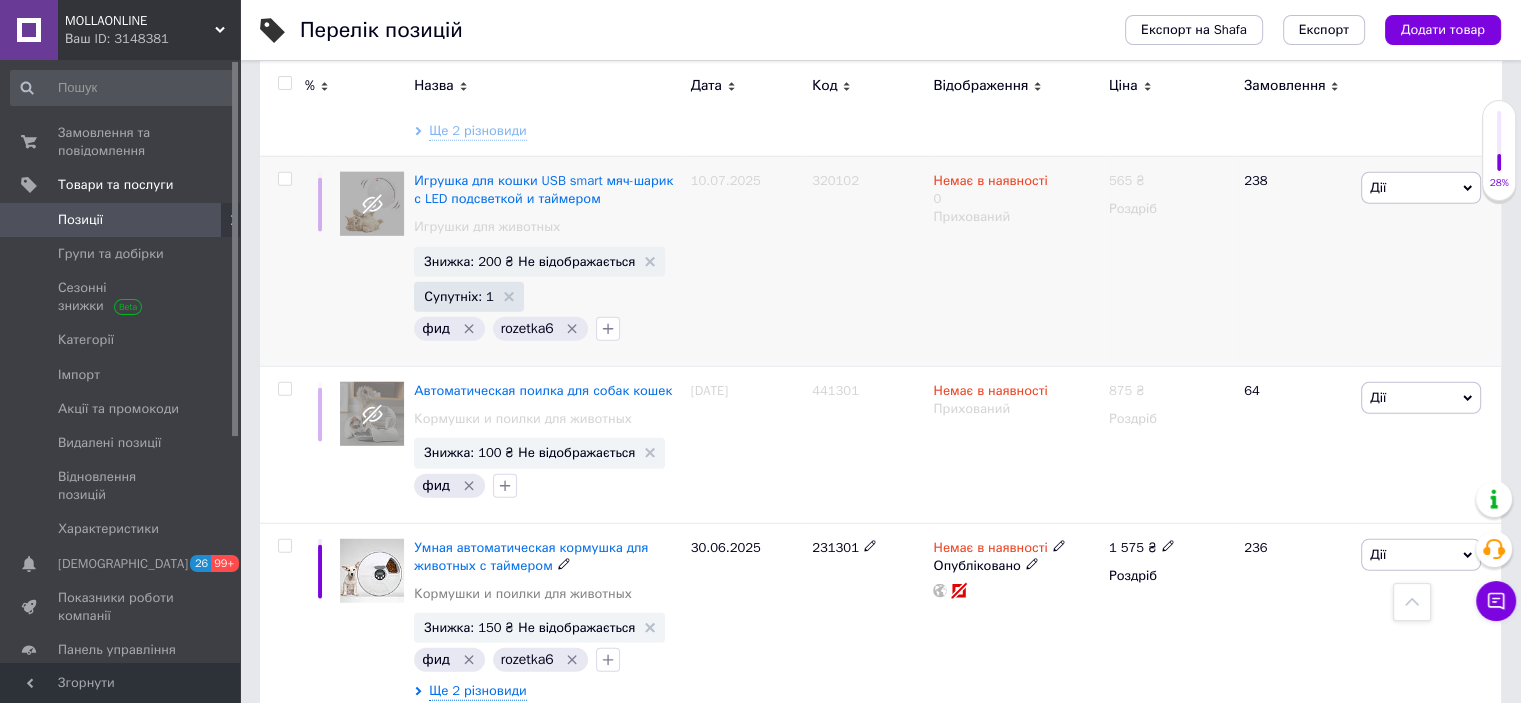 scroll, scrollTop: 13198, scrollLeft: 0, axis: vertical 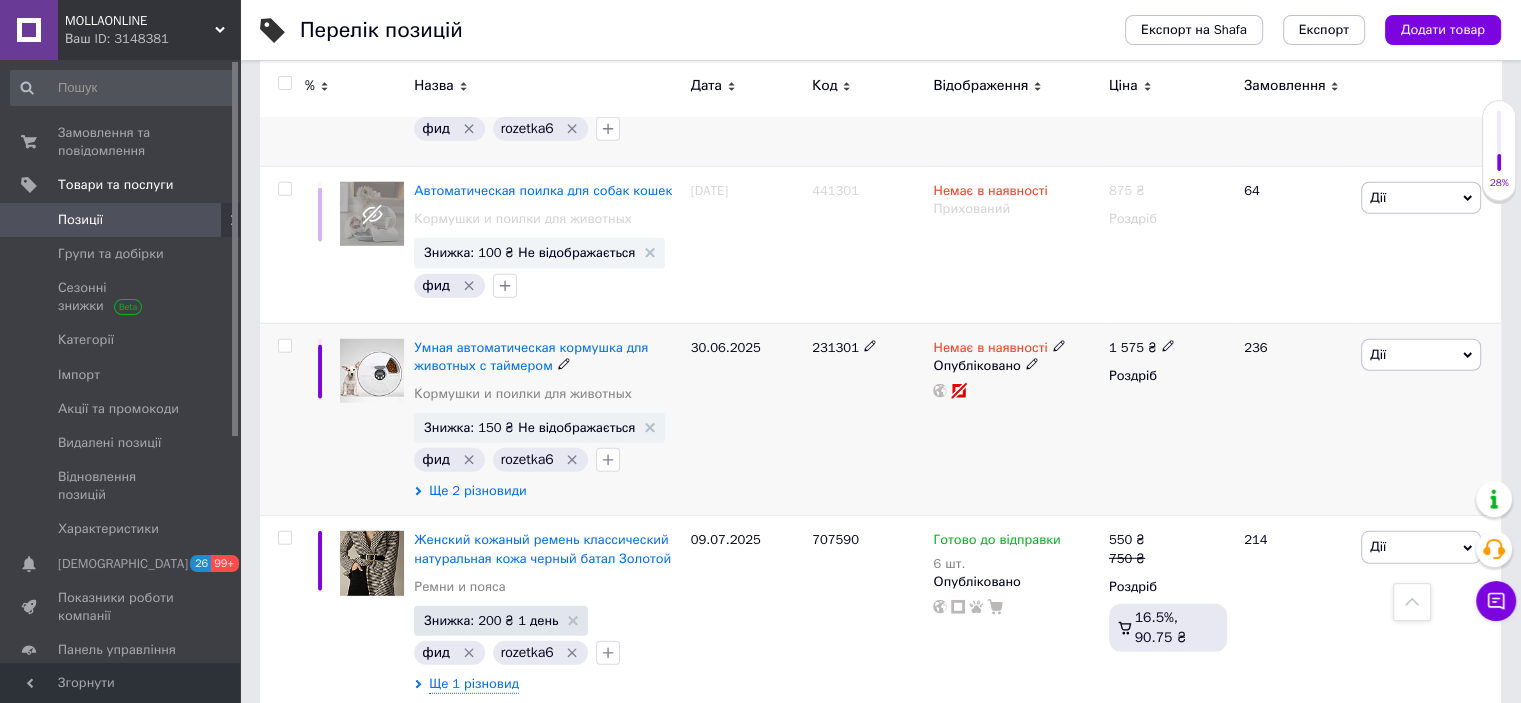 click on "Ще 2 різновиди" at bounding box center [477, 491] 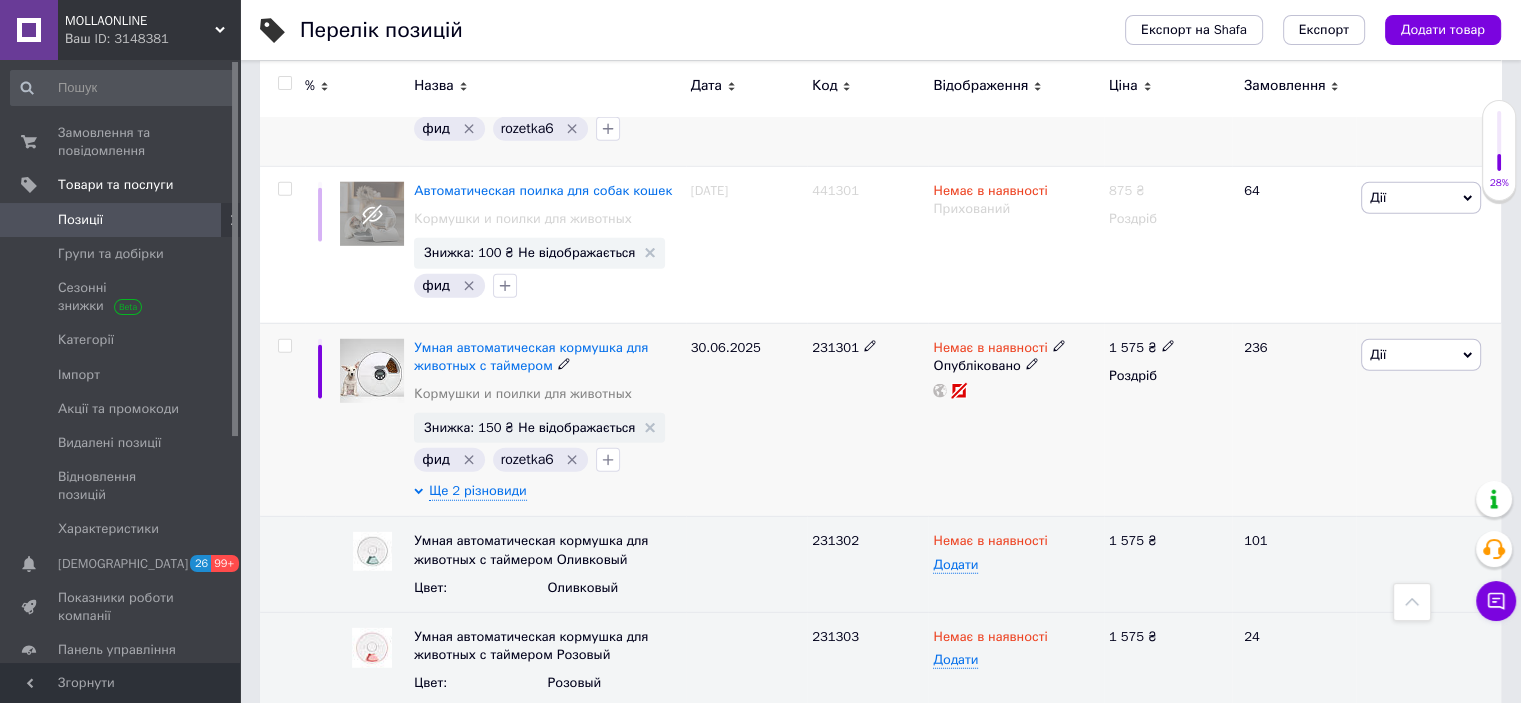 click 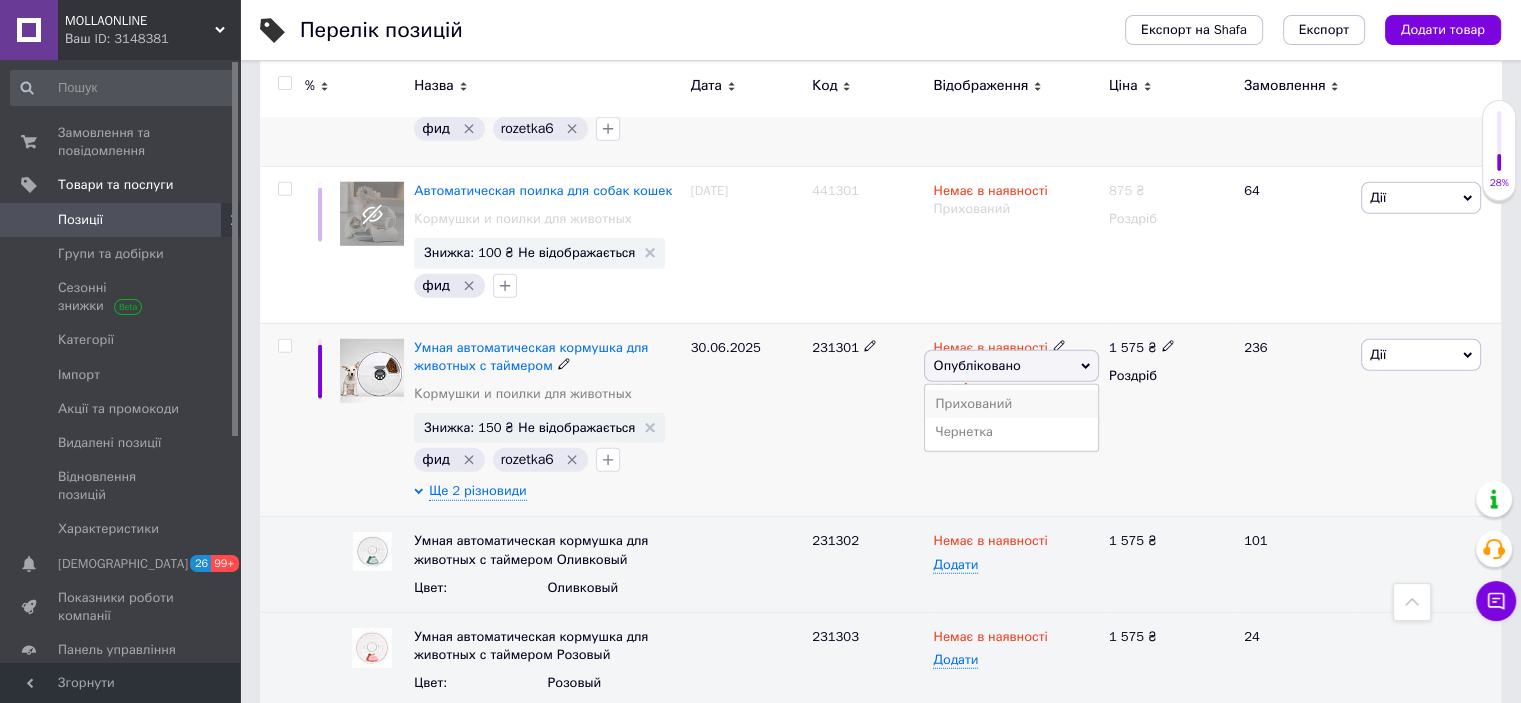 click on "Прихований" at bounding box center (1011, 404) 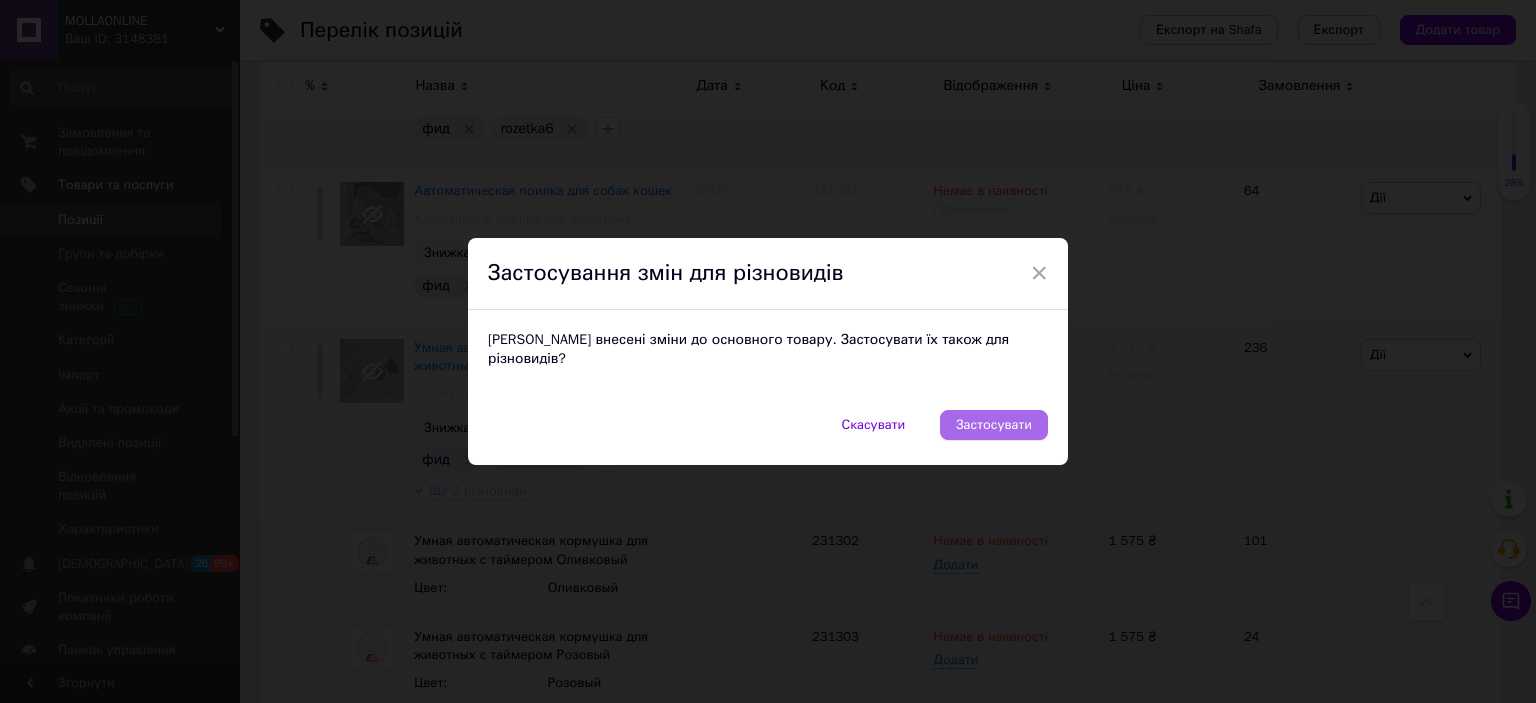 click on "Застосувати" at bounding box center (994, 425) 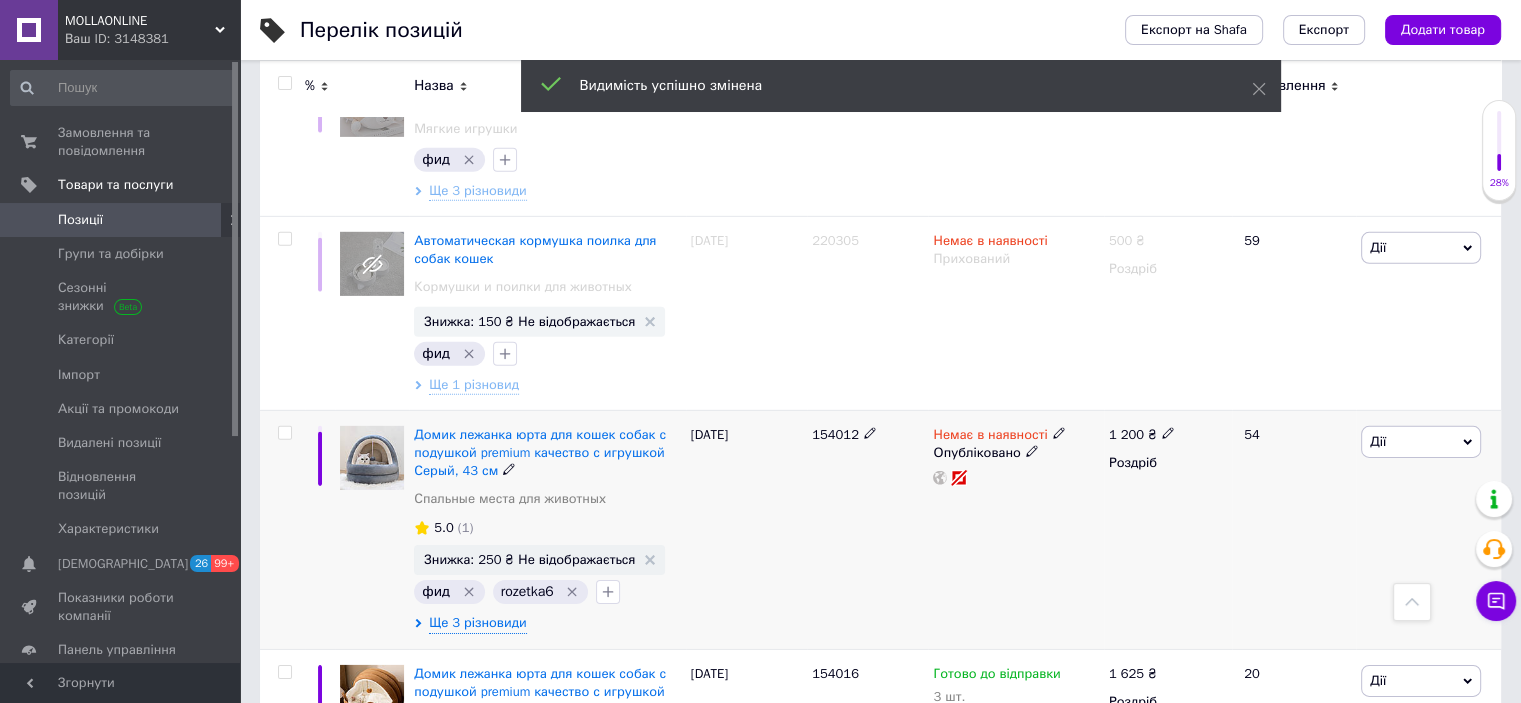 scroll, scrollTop: 13863, scrollLeft: 0, axis: vertical 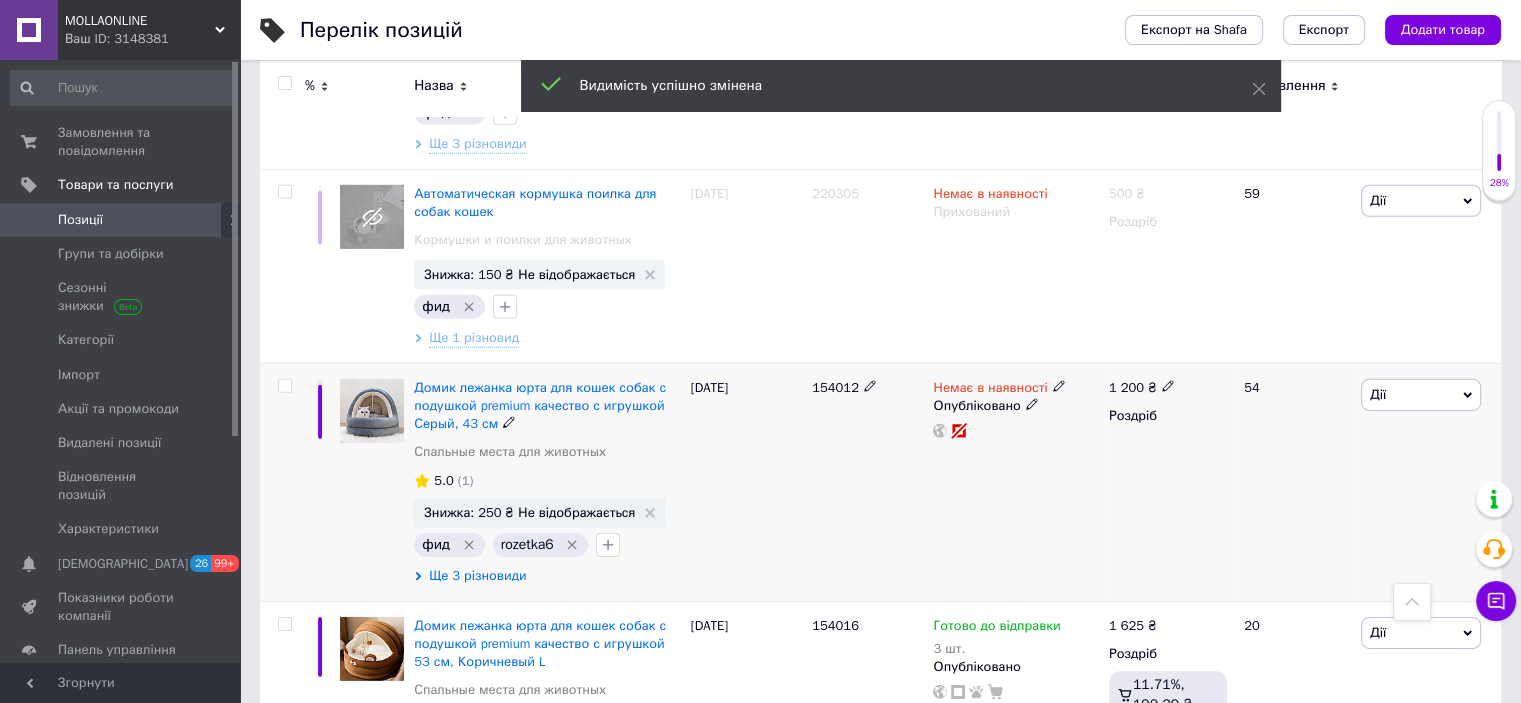 click on "Ще 3 різновиди" at bounding box center [477, 576] 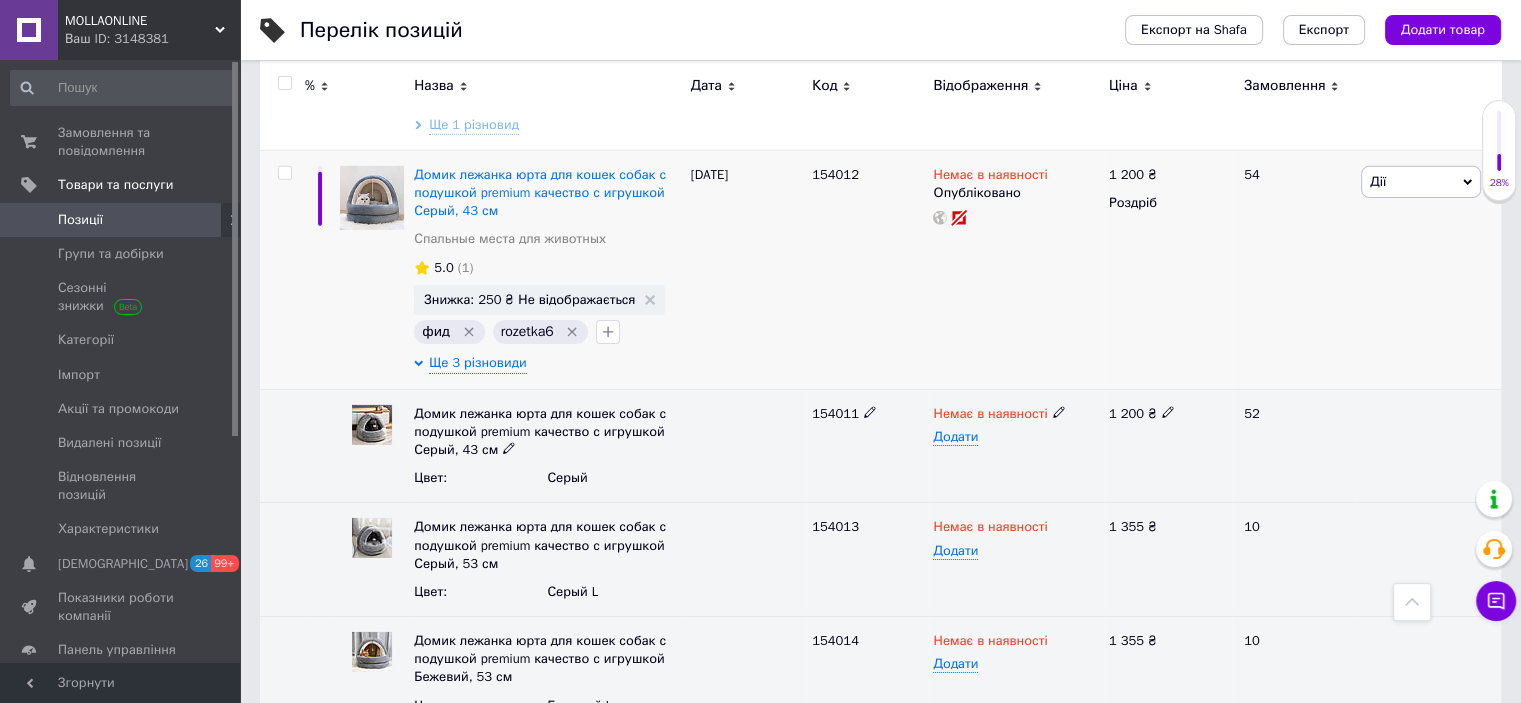 scroll, scrollTop: 13863, scrollLeft: 0, axis: vertical 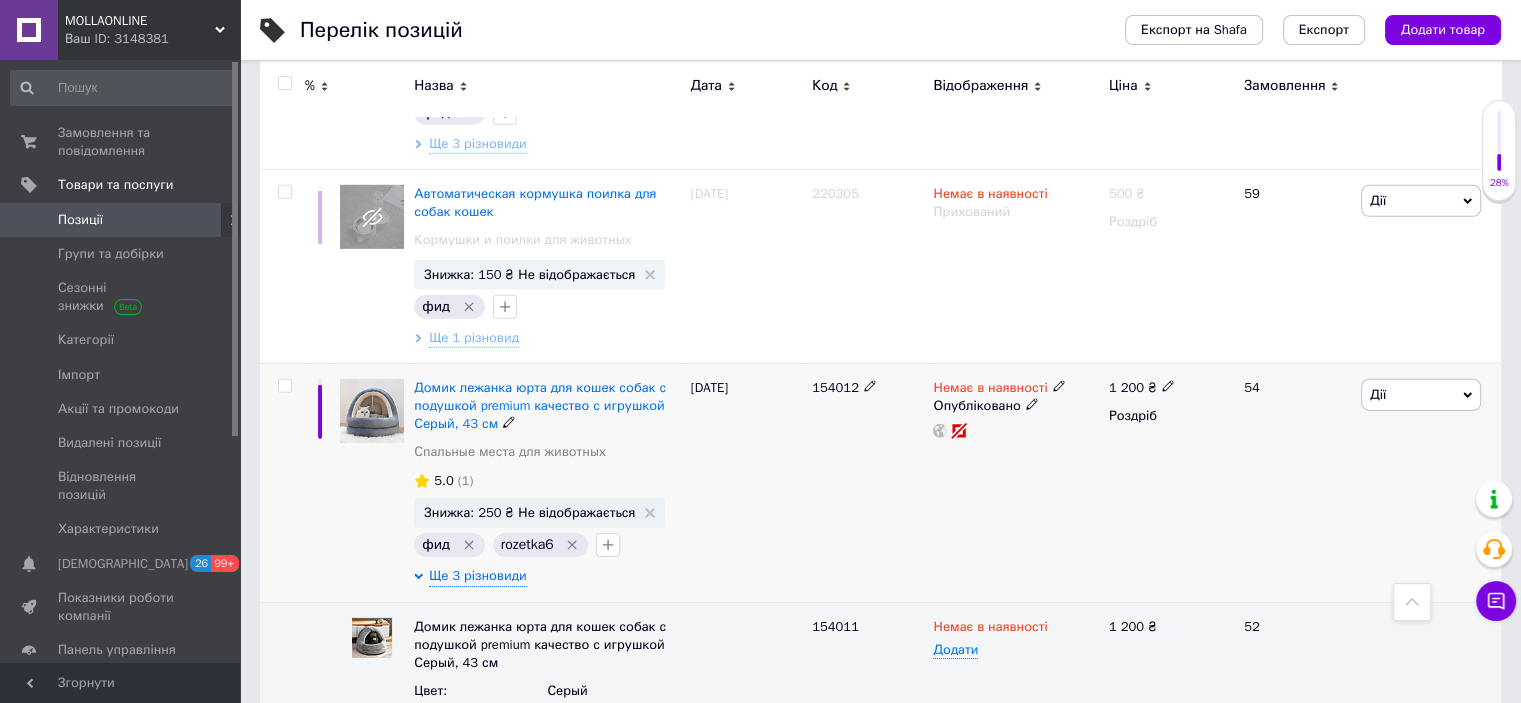 click 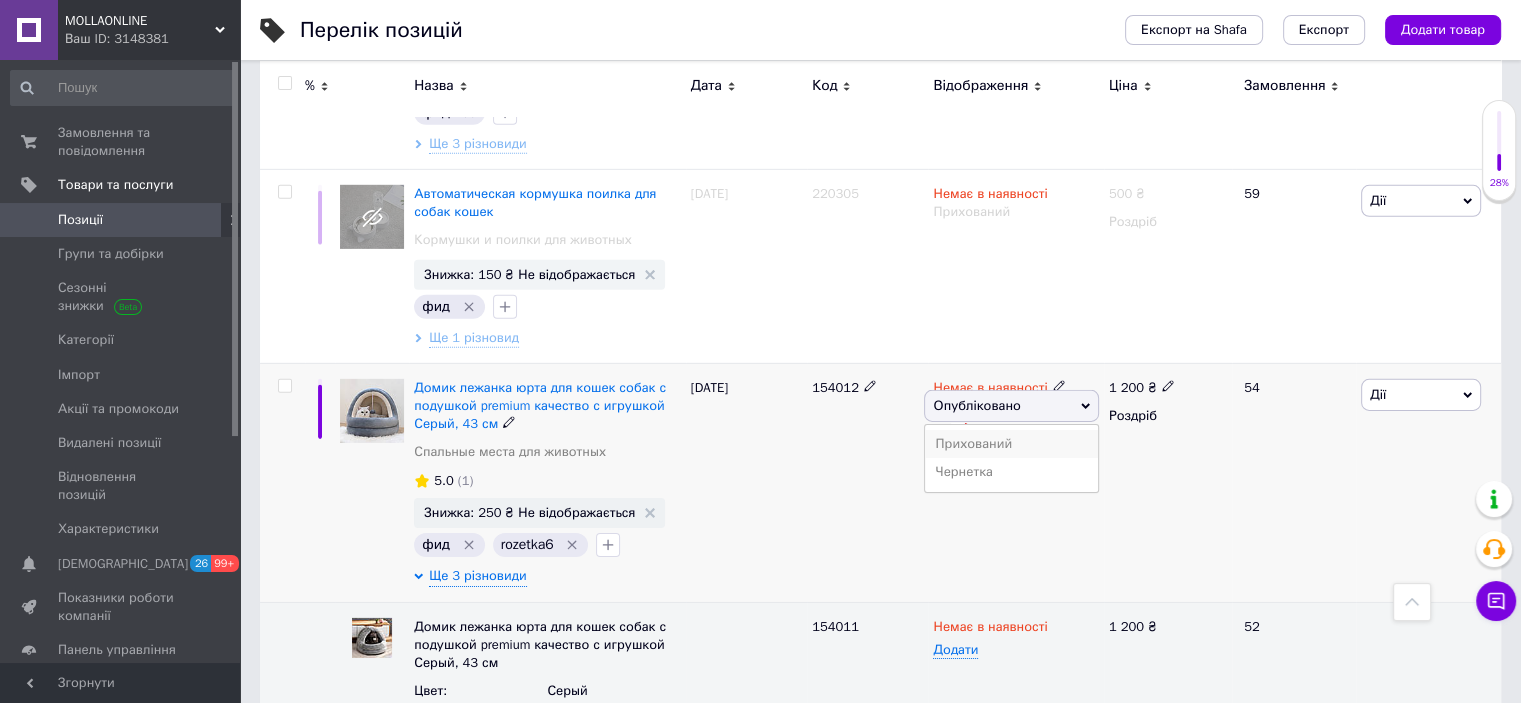 click on "Прихований" at bounding box center [1011, 444] 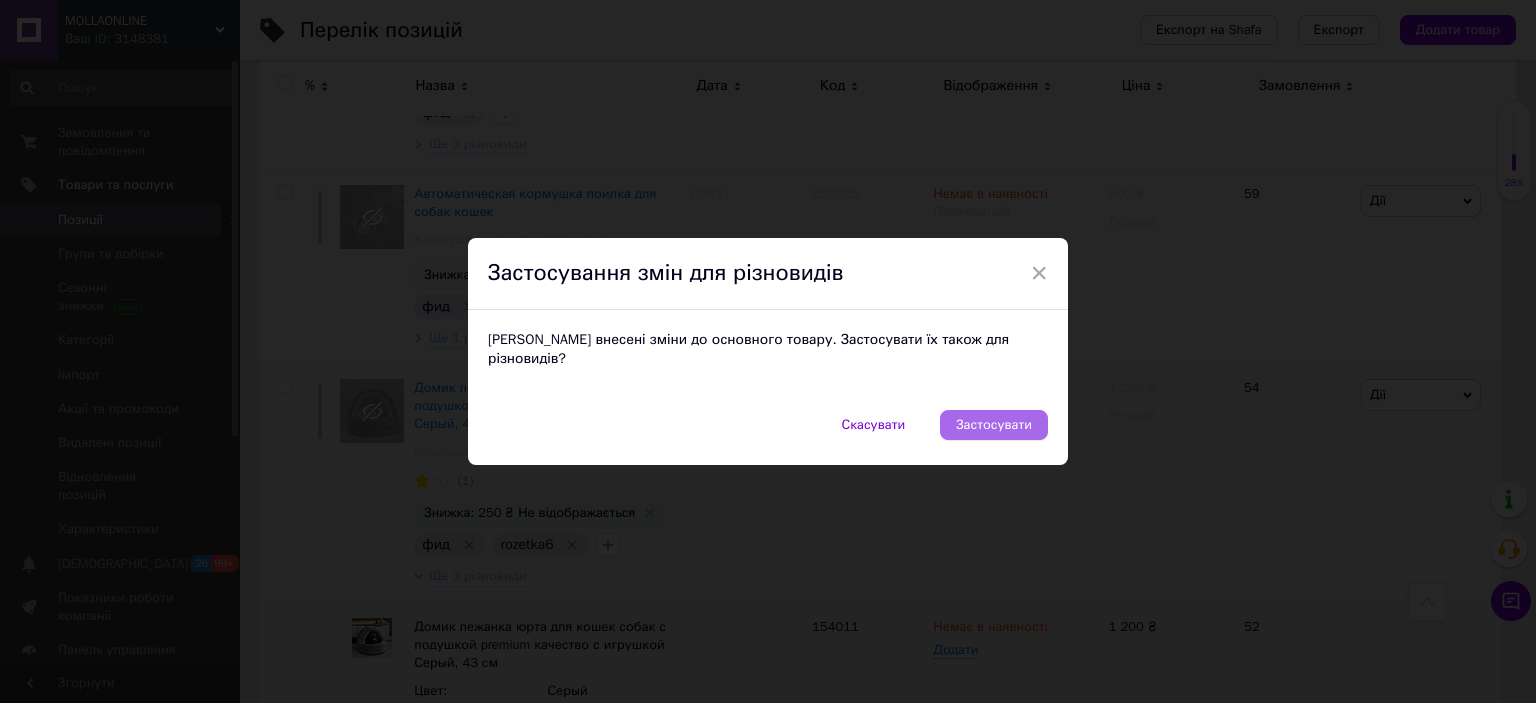 click on "Застосувати" at bounding box center [994, 425] 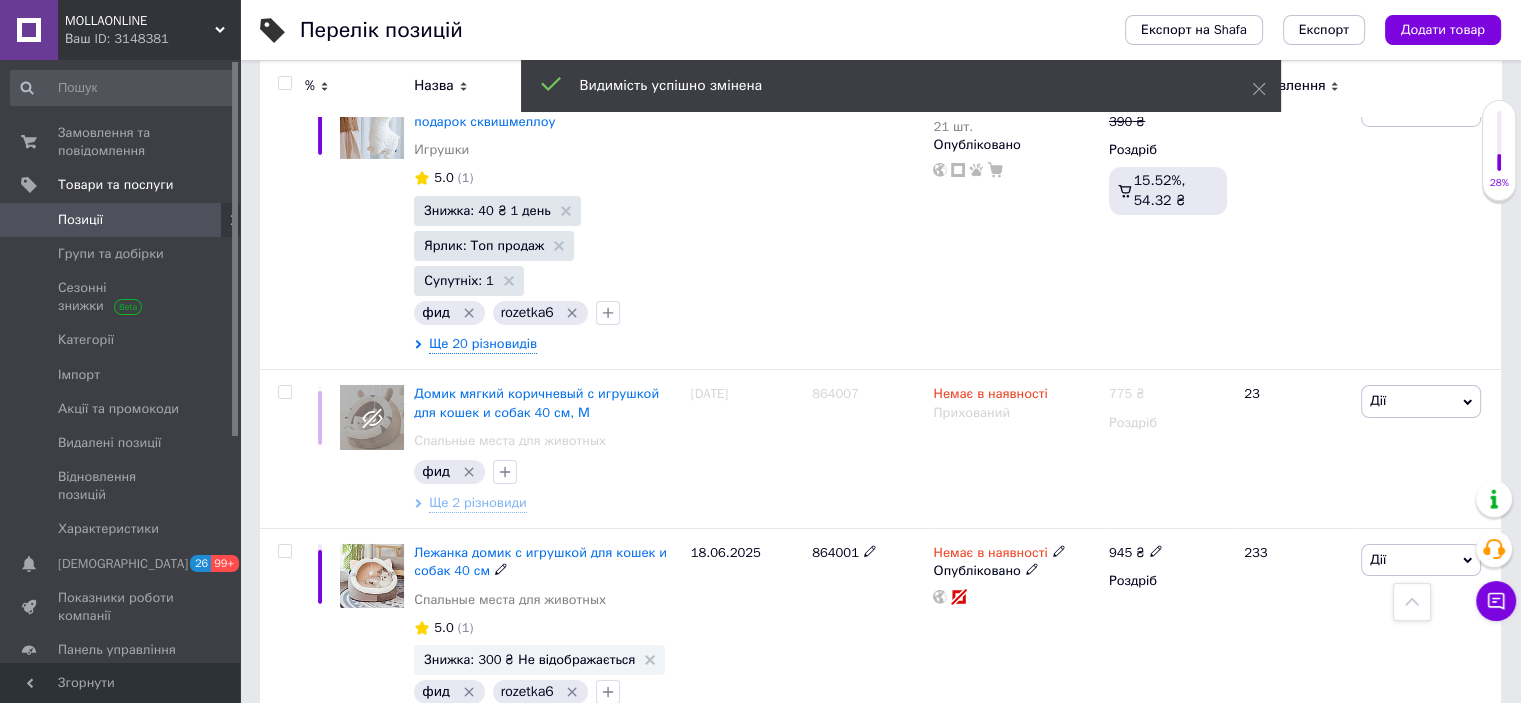scroll, scrollTop: 14663, scrollLeft: 0, axis: vertical 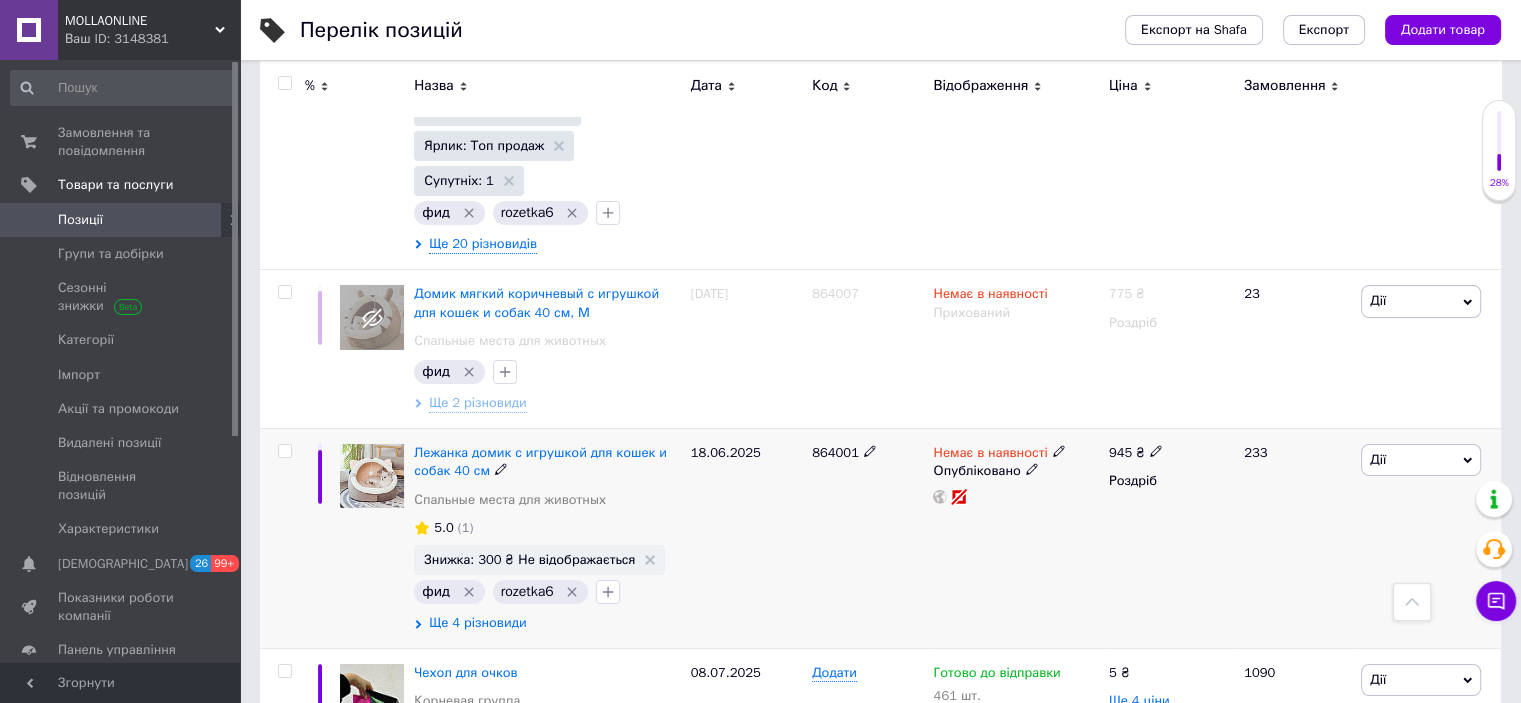 click on "Ще 4 різновиди" at bounding box center (477, 623) 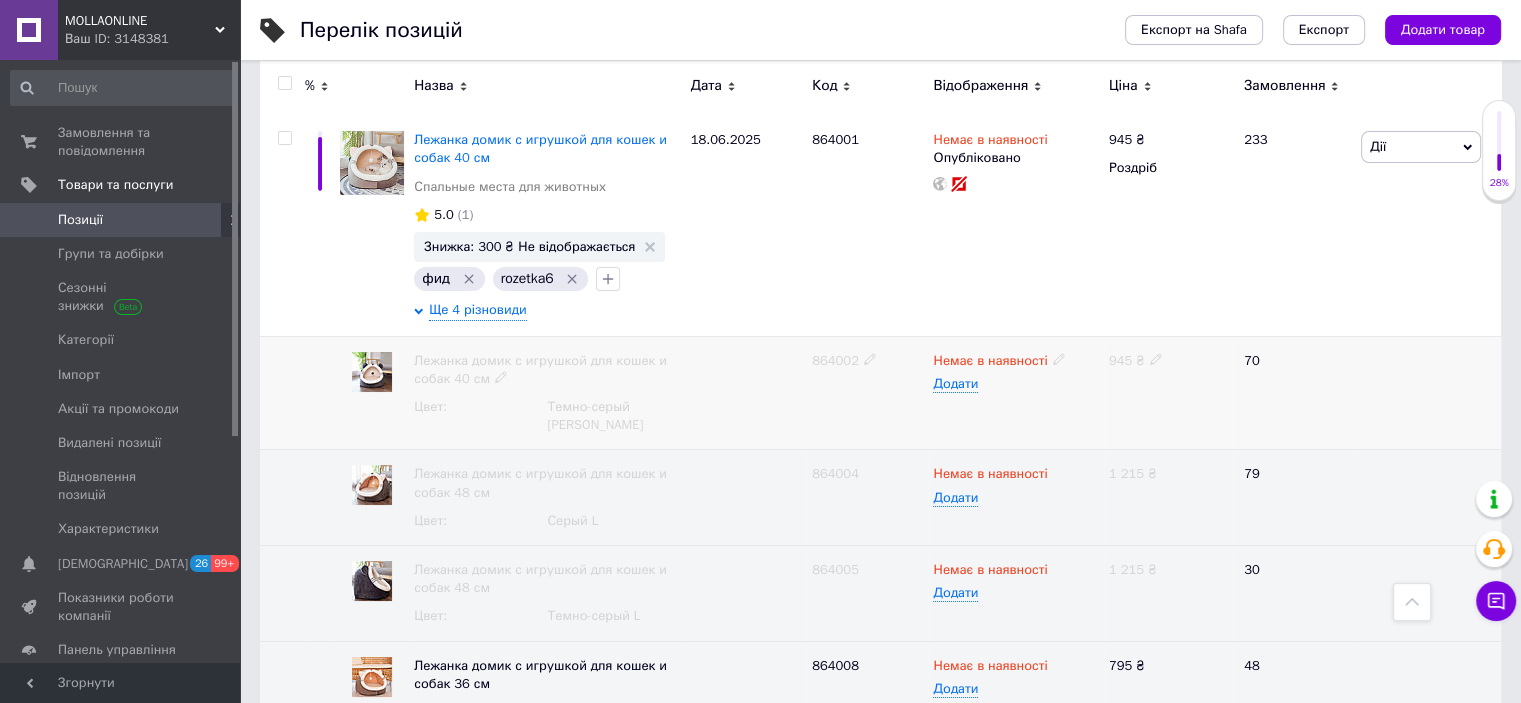 scroll, scrollTop: 14763, scrollLeft: 0, axis: vertical 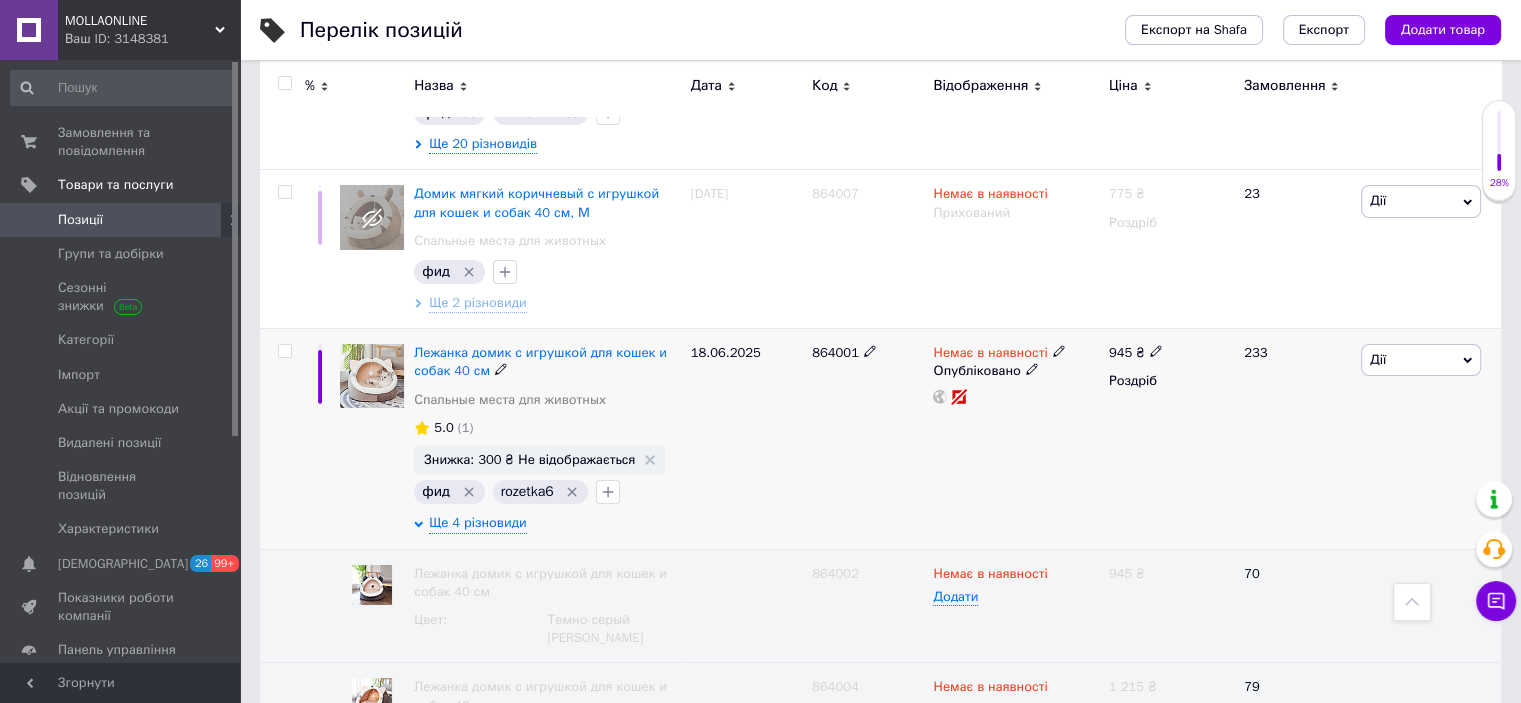 click 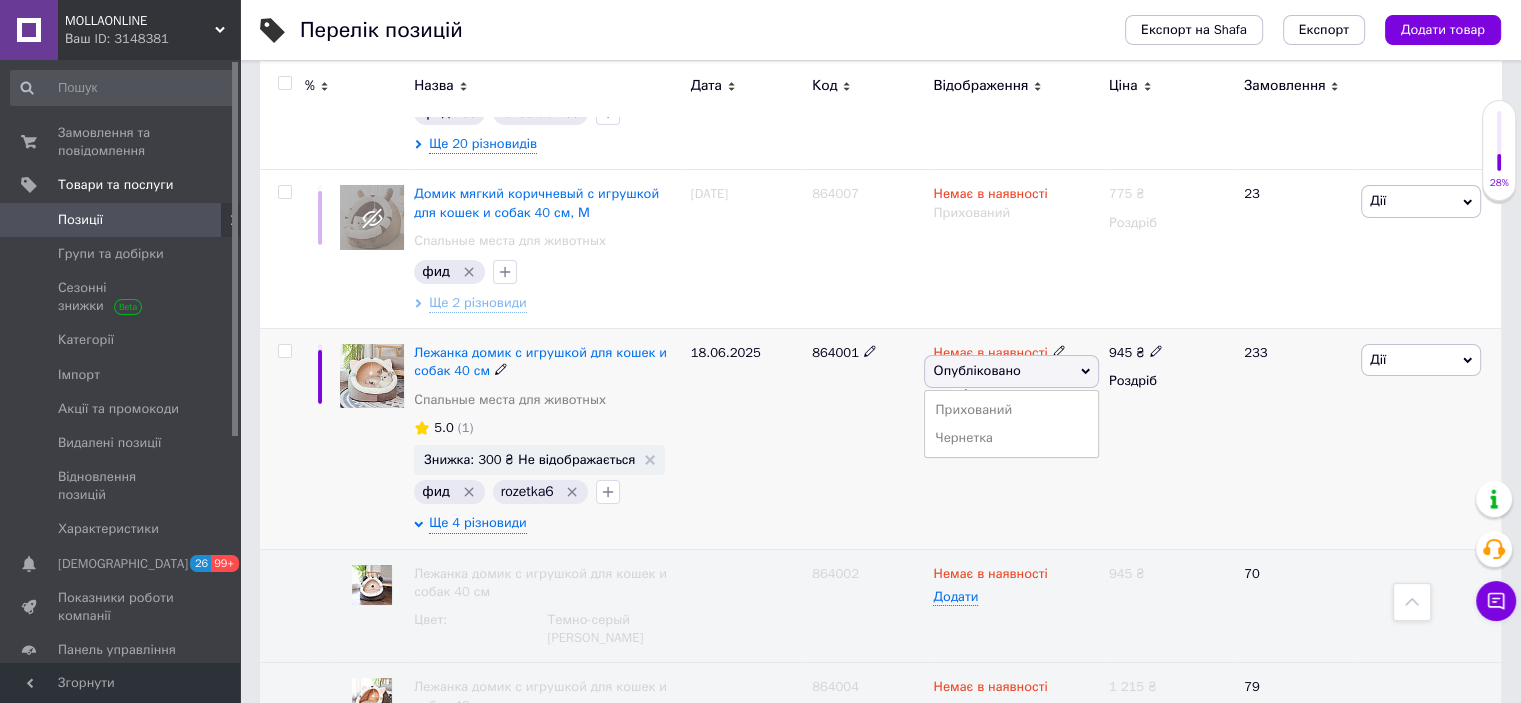 click on "Прихований" at bounding box center [1011, 410] 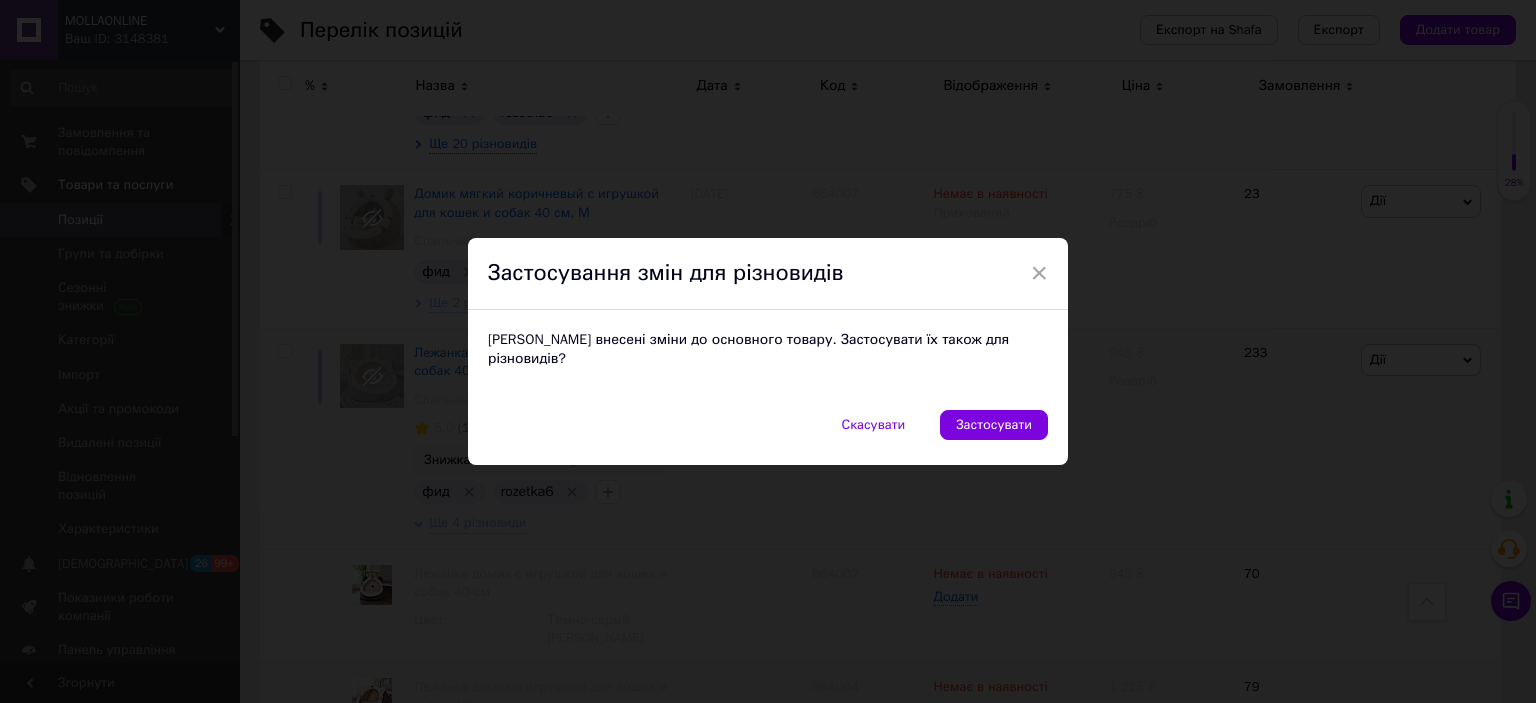 click on "Застосувати" at bounding box center [994, 425] 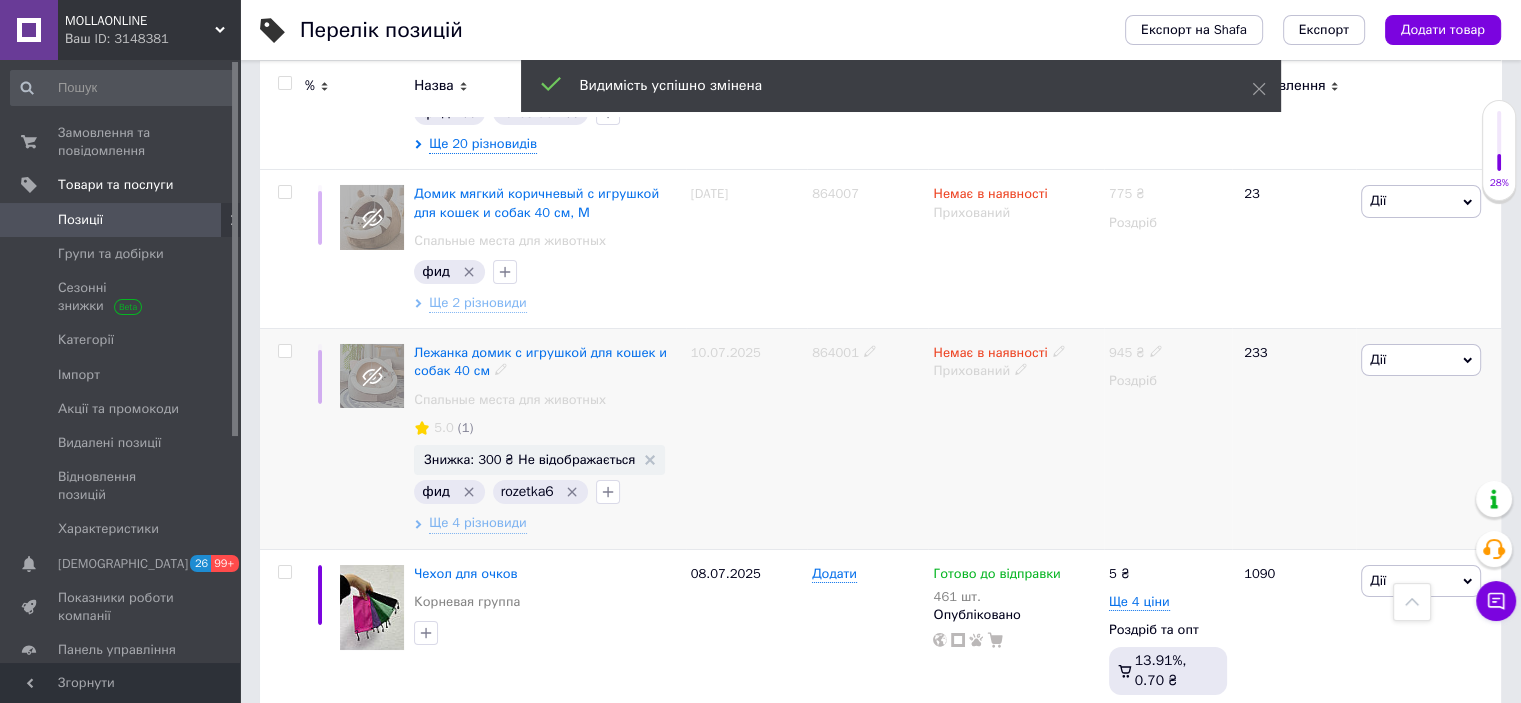 scroll, scrollTop: 14963, scrollLeft: 0, axis: vertical 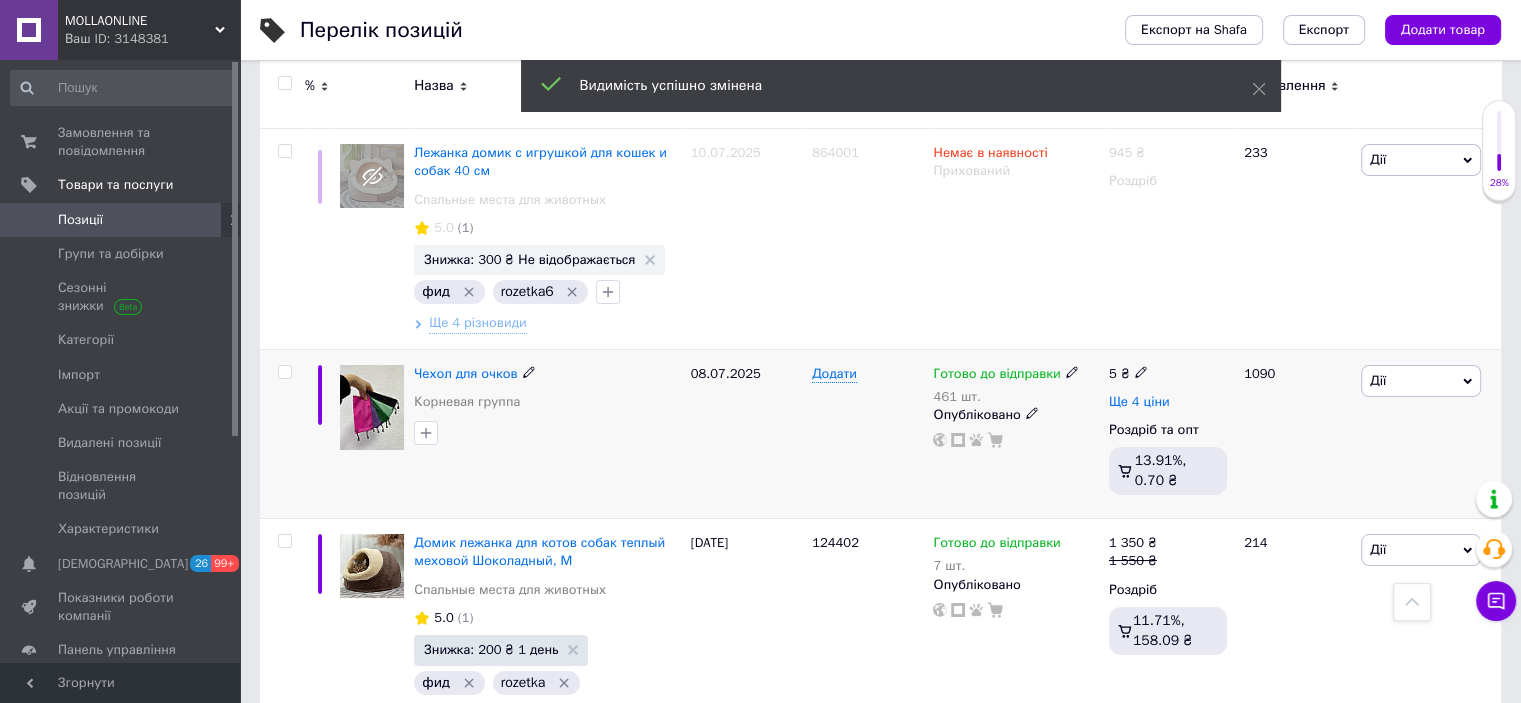 click on "Ще 4 ціни" at bounding box center (1139, 402) 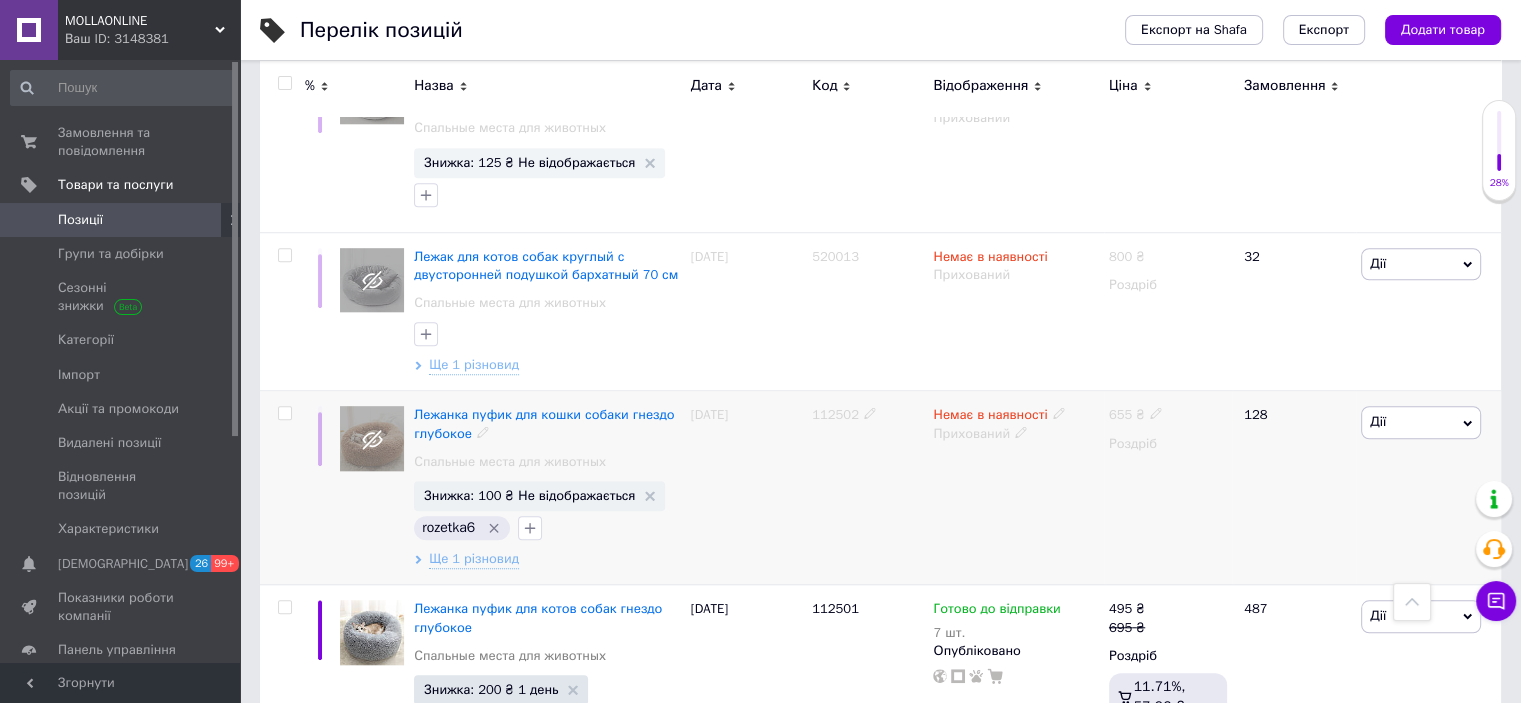scroll, scrollTop: 16790, scrollLeft: 0, axis: vertical 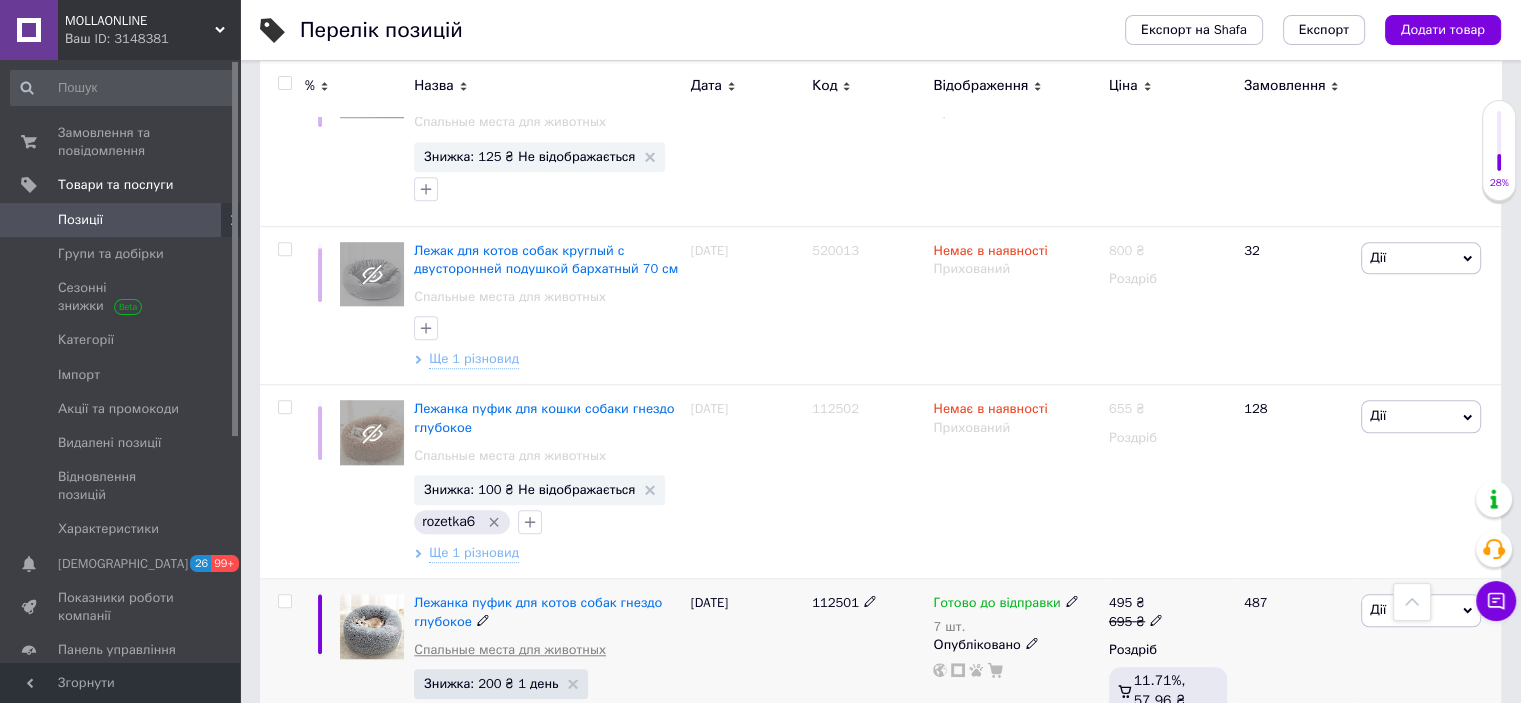 click on "Спальные места для животных" at bounding box center [510, 650] 